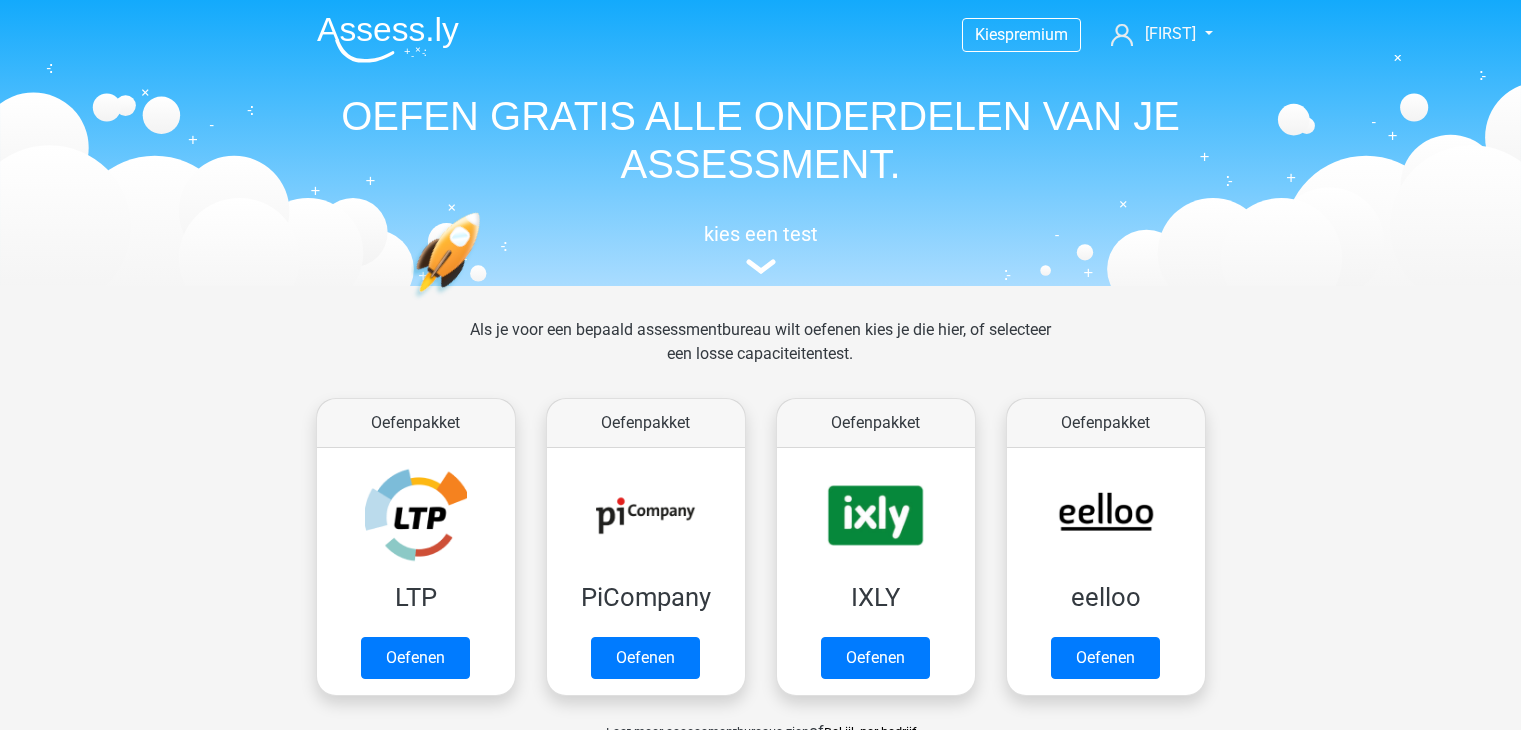 scroll, scrollTop: 0, scrollLeft: 0, axis: both 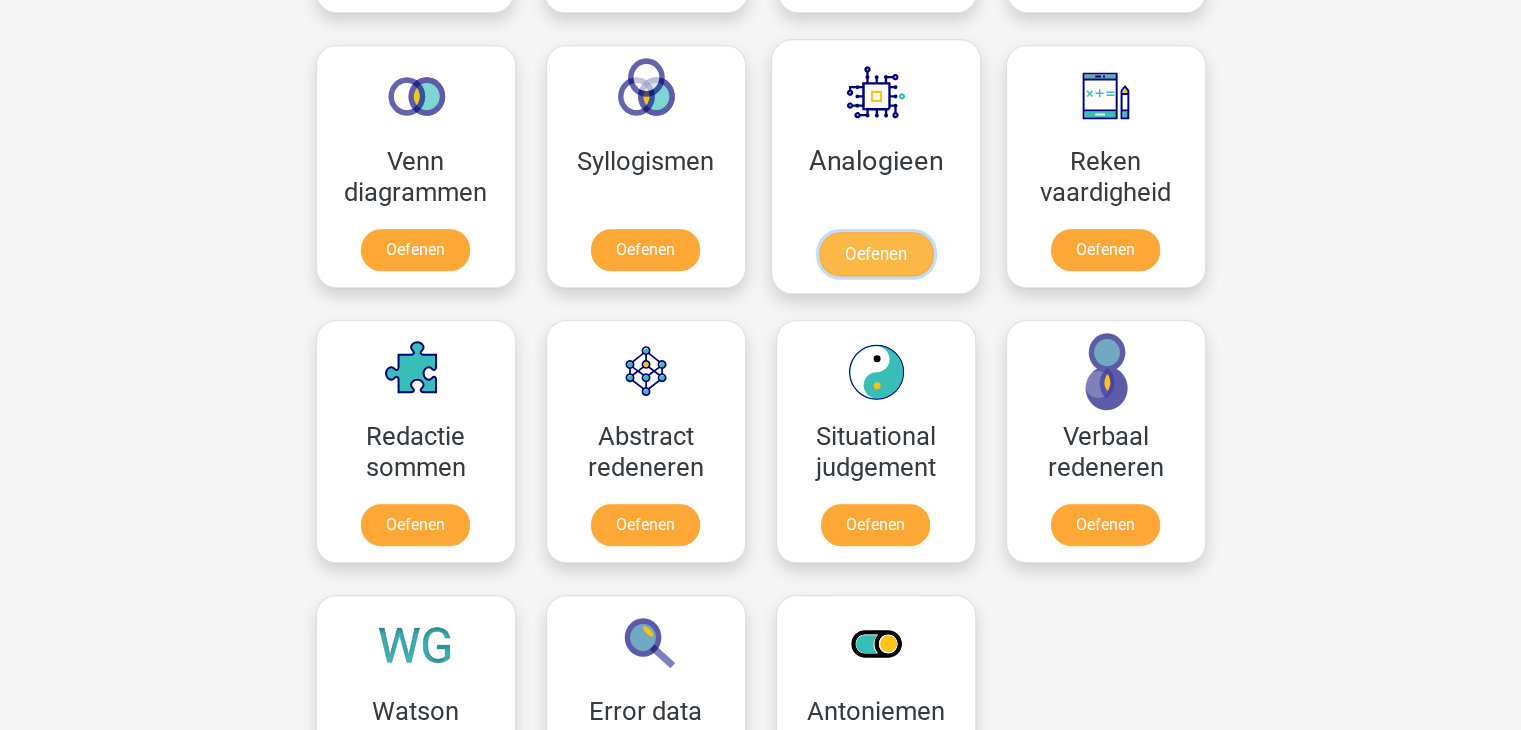 click on "Oefenen" at bounding box center [875, 254] 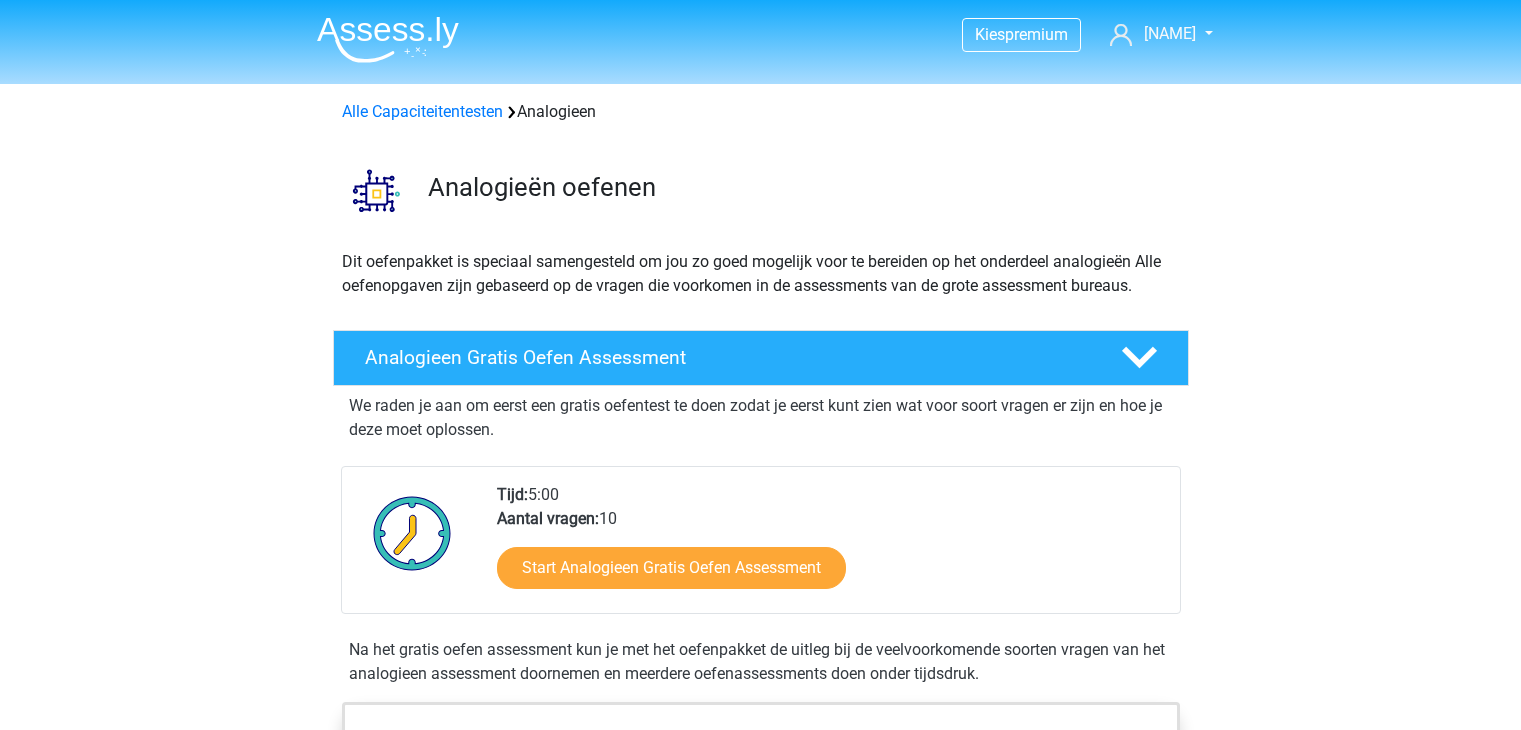 scroll, scrollTop: 0, scrollLeft: 0, axis: both 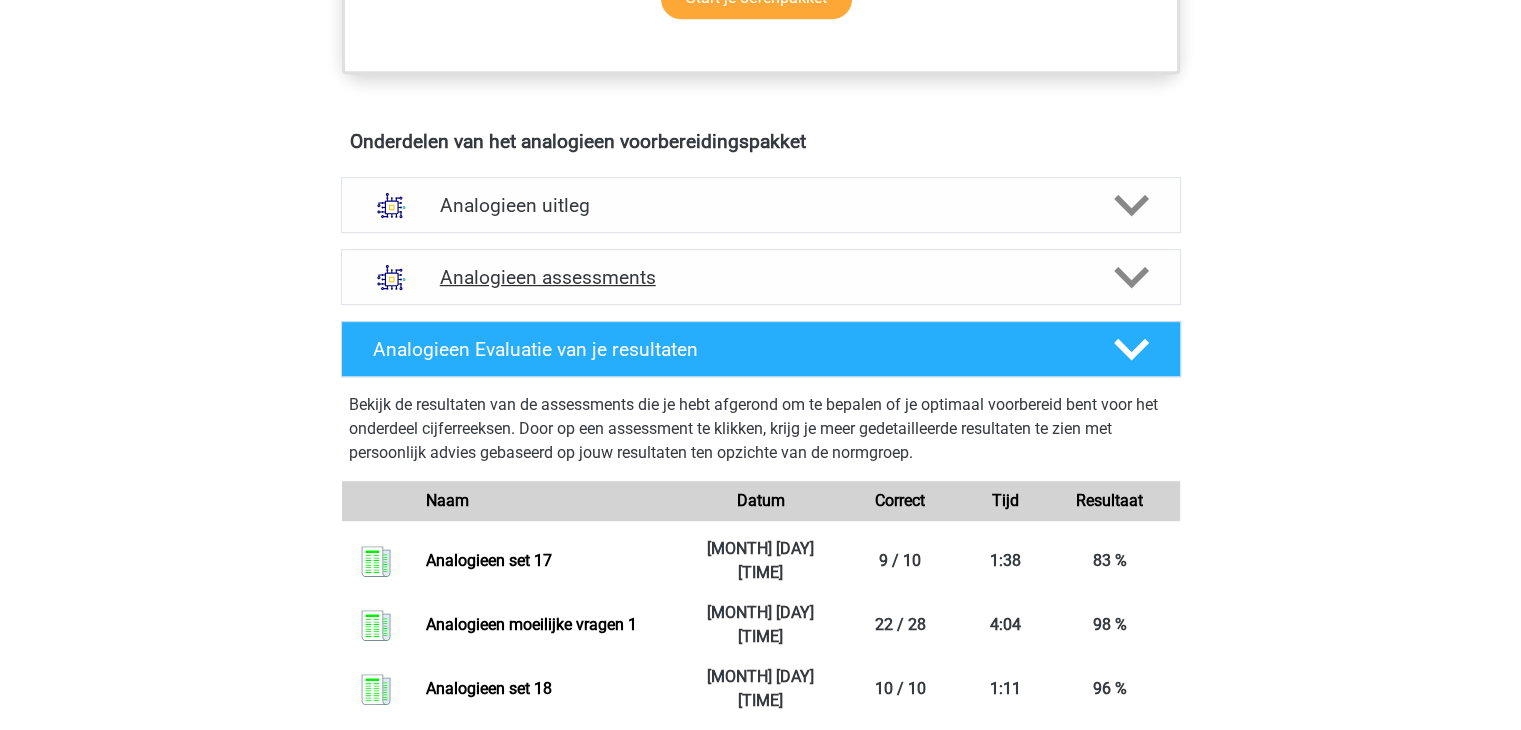 click on "Analogieen assessments" at bounding box center (761, 277) 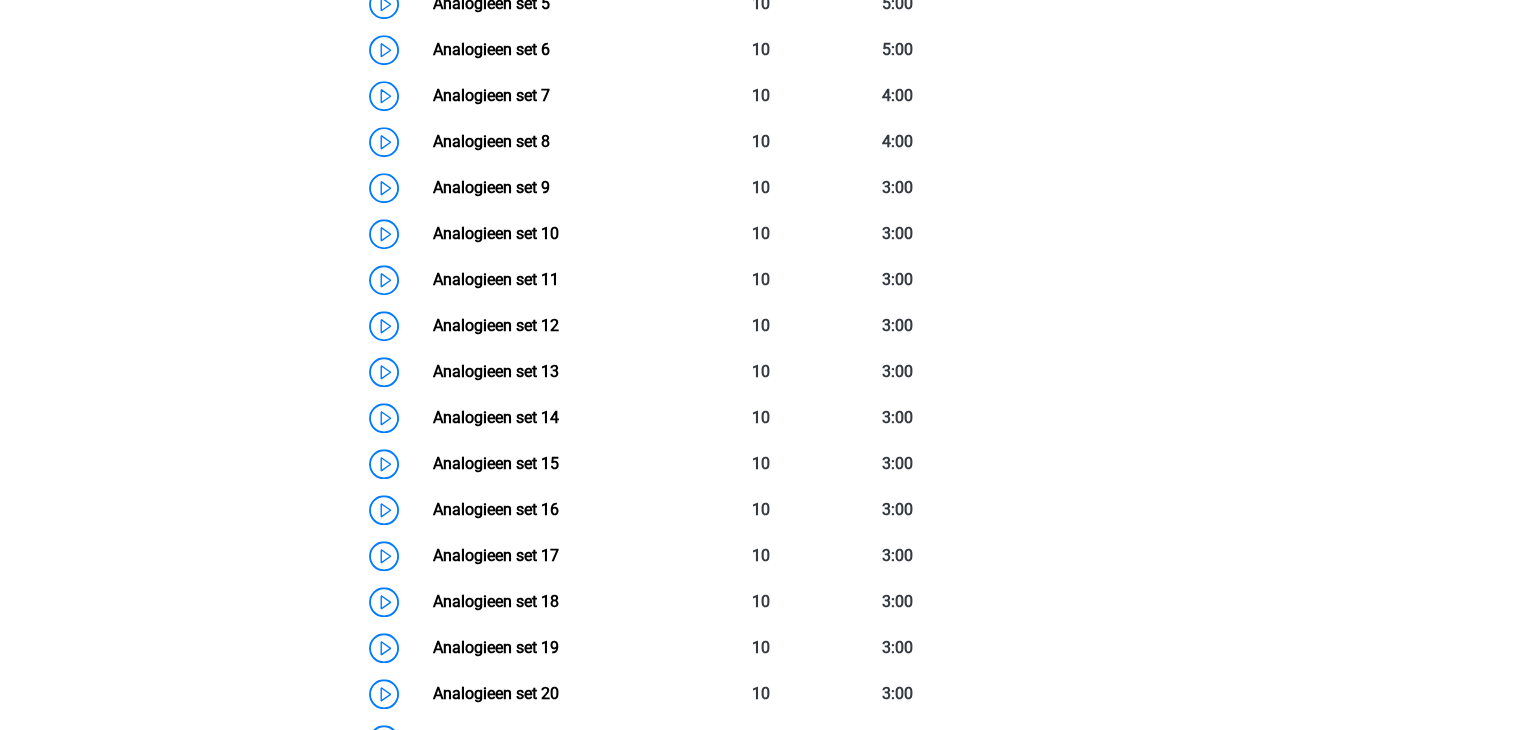 scroll, scrollTop: 1825, scrollLeft: 0, axis: vertical 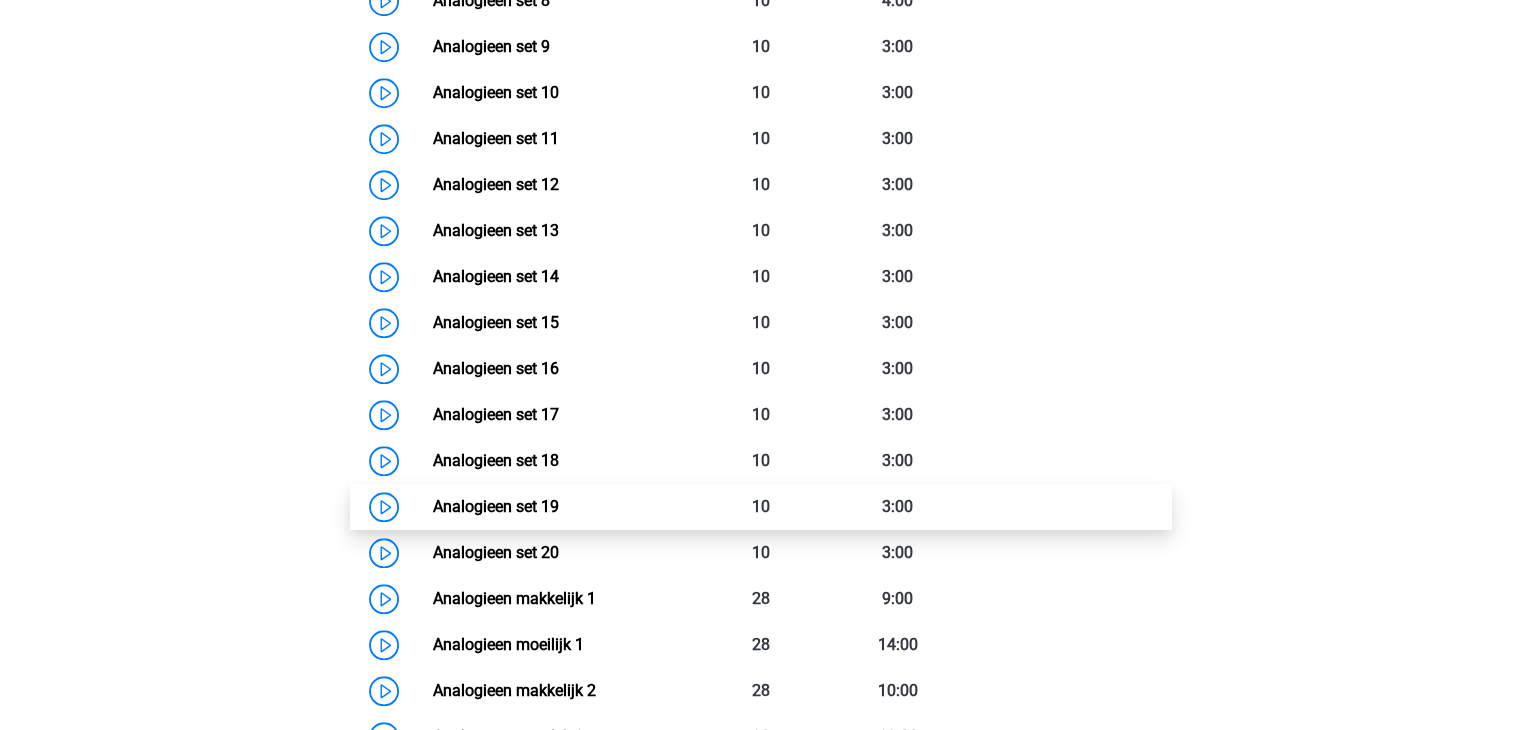 click on "Analogieen
set 19" at bounding box center (496, 506) 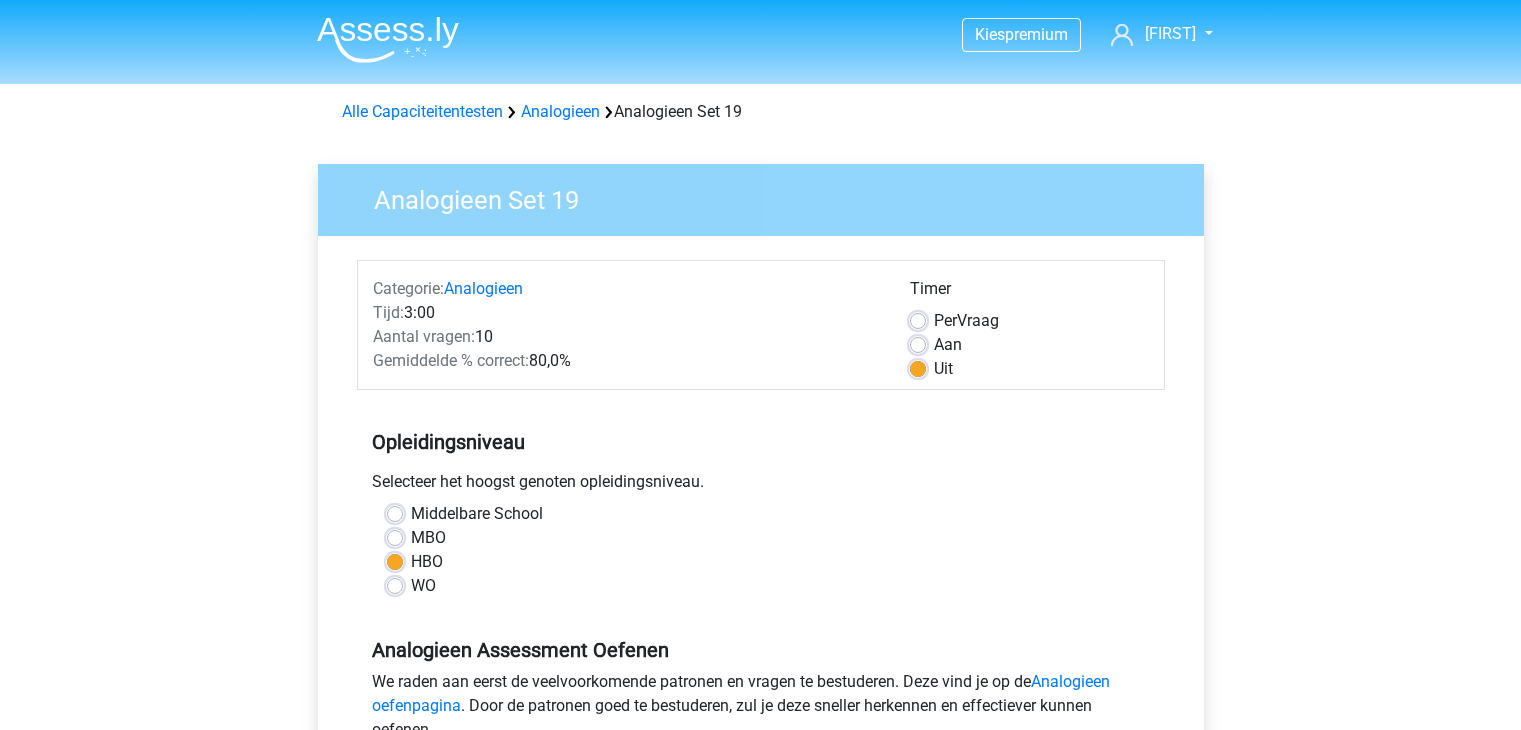 scroll, scrollTop: 0, scrollLeft: 0, axis: both 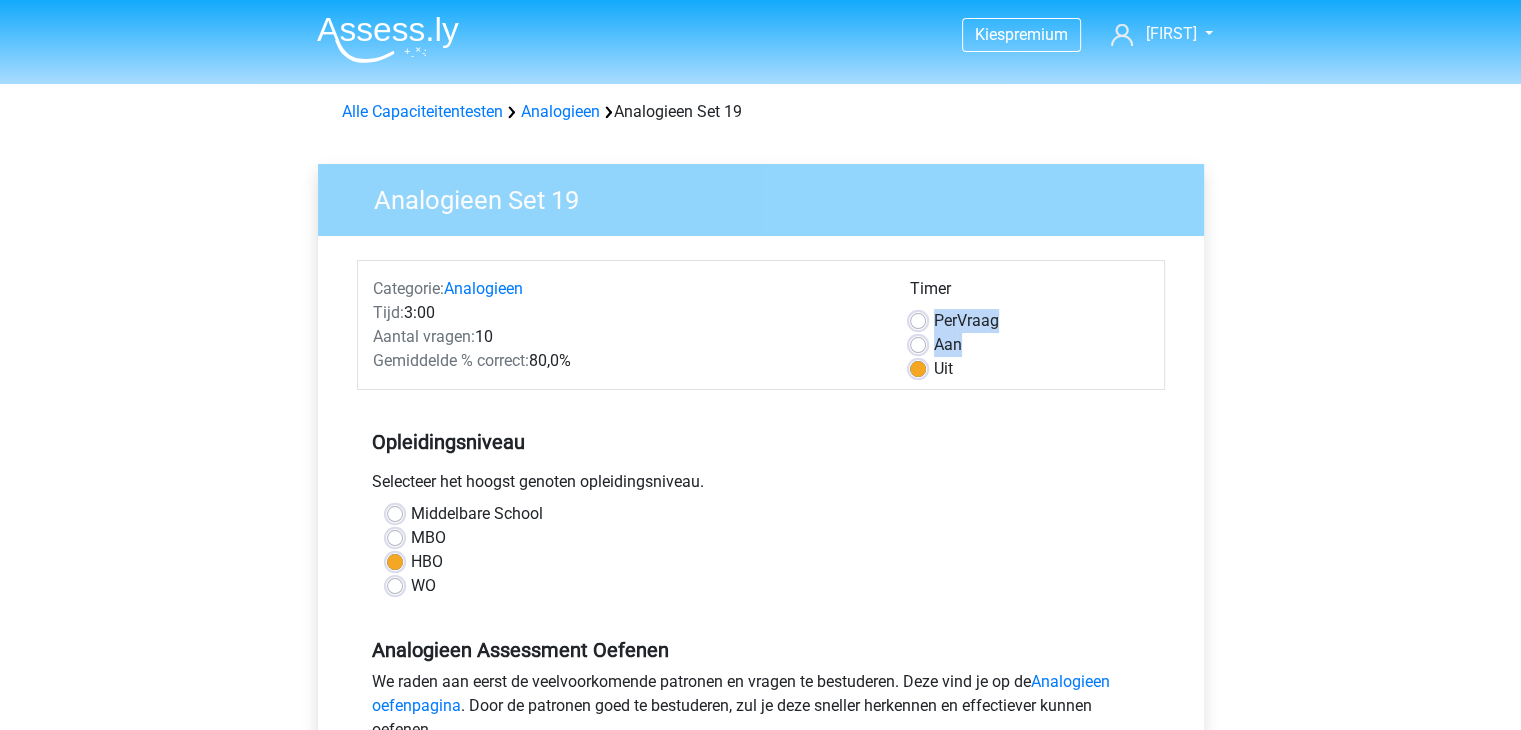 drag, startPoint x: 1512, startPoint y: 291, endPoint x: 1528, endPoint y: 342, distance: 53.450912 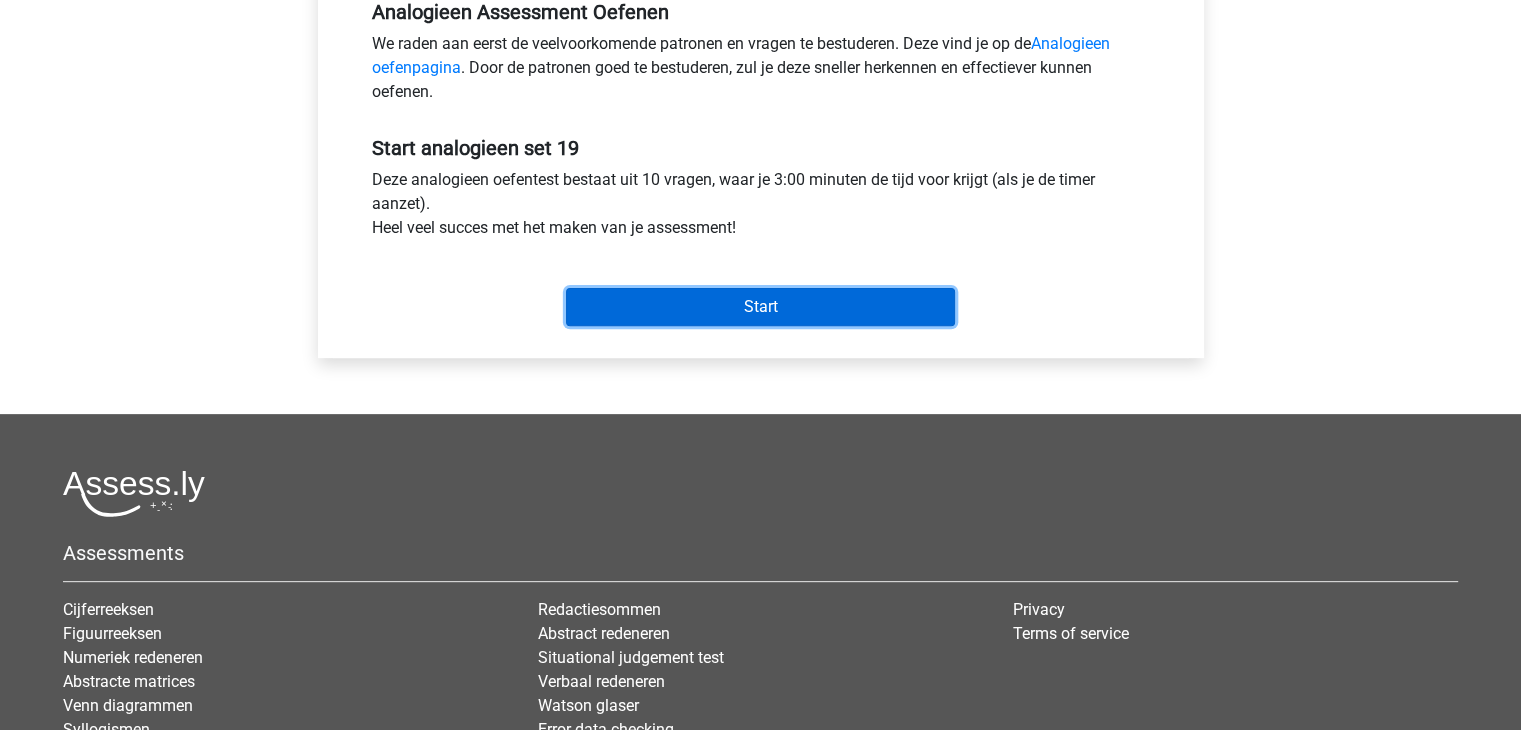click on "Start" at bounding box center (760, 307) 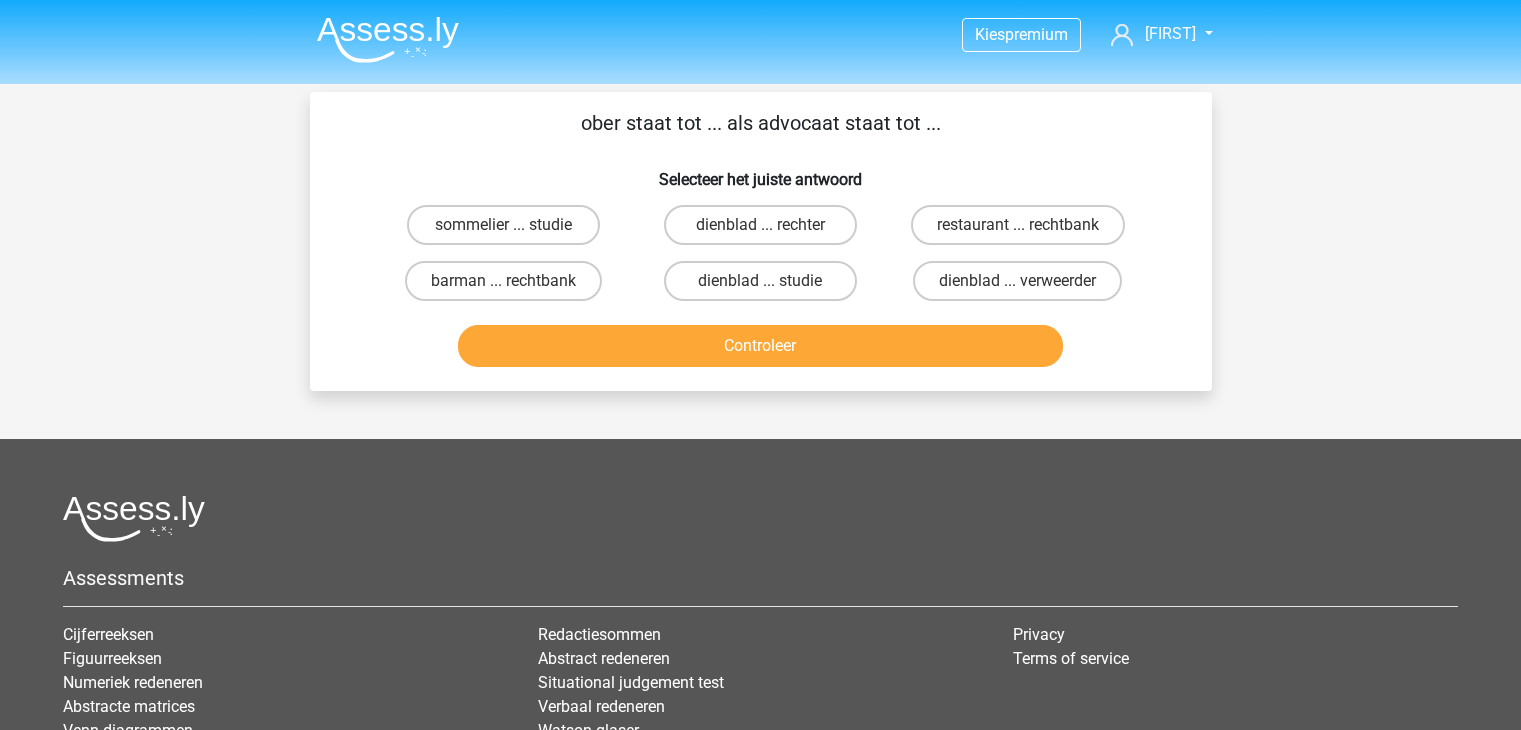 scroll, scrollTop: 0, scrollLeft: 0, axis: both 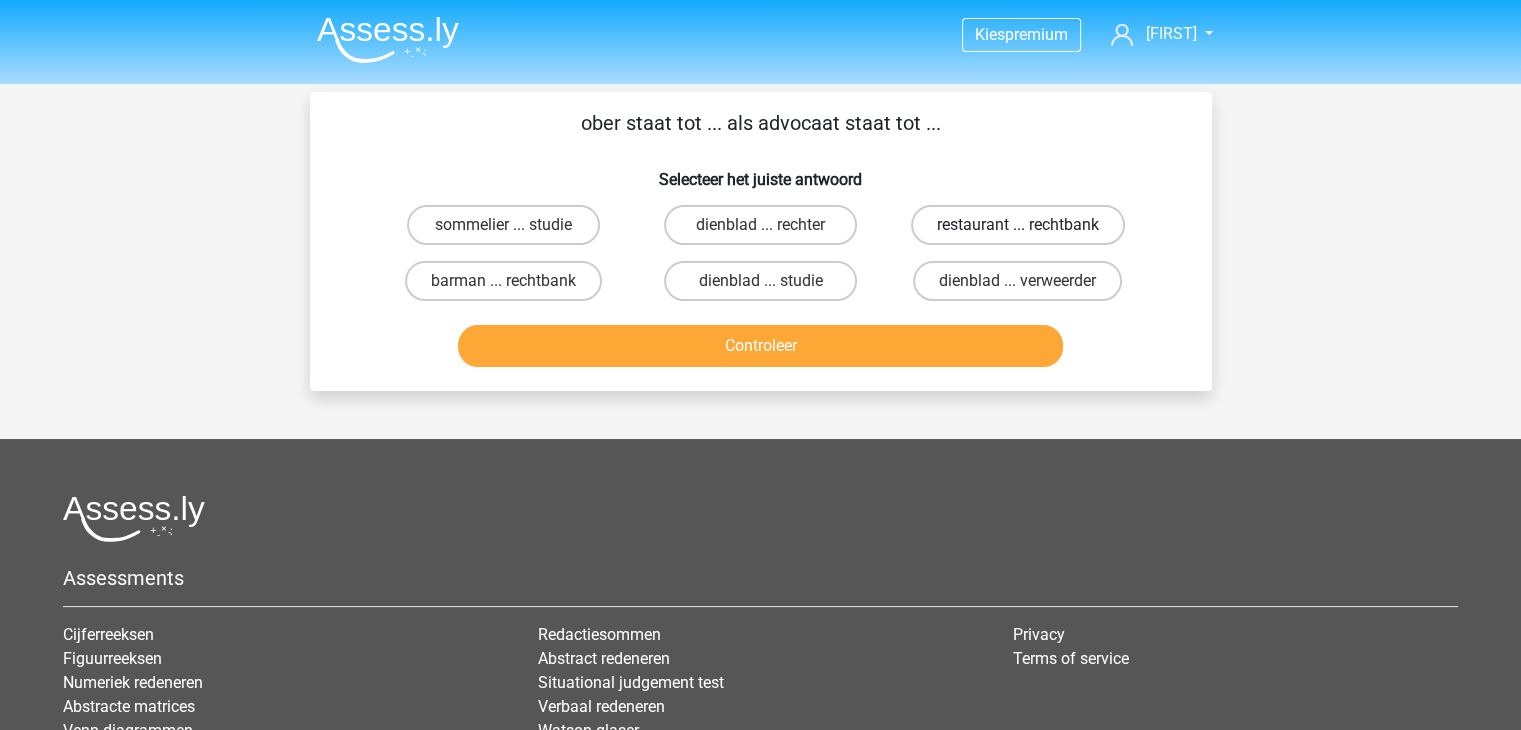 click on "restaurant ... rechtbank" at bounding box center (1018, 225) 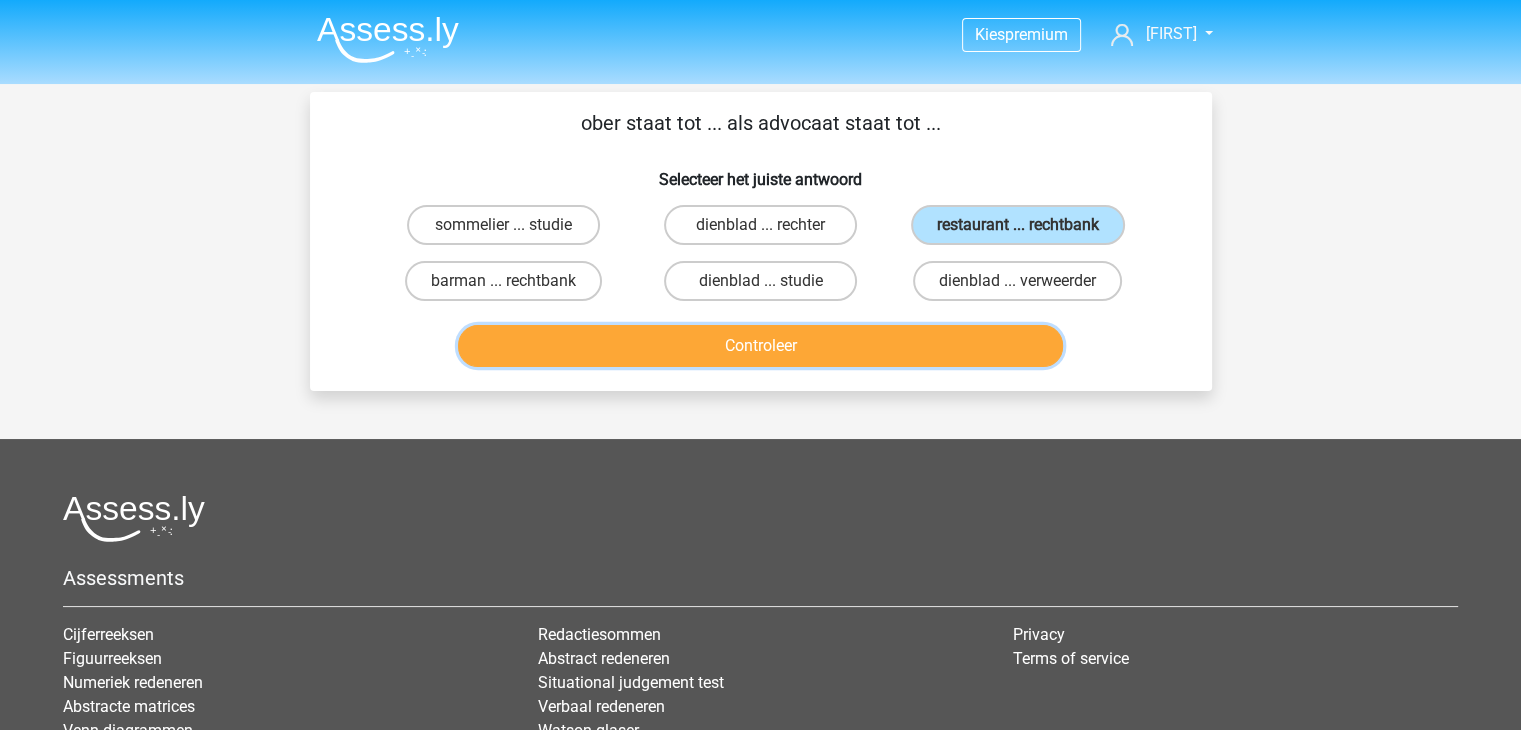click on "Controleer" at bounding box center (760, 346) 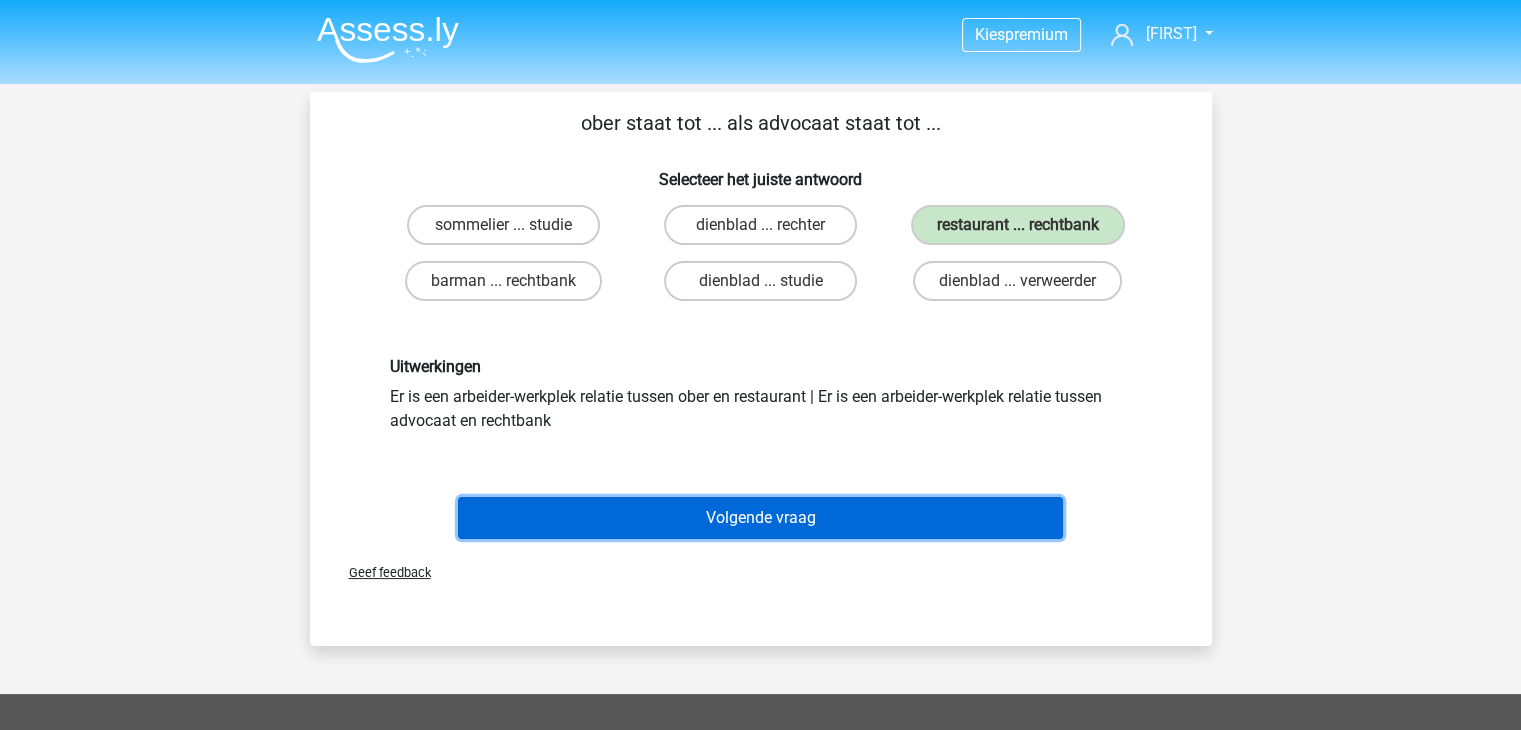 click on "Volgende vraag" at bounding box center (760, 518) 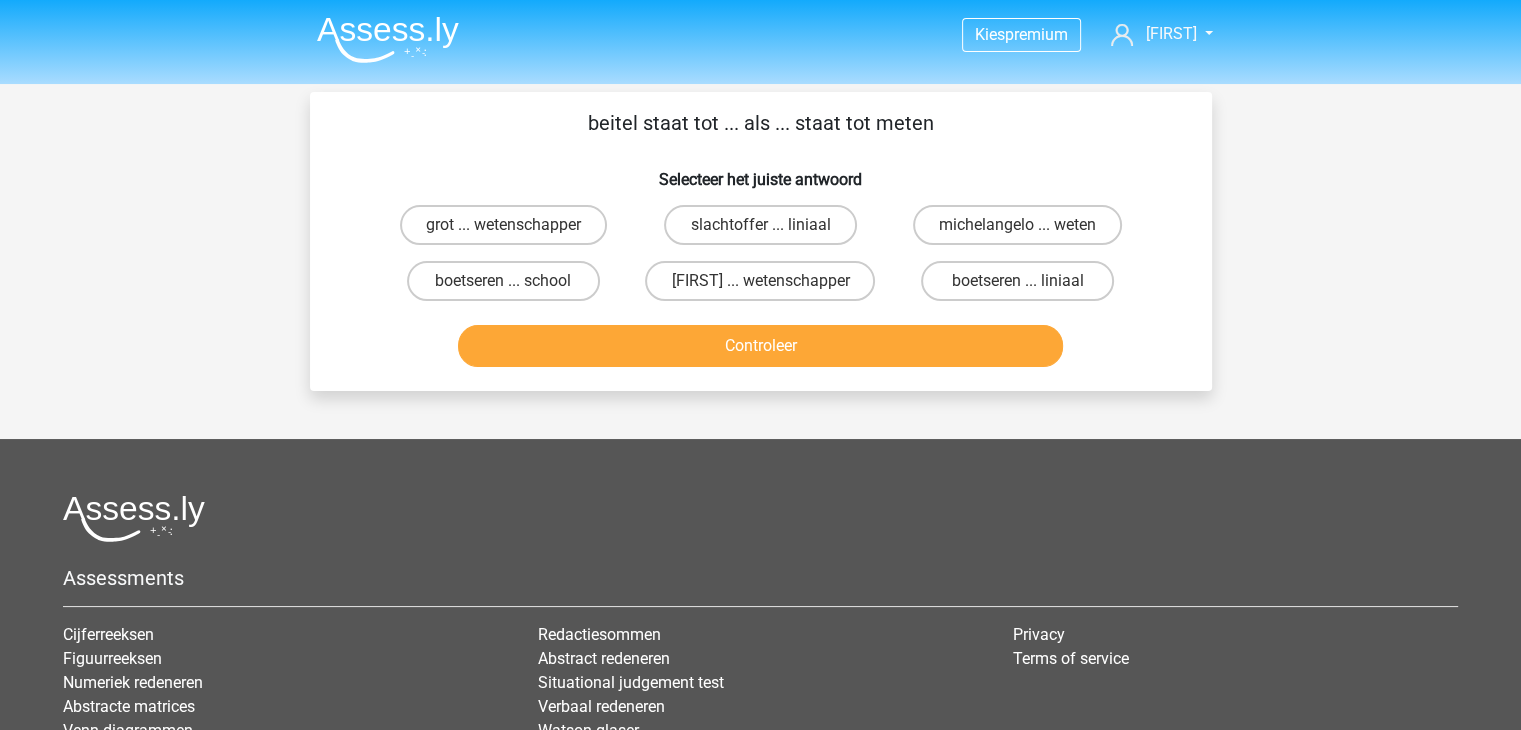scroll, scrollTop: 92, scrollLeft: 0, axis: vertical 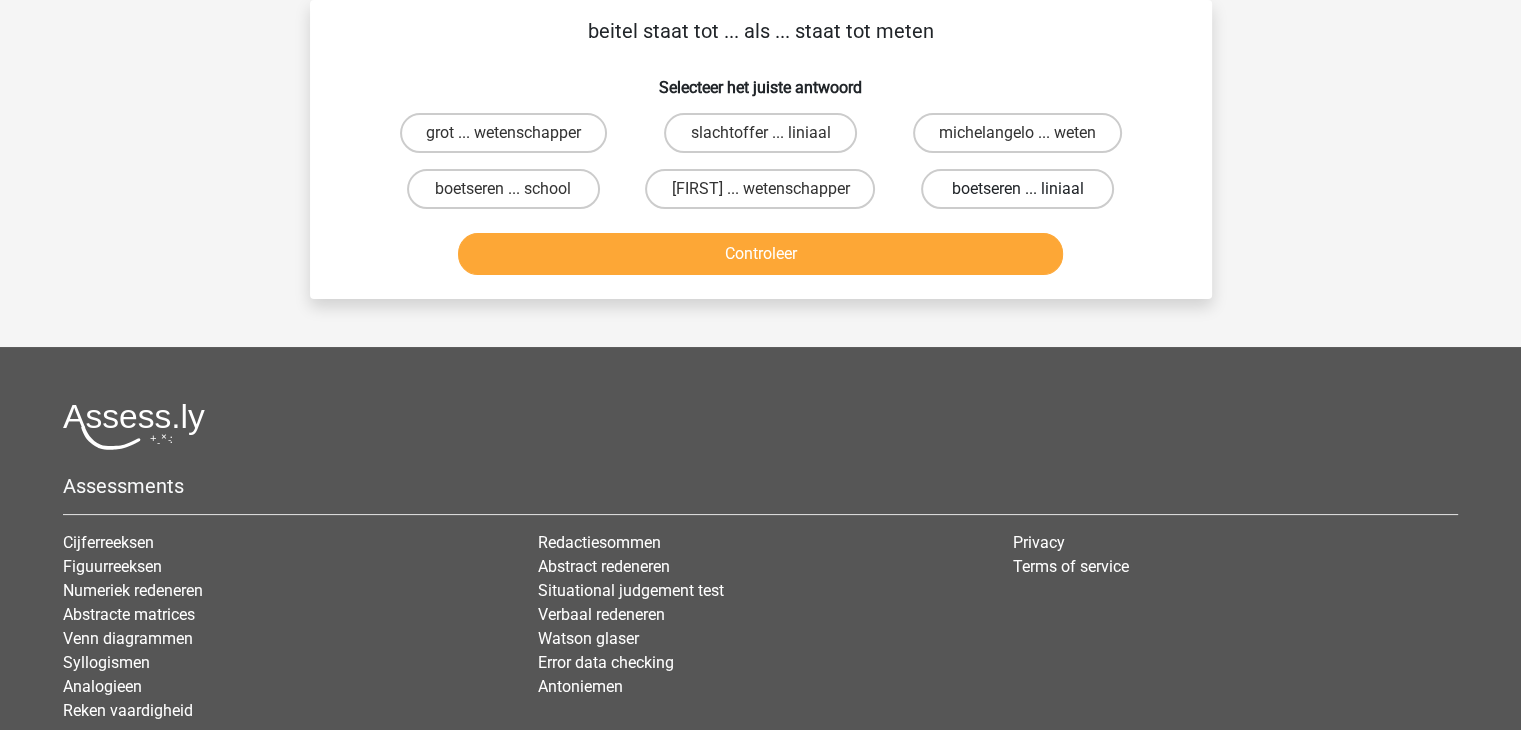 click on "boetseren ... liniaal" at bounding box center [1017, 189] 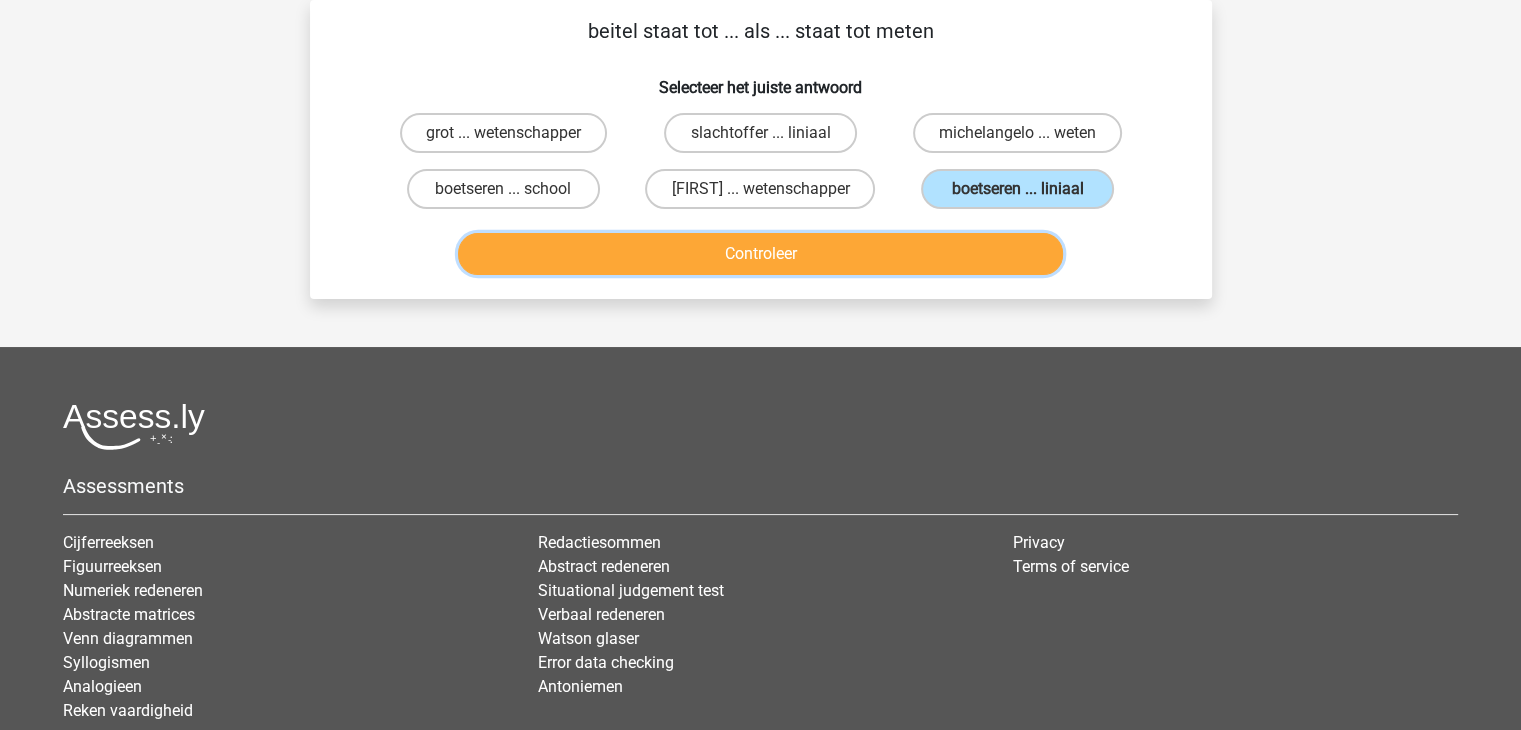 click on "Controleer" at bounding box center (760, 254) 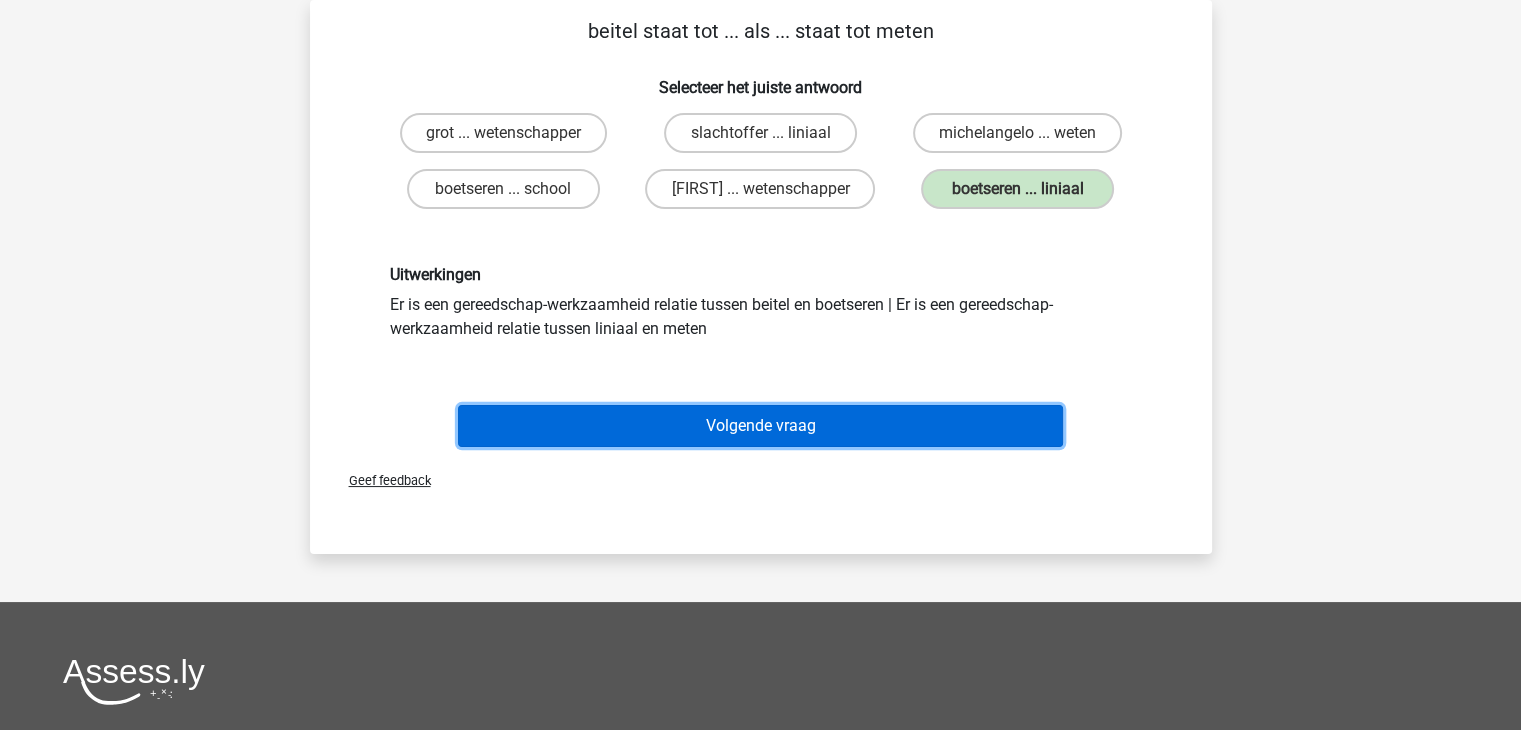 click on "Volgende vraag" at bounding box center [760, 426] 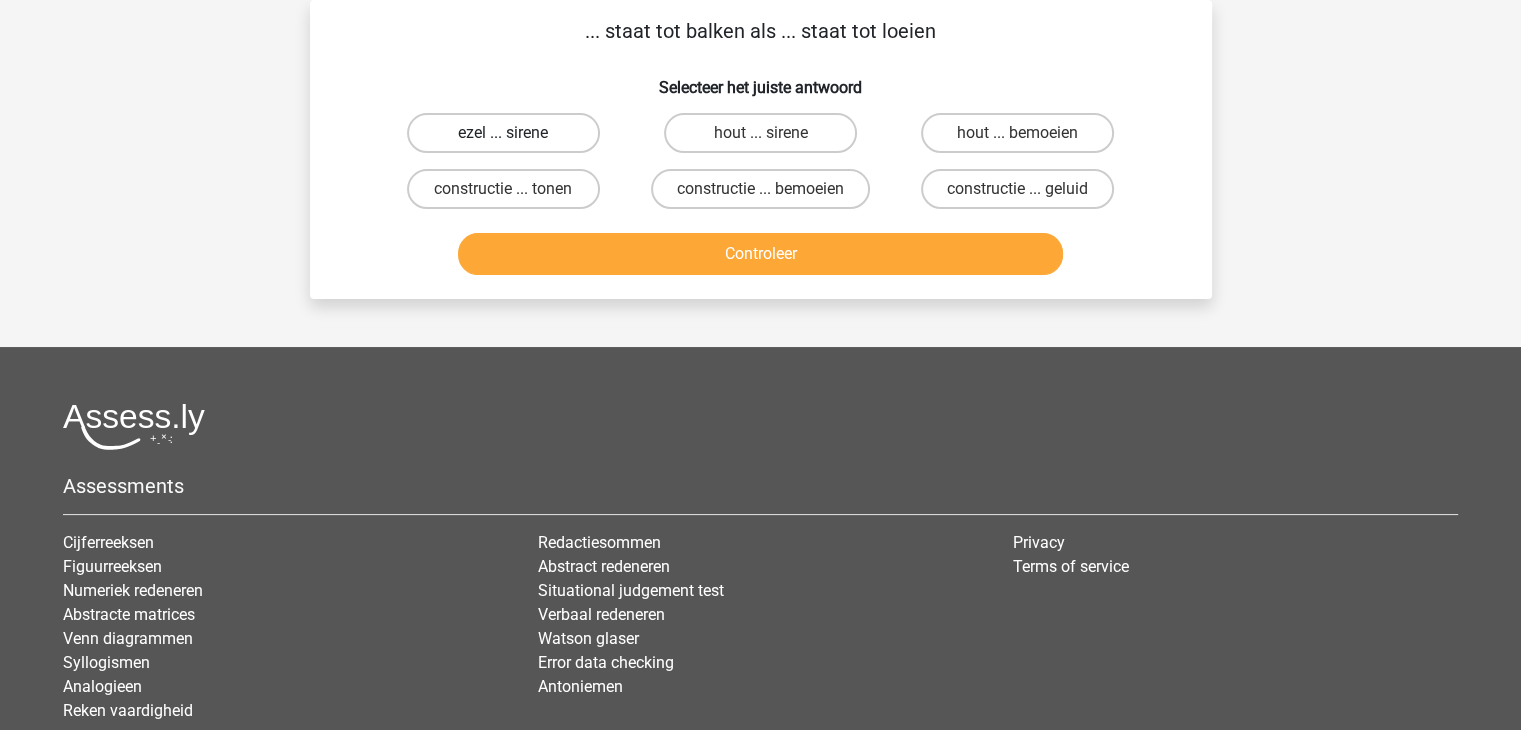 click on "ezel ... sirene" at bounding box center (503, 133) 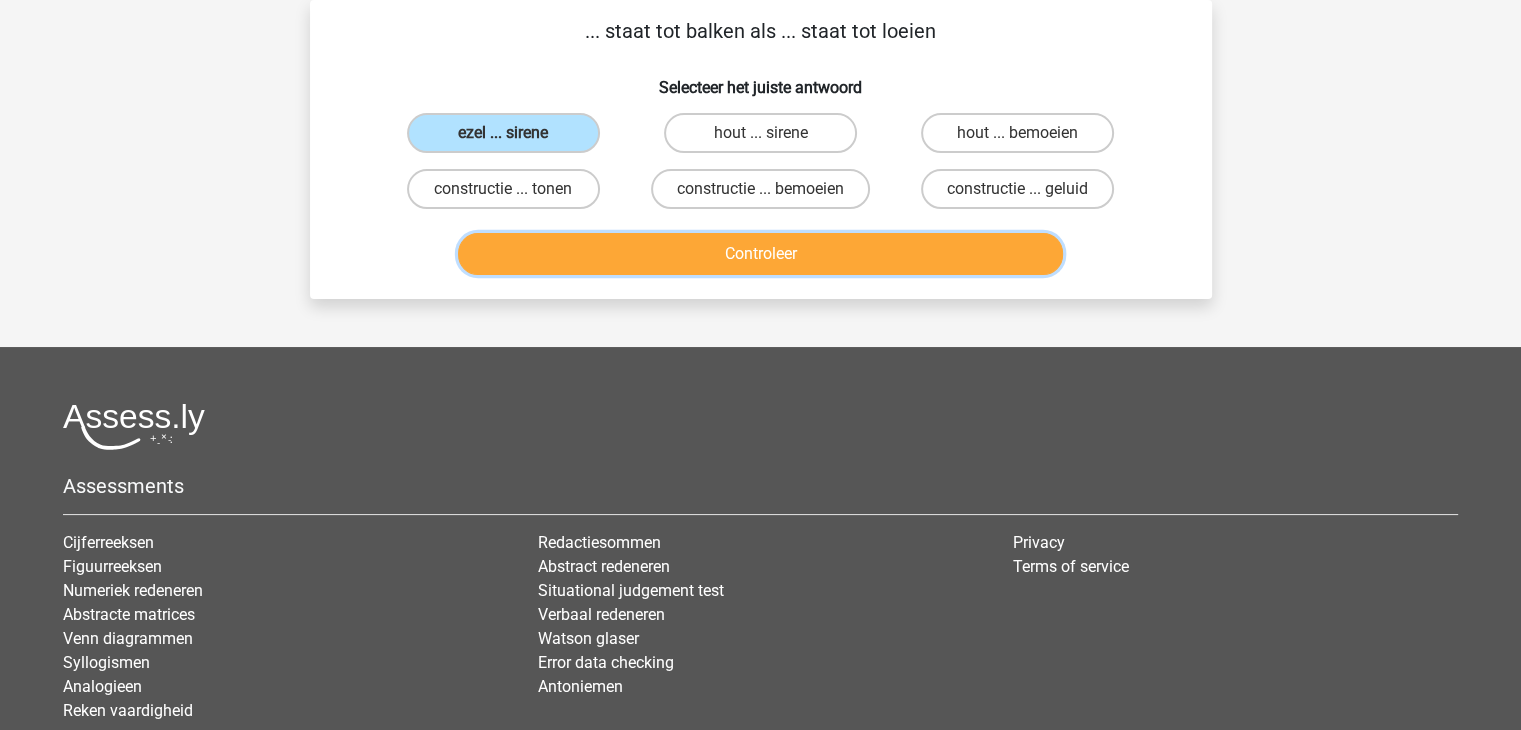 click on "Controleer" at bounding box center [760, 254] 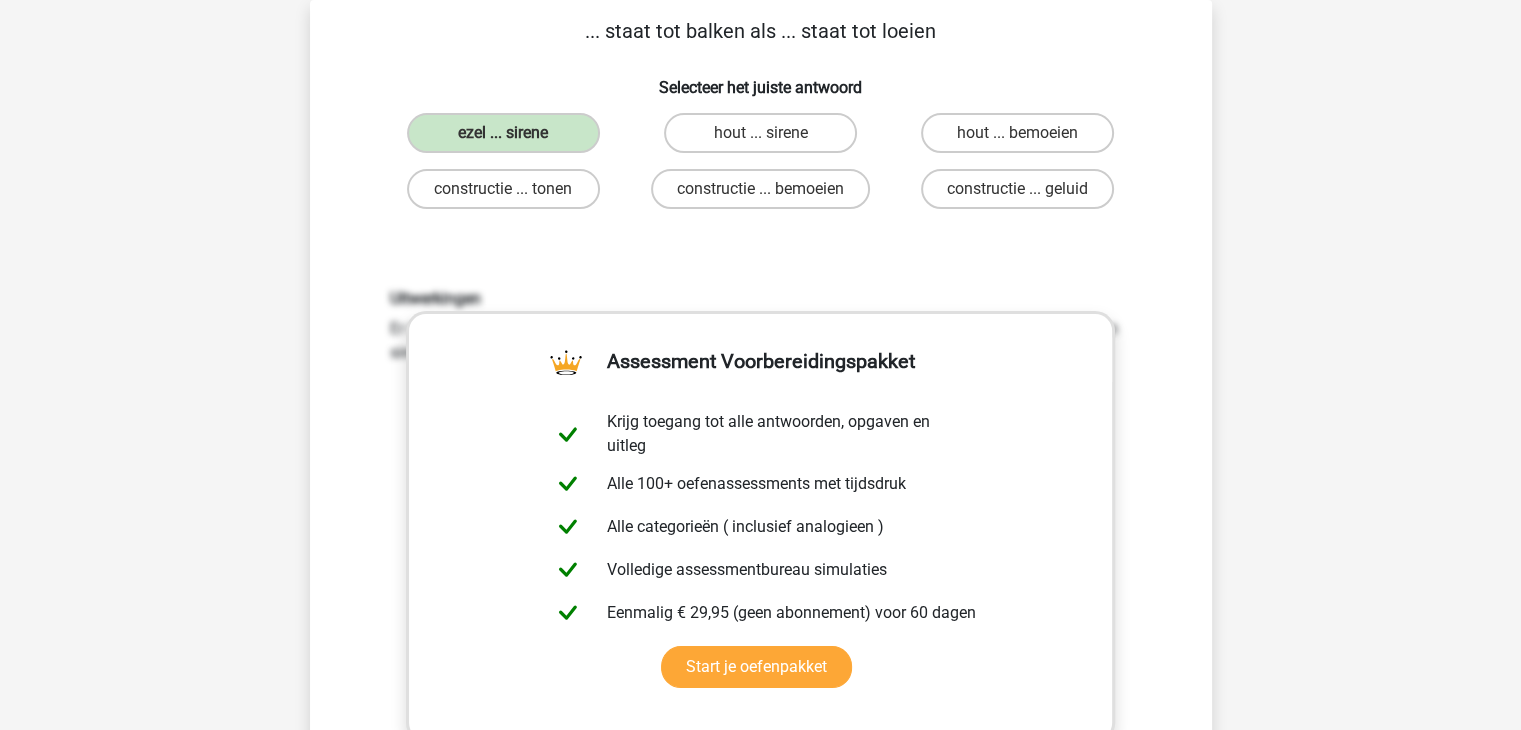 scroll, scrollTop: 244, scrollLeft: 0, axis: vertical 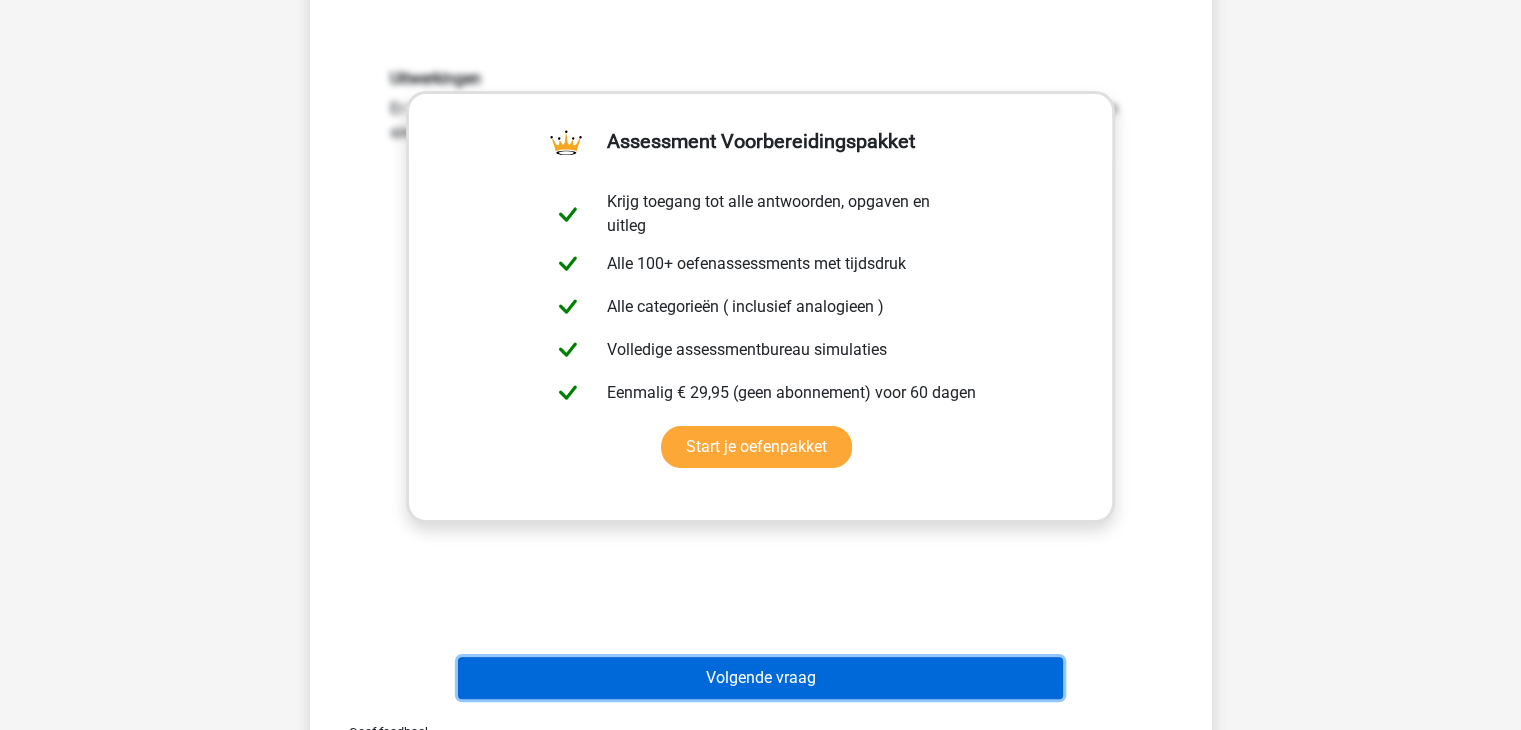 click on "Volgende vraag" at bounding box center [760, 678] 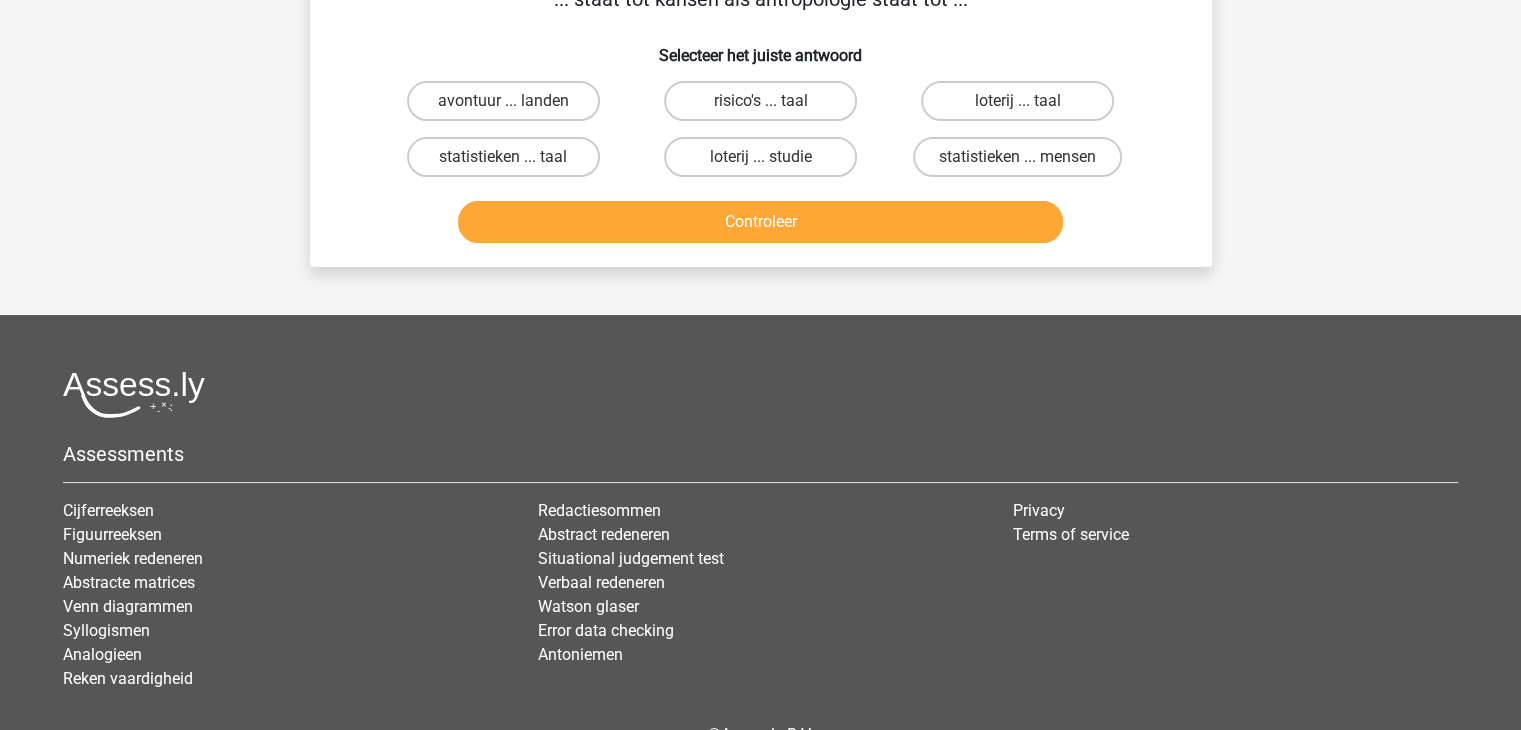 scroll, scrollTop: 92, scrollLeft: 0, axis: vertical 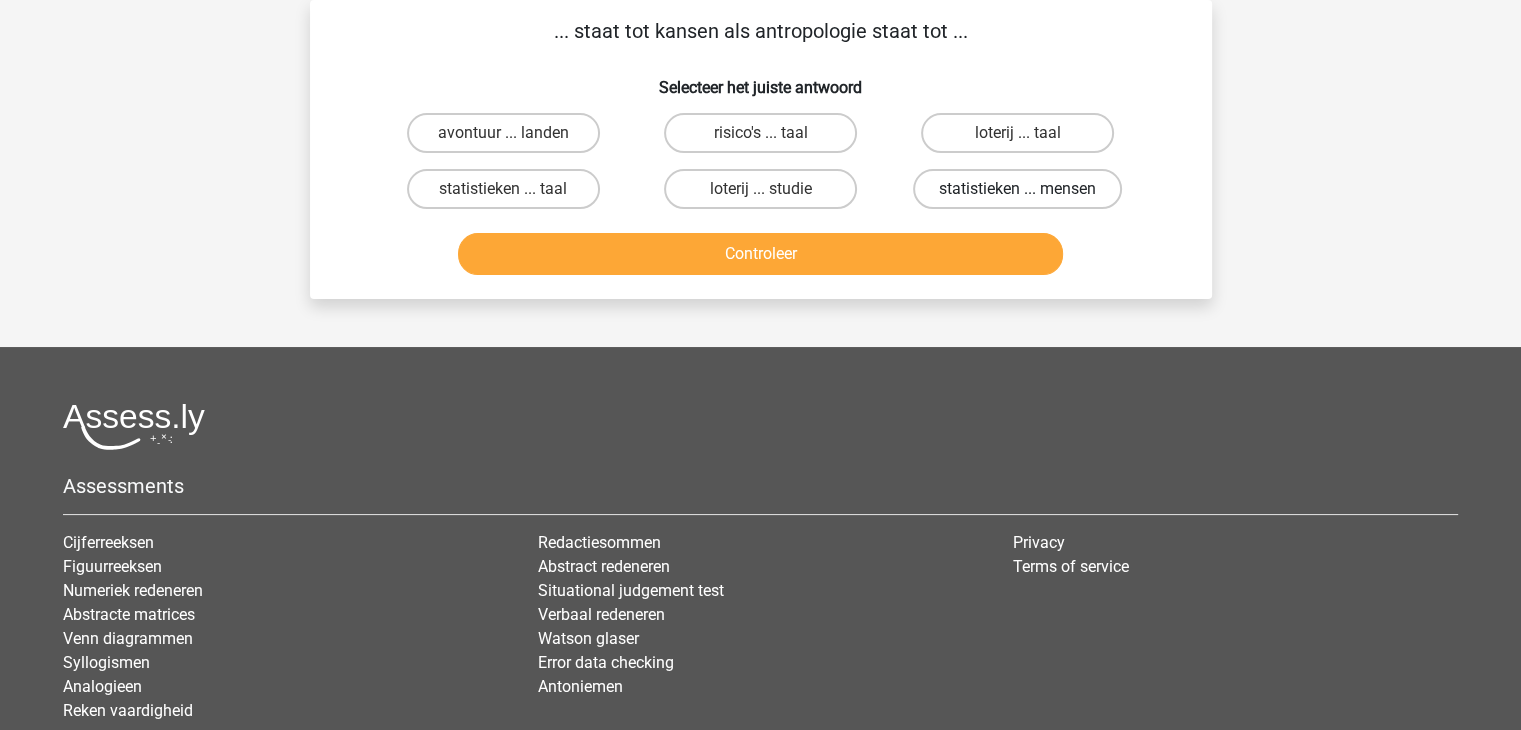 click on "statistieken ... mensen" at bounding box center (1017, 189) 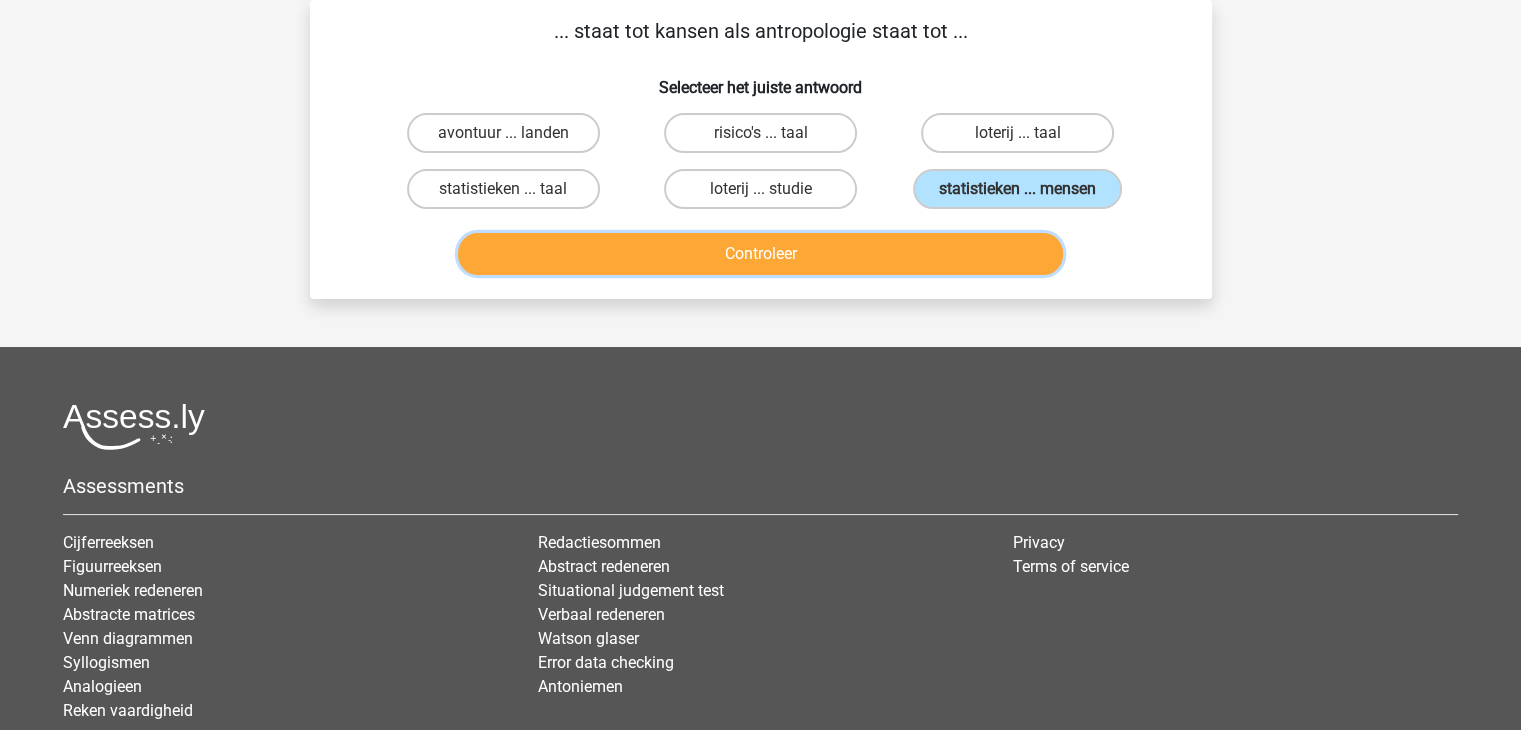 click on "Controleer" at bounding box center (760, 254) 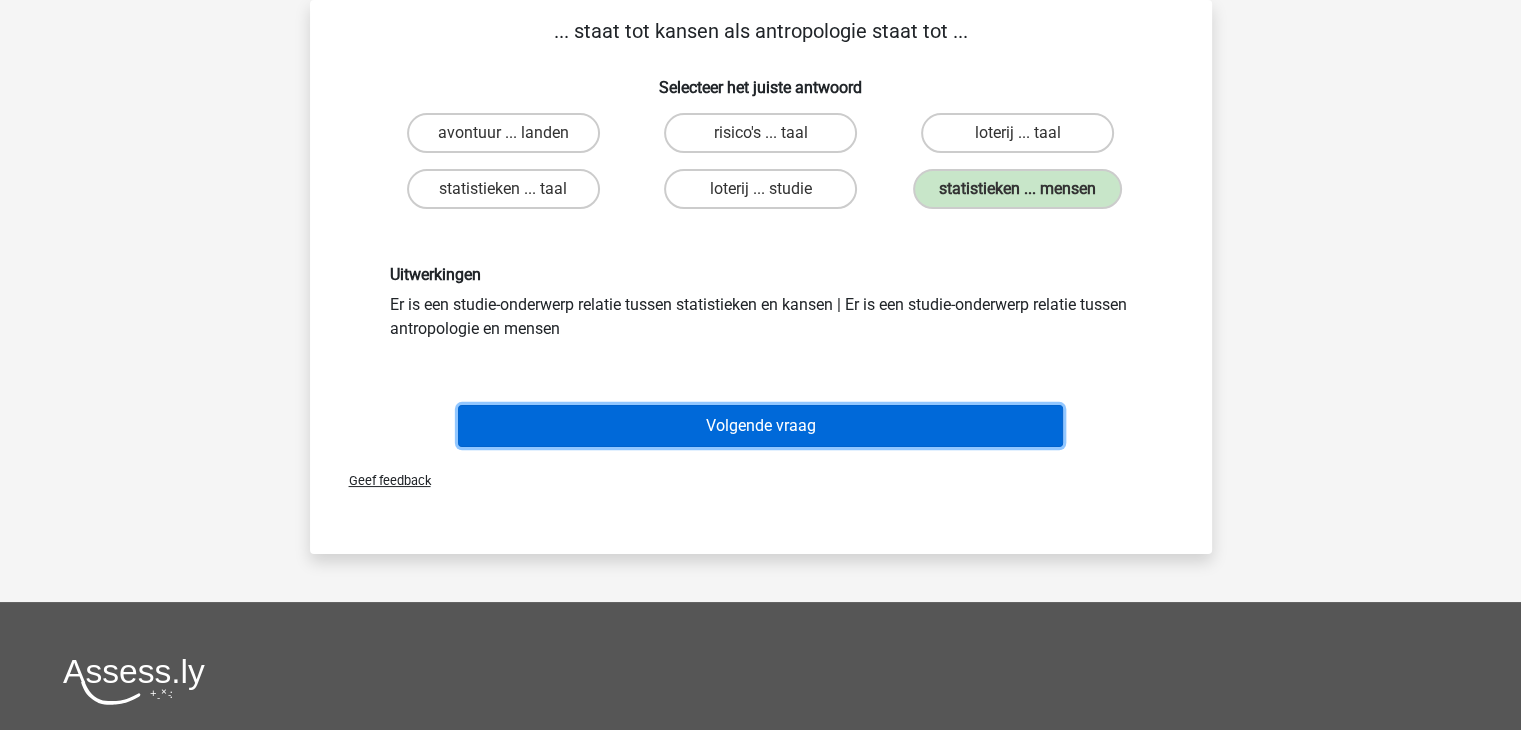 click on "Volgende vraag" at bounding box center (760, 426) 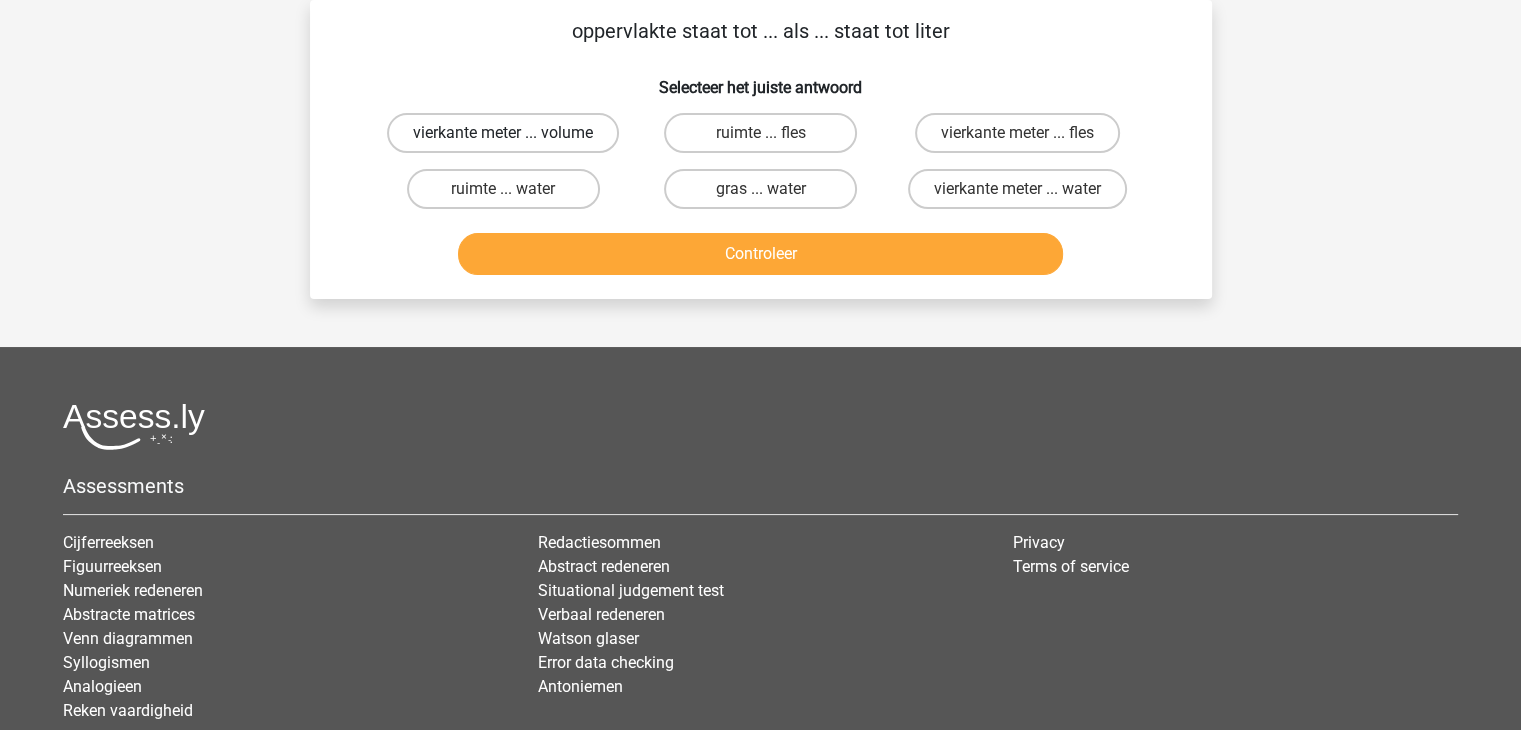click on "vierkante meter ... volume" at bounding box center (503, 133) 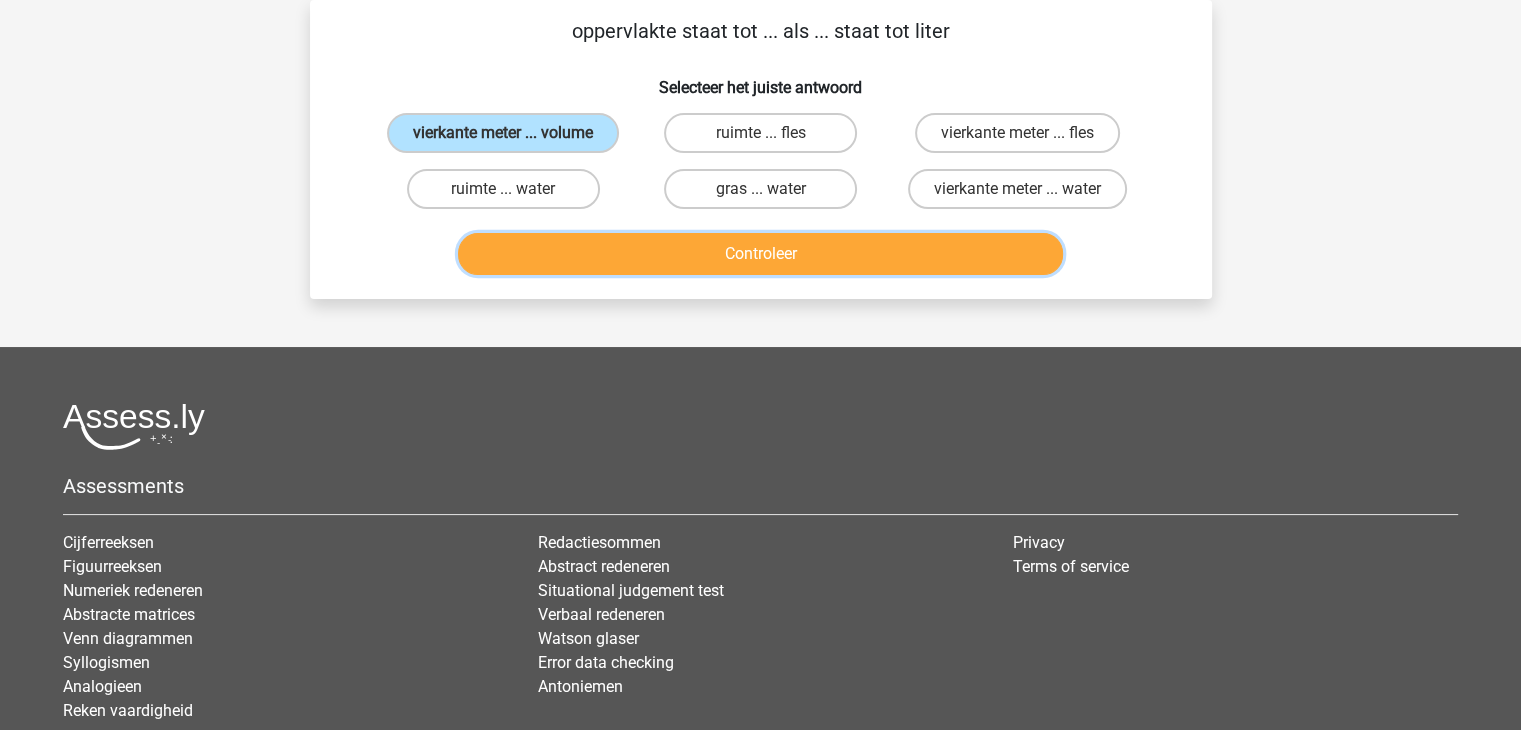 click on "Controleer" at bounding box center [760, 254] 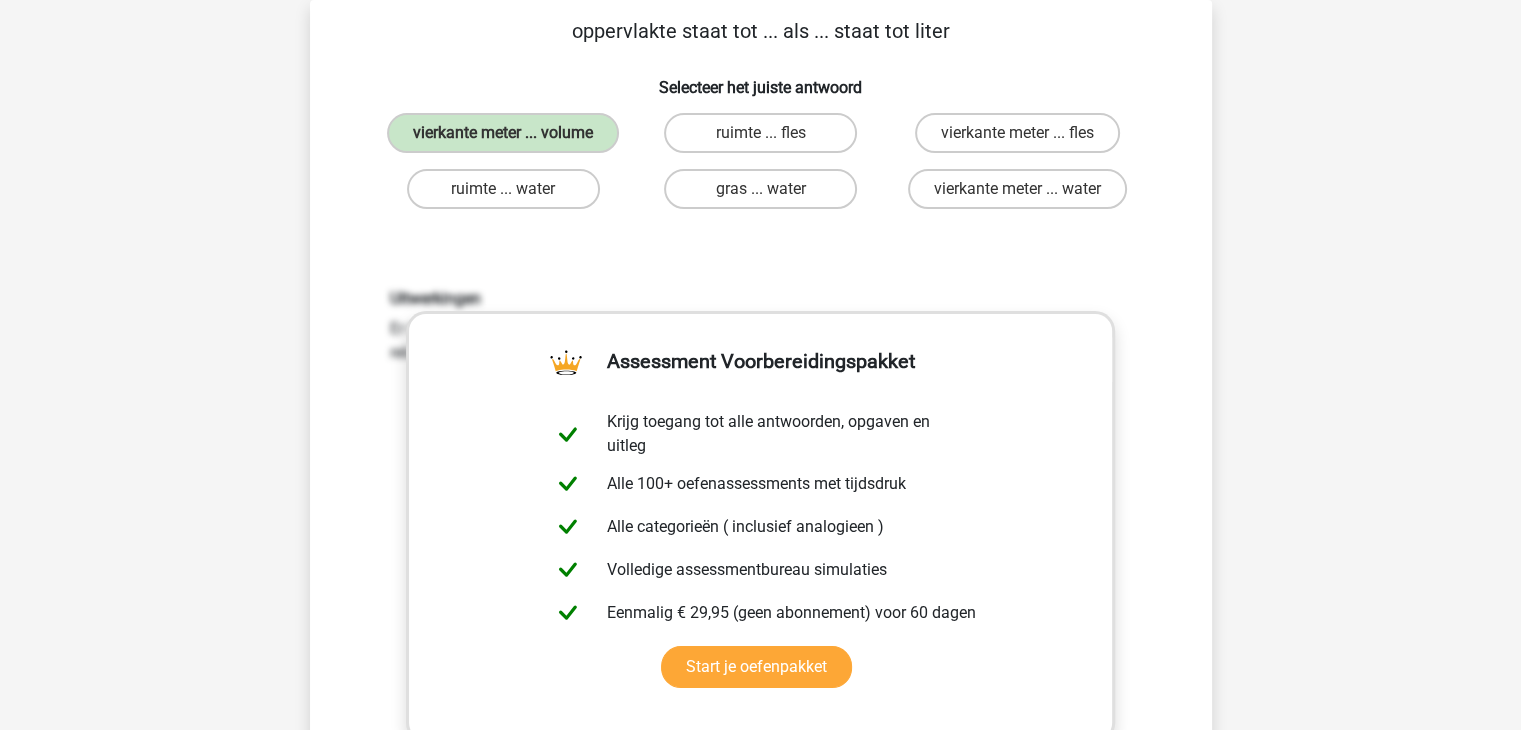 scroll, scrollTop: 269, scrollLeft: 0, axis: vertical 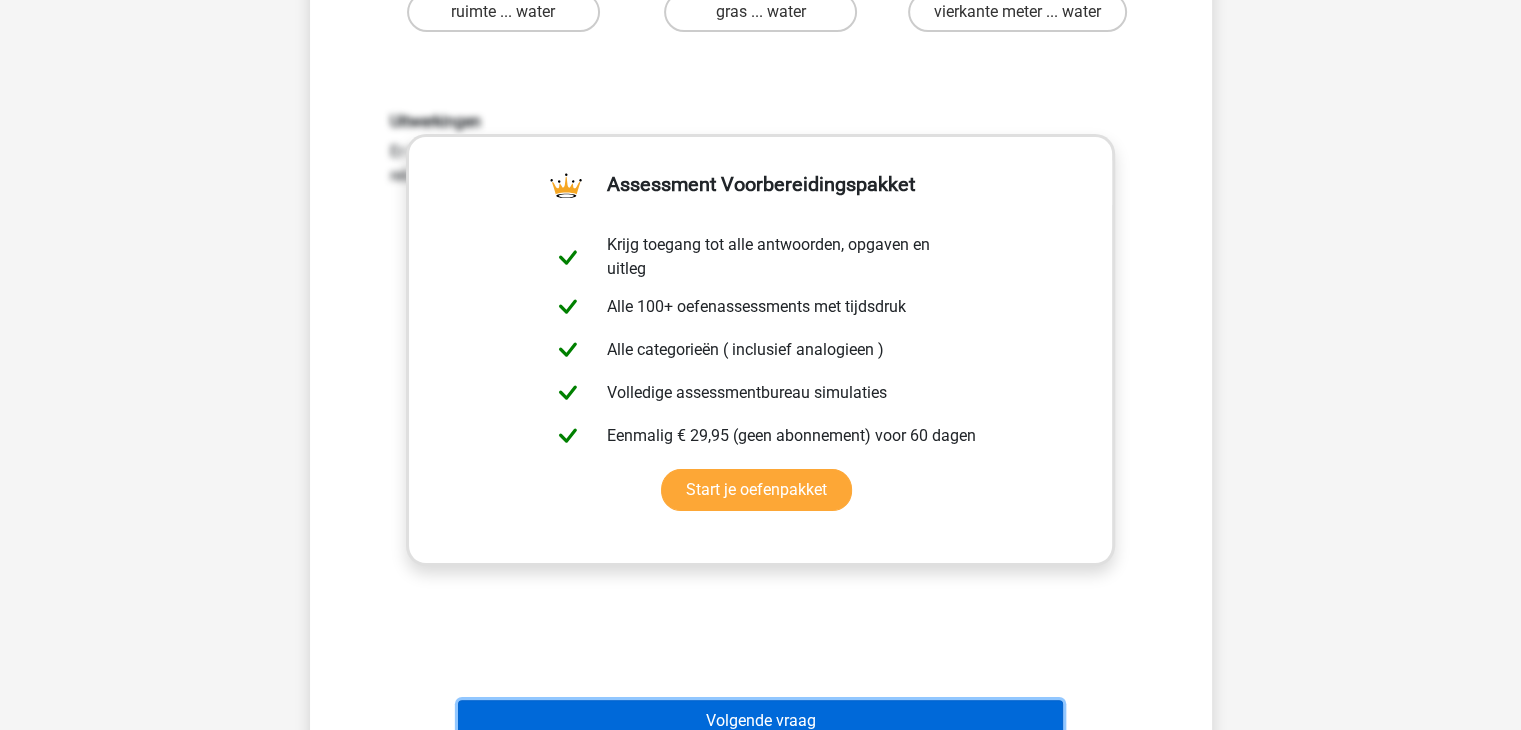 click on "Volgende vraag" at bounding box center (760, 721) 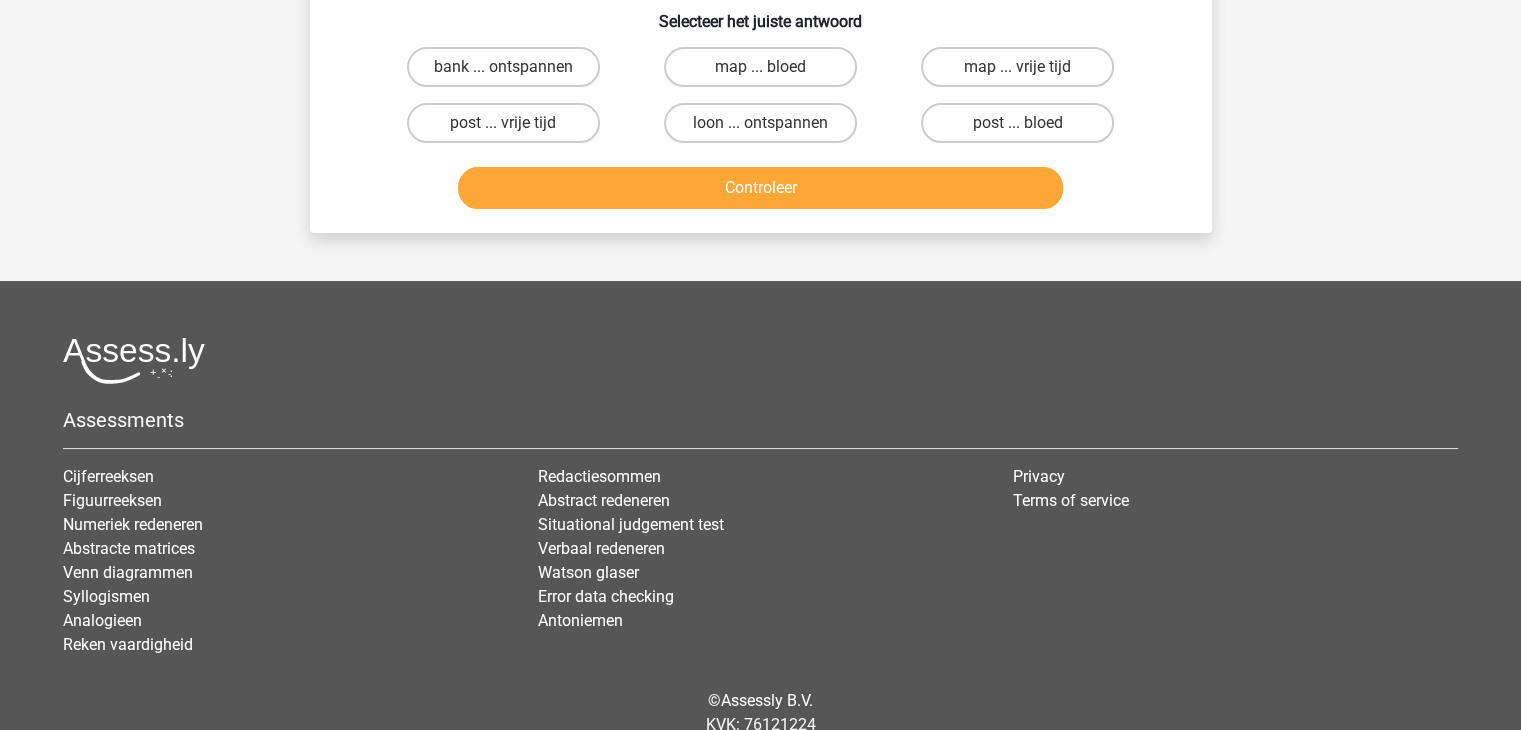 scroll, scrollTop: 92, scrollLeft: 0, axis: vertical 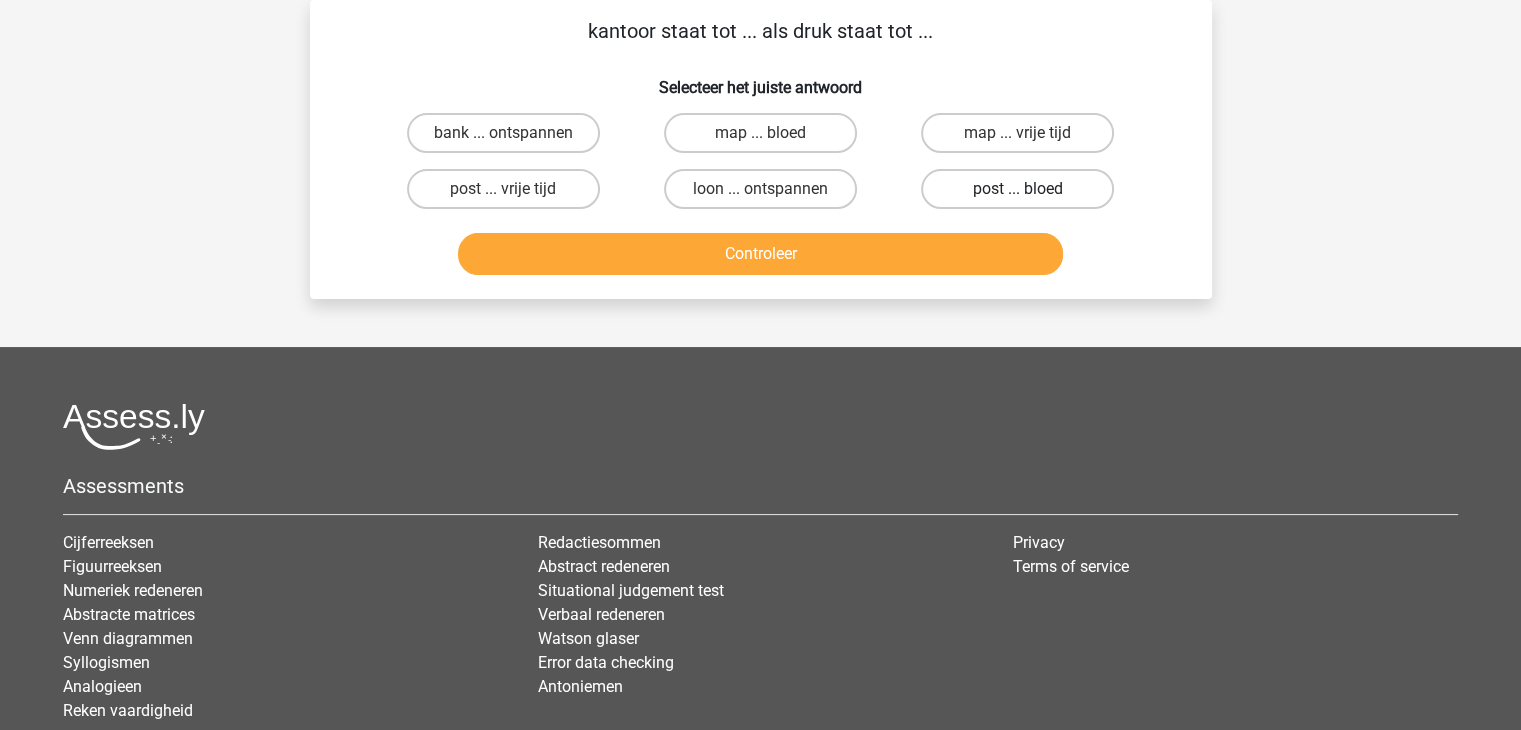 click on "post ... bloed" at bounding box center [1017, 189] 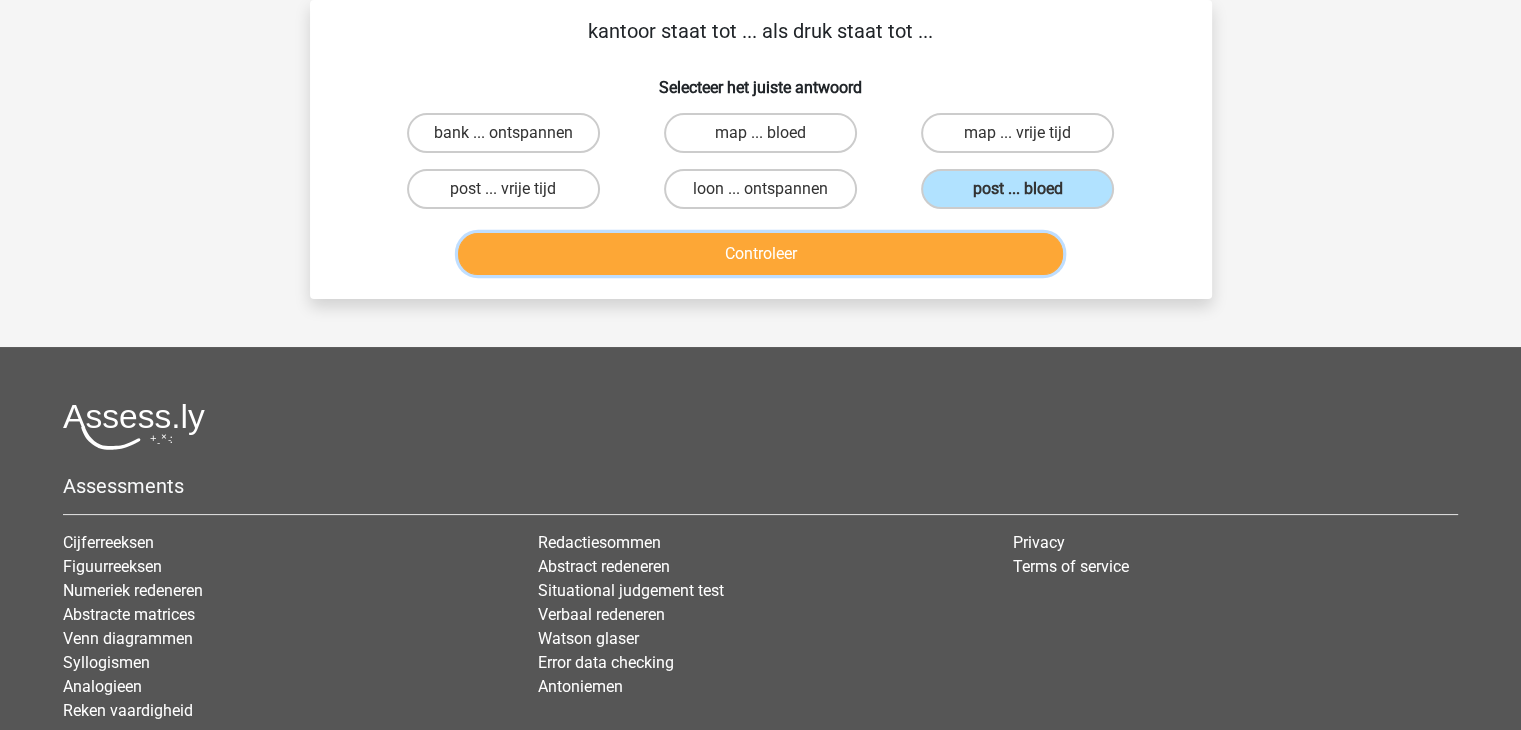 click on "Controleer" at bounding box center [760, 254] 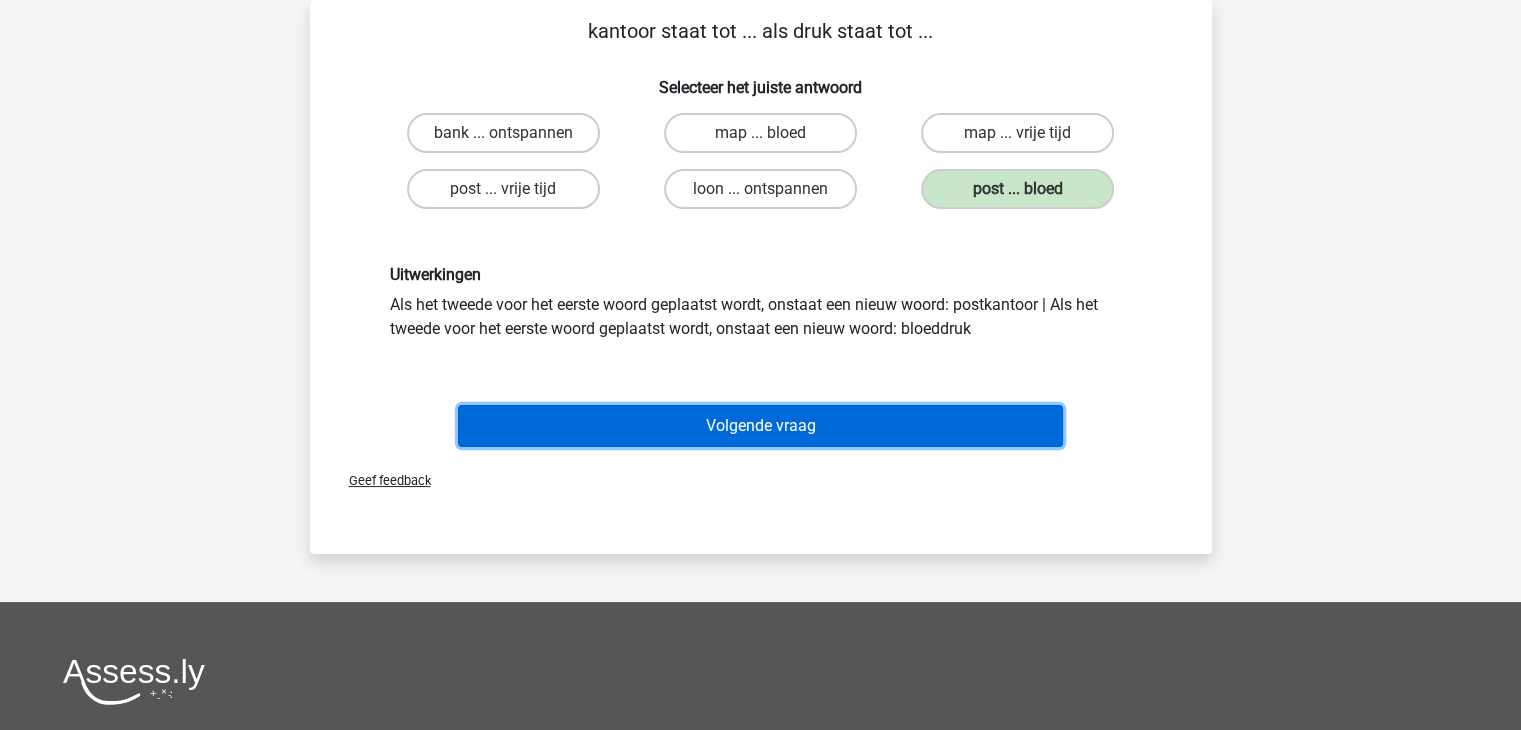 click on "Volgende vraag" at bounding box center [760, 426] 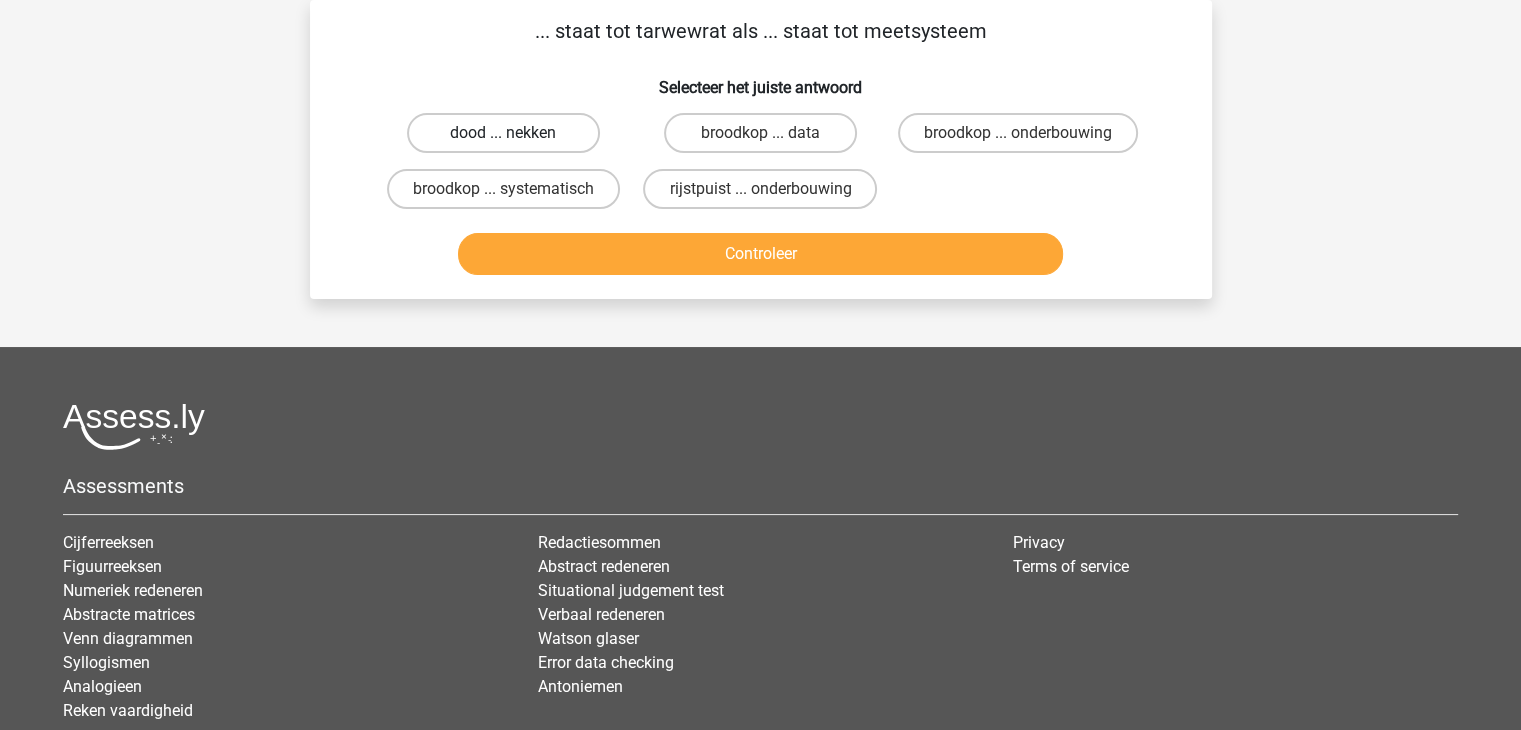 click on "dood ... nekken" at bounding box center (503, 133) 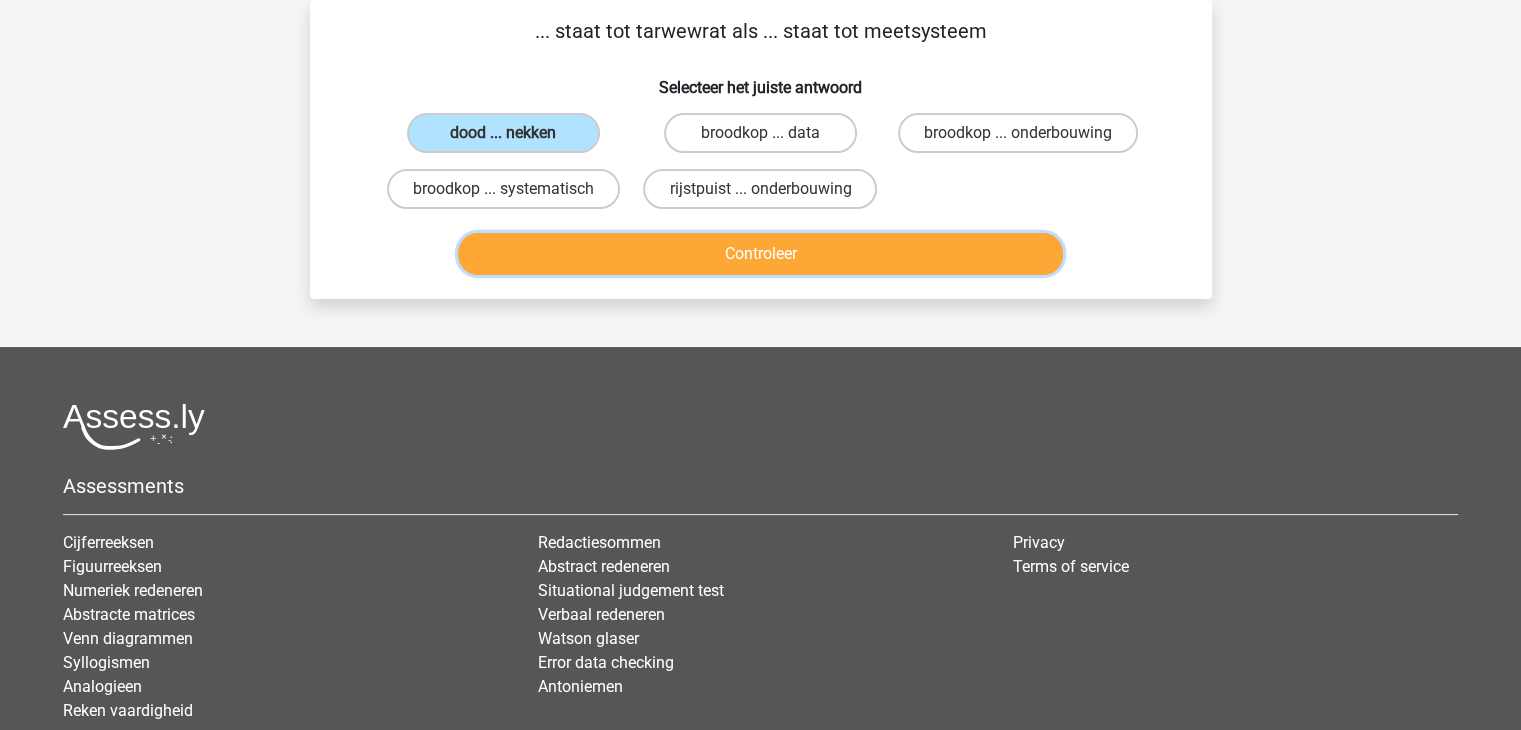 click on "Controleer" at bounding box center [760, 254] 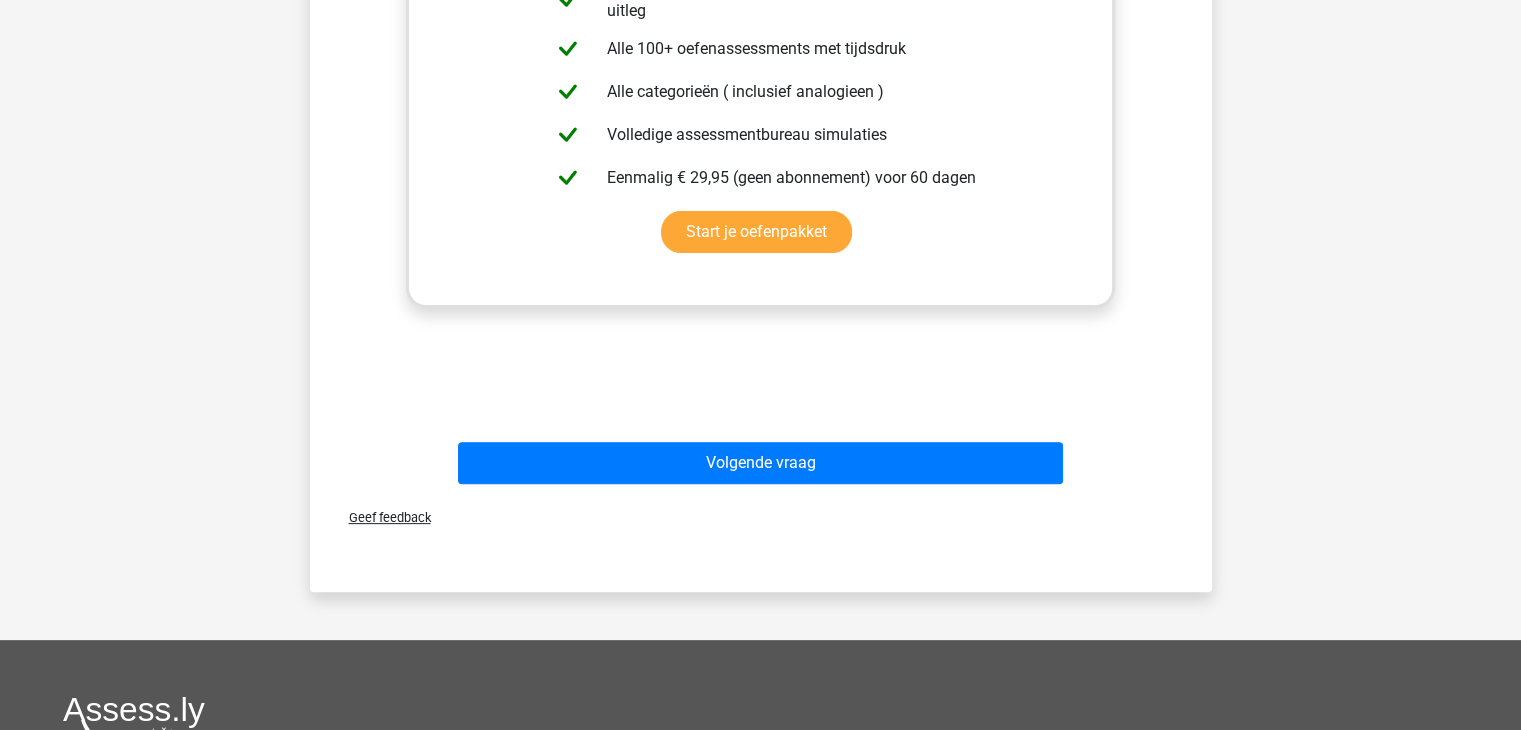 scroll, scrollTop: 529, scrollLeft: 0, axis: vertical 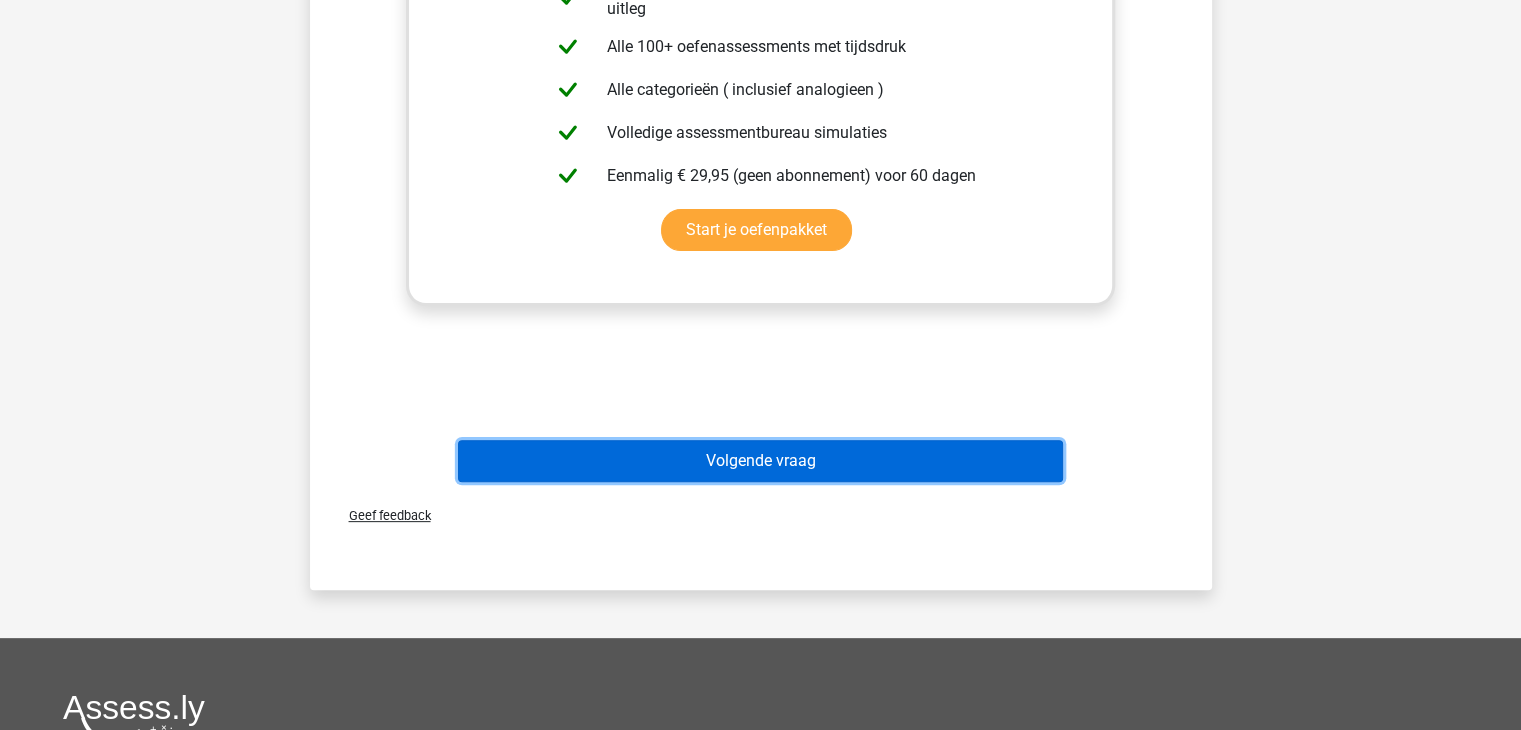 click on "Volgende vraag" at bounding box center (760, 461) 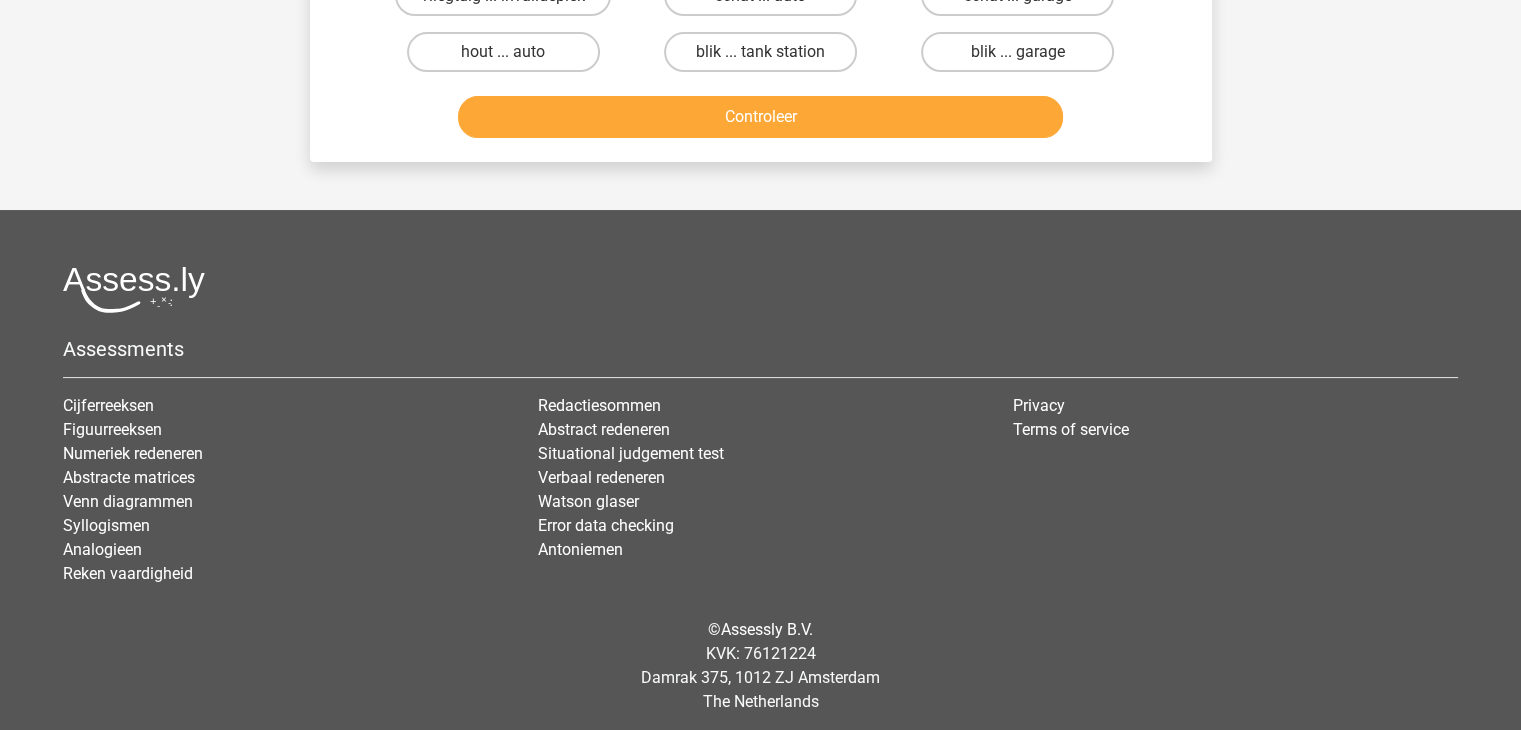 scroll, scrollTop: 92, scrollLeft: 0, axis: vertical 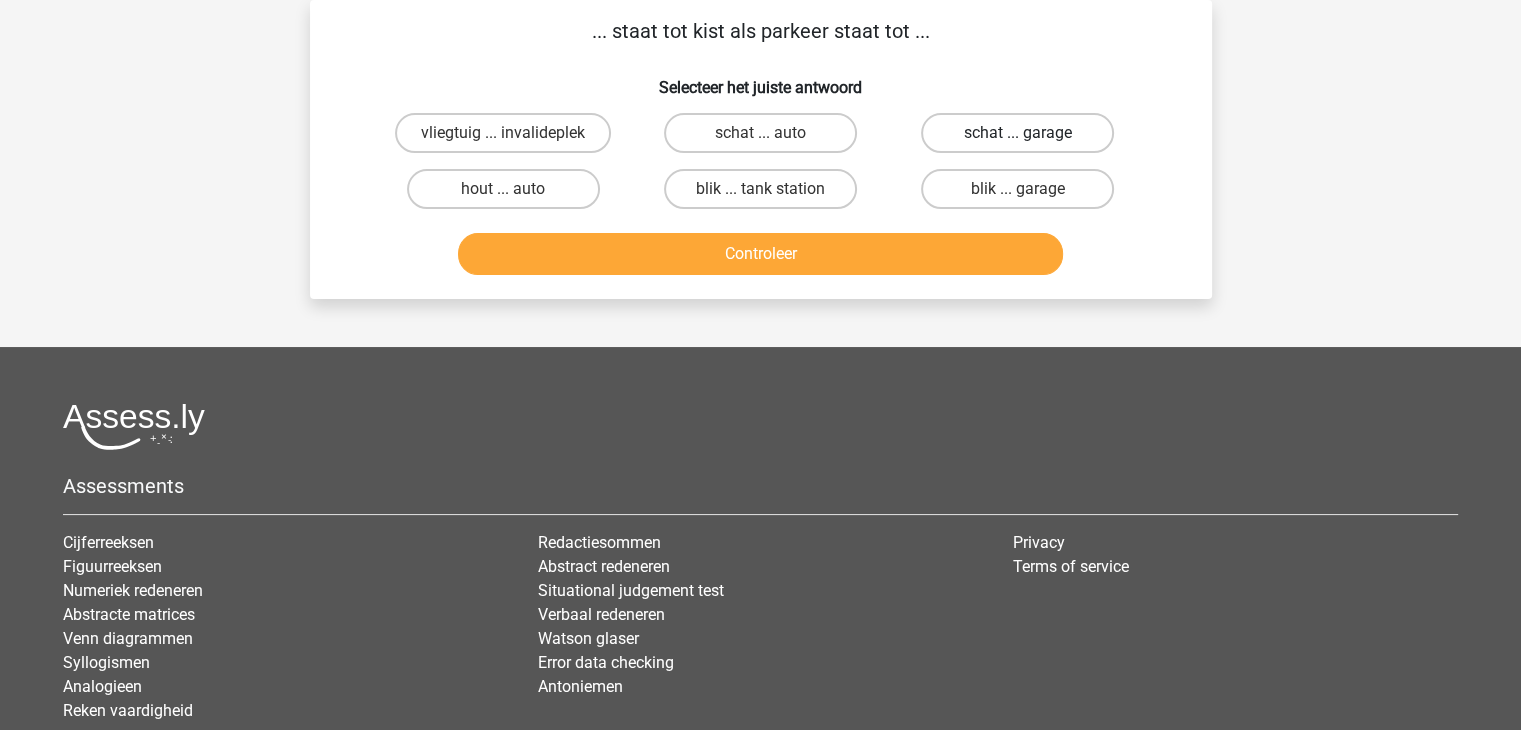 click on "schat ... garage" at bounding box center [1017, 133] 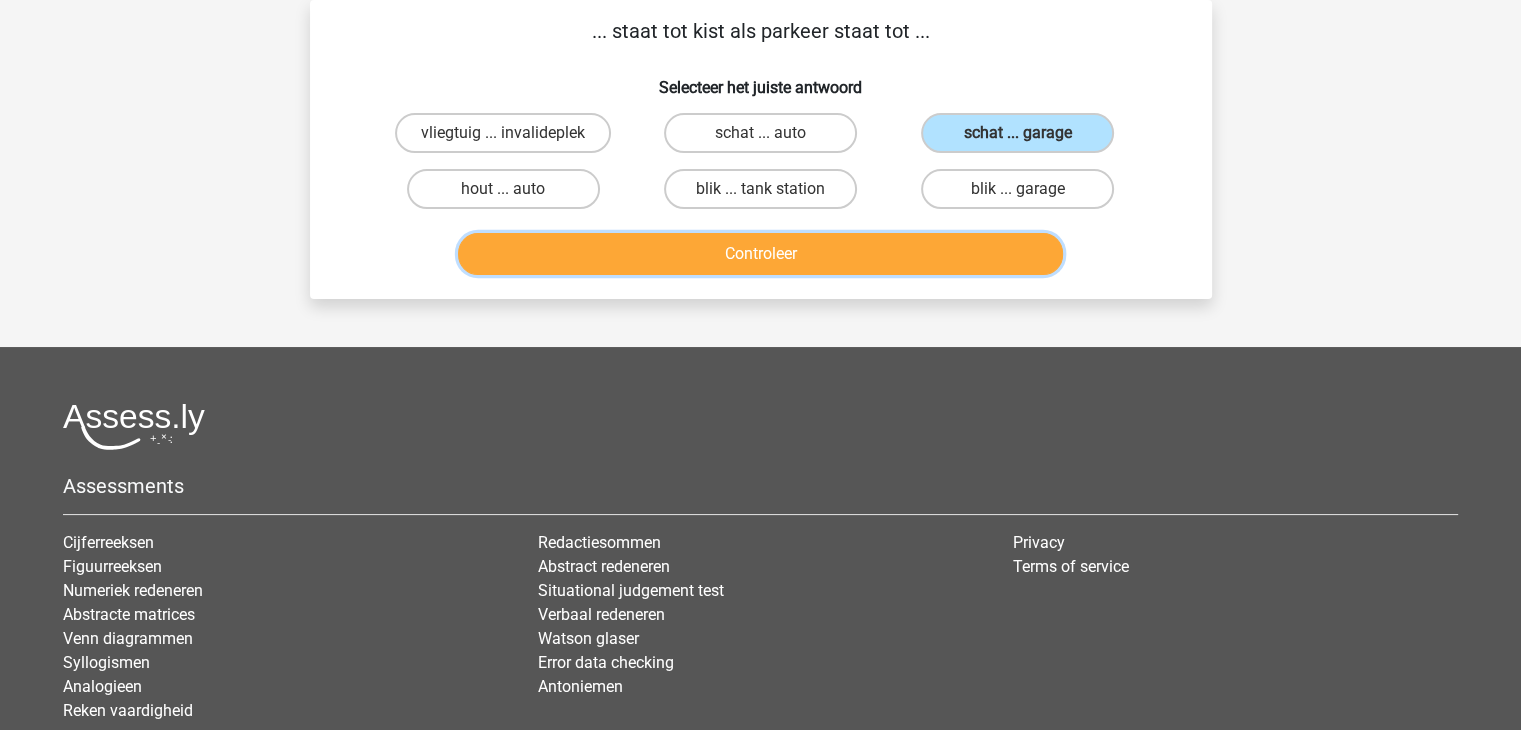 click on "Controleer" at bounding box center (760, 254) 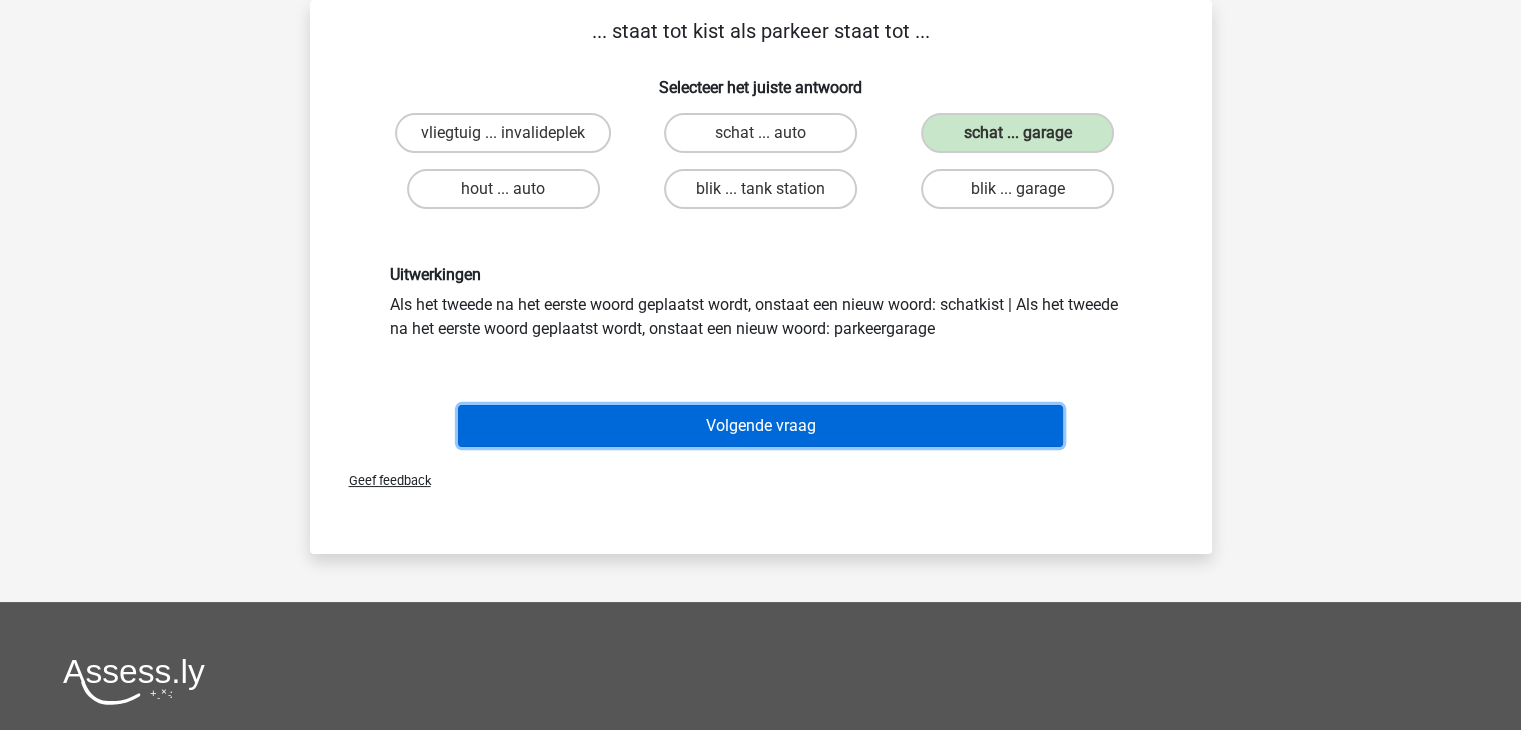 click on "Volgende vraag" at bounding box center [760, 426] 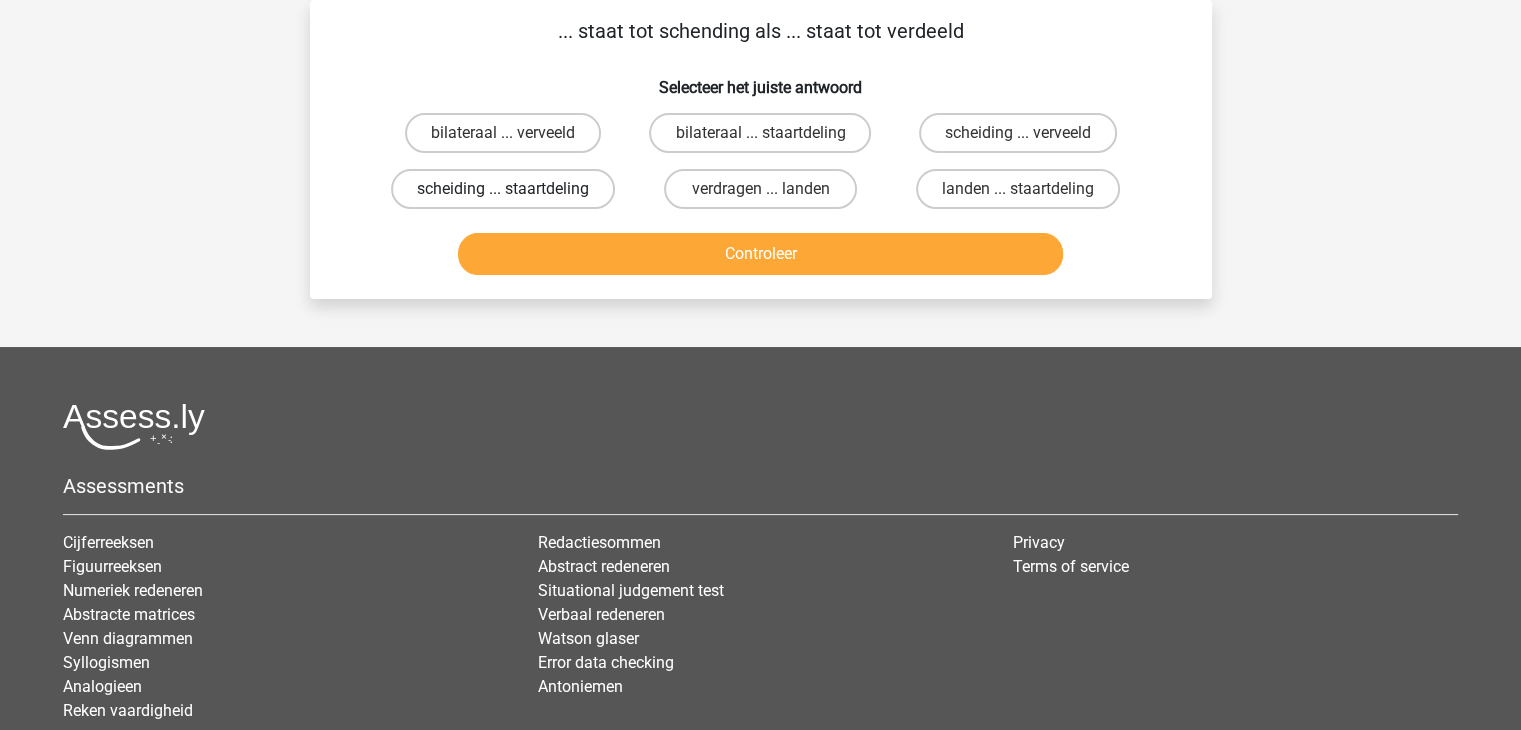 click on "scheiding ... staartdeling" at bounding box center [503, 189] 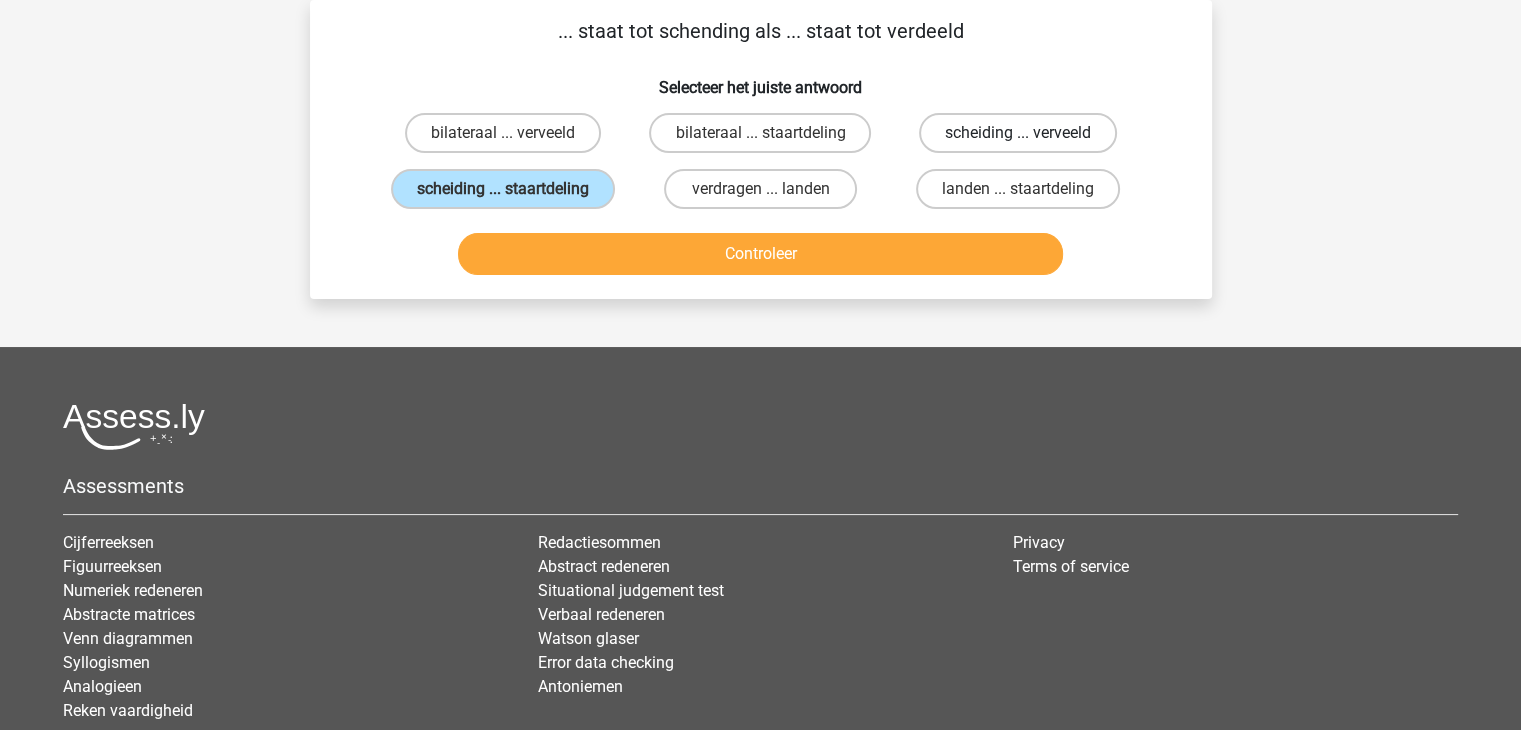 click on "scheiding ... verveeld" at bounding box center (1018, 133) 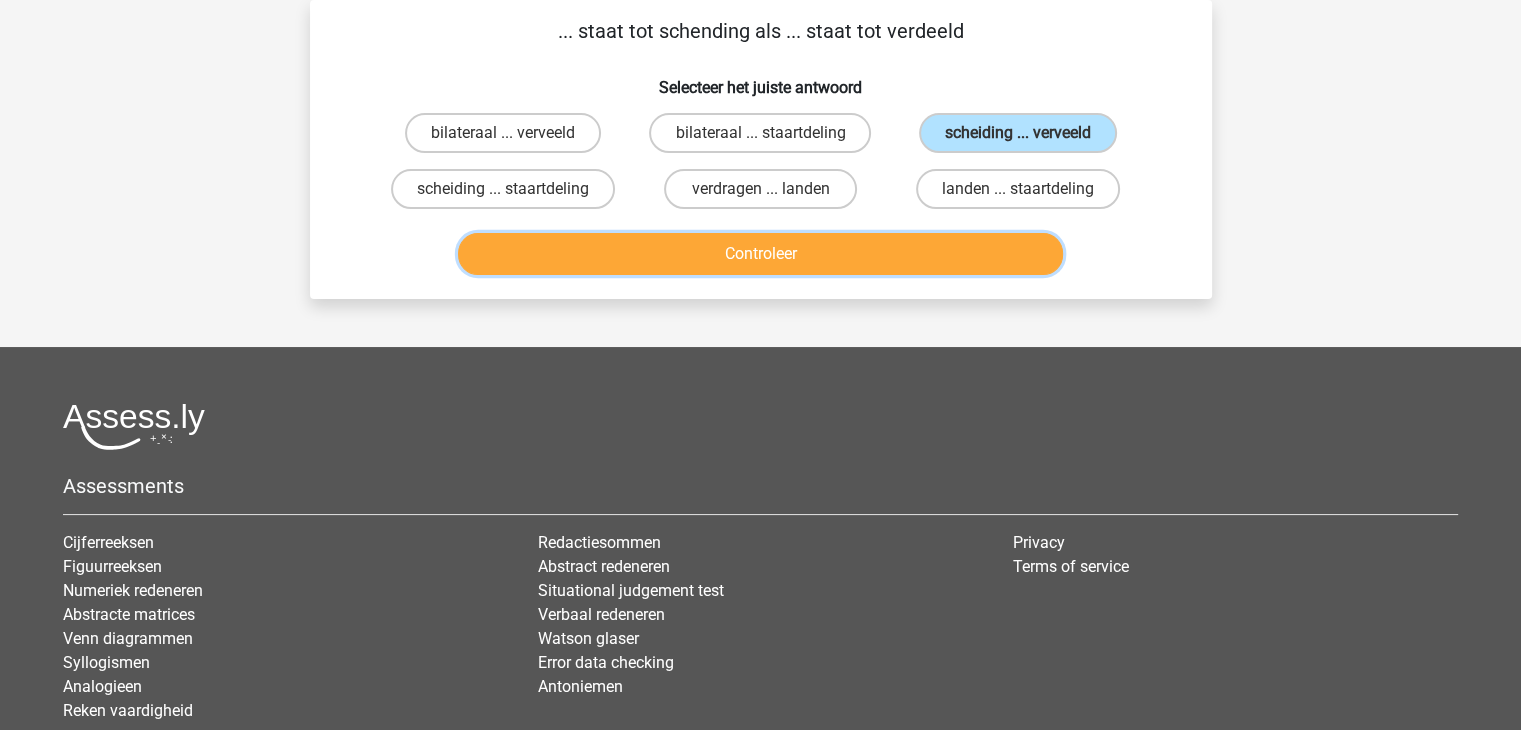 click on "Controleer" at bounding box center [760, 254] 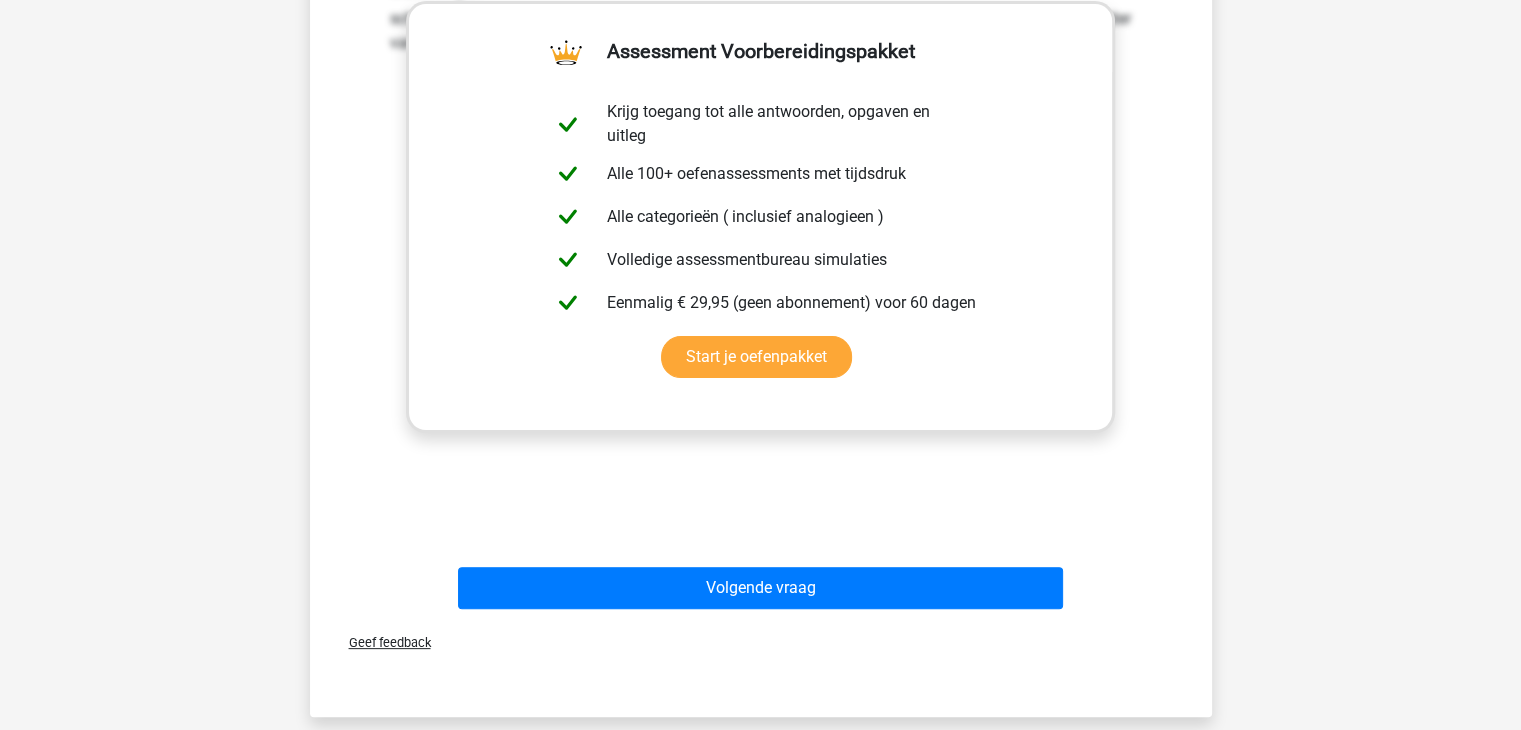 scroll, scrollTop: 470, scrollLeft: 0, axis: vertical 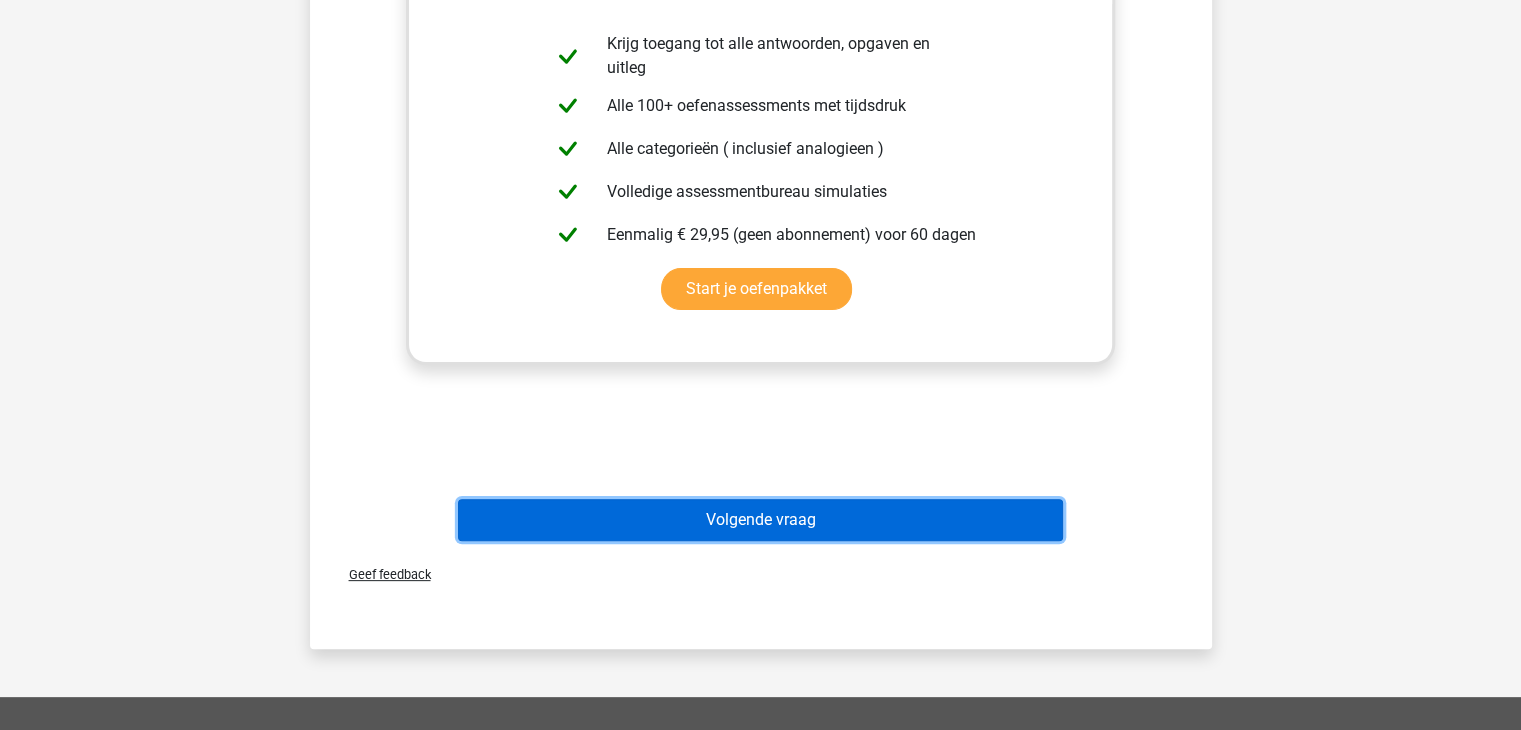 click on "Volgende vraag" at bounding box center (760, 520) 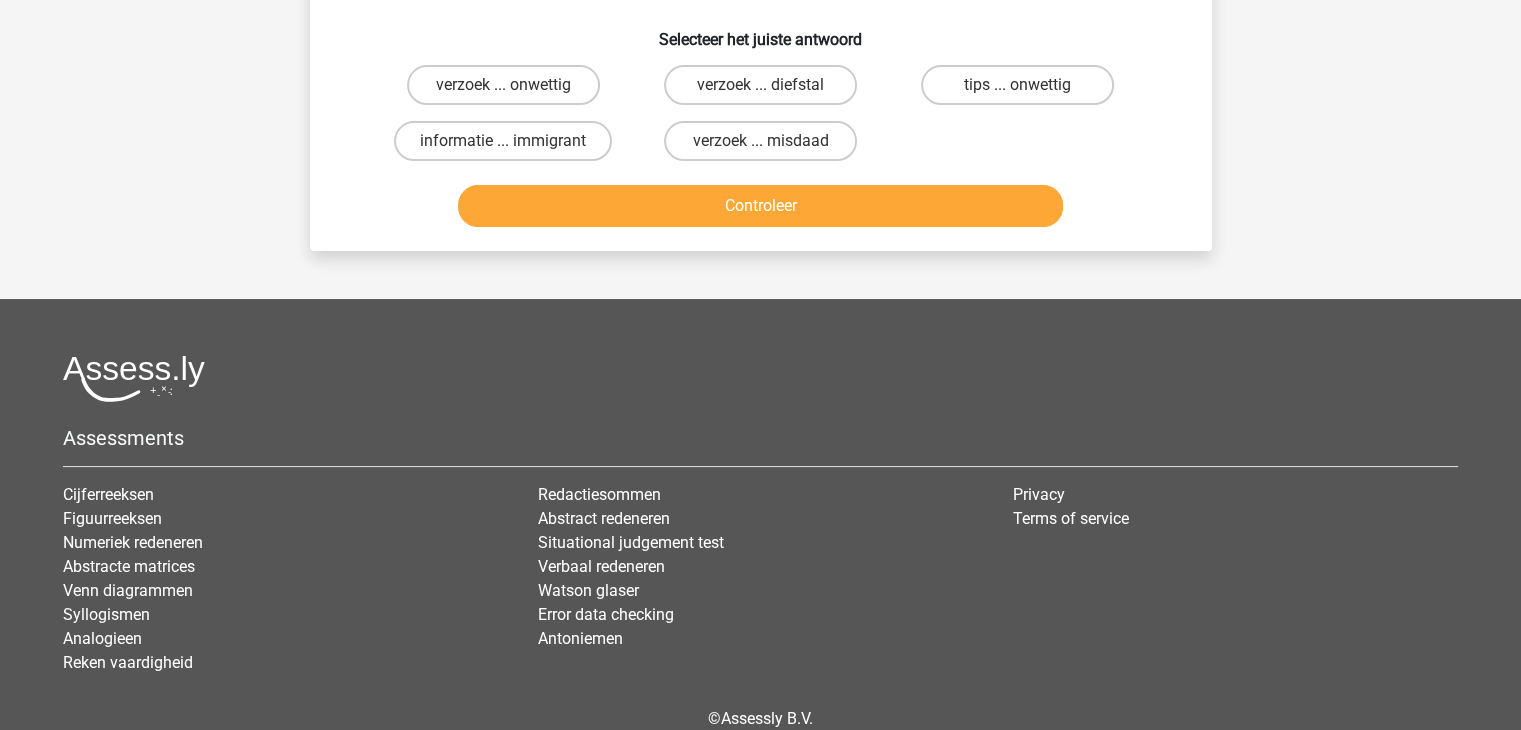 scroll, scrollTop: 92, scrollLeft: 0, axis: vertical 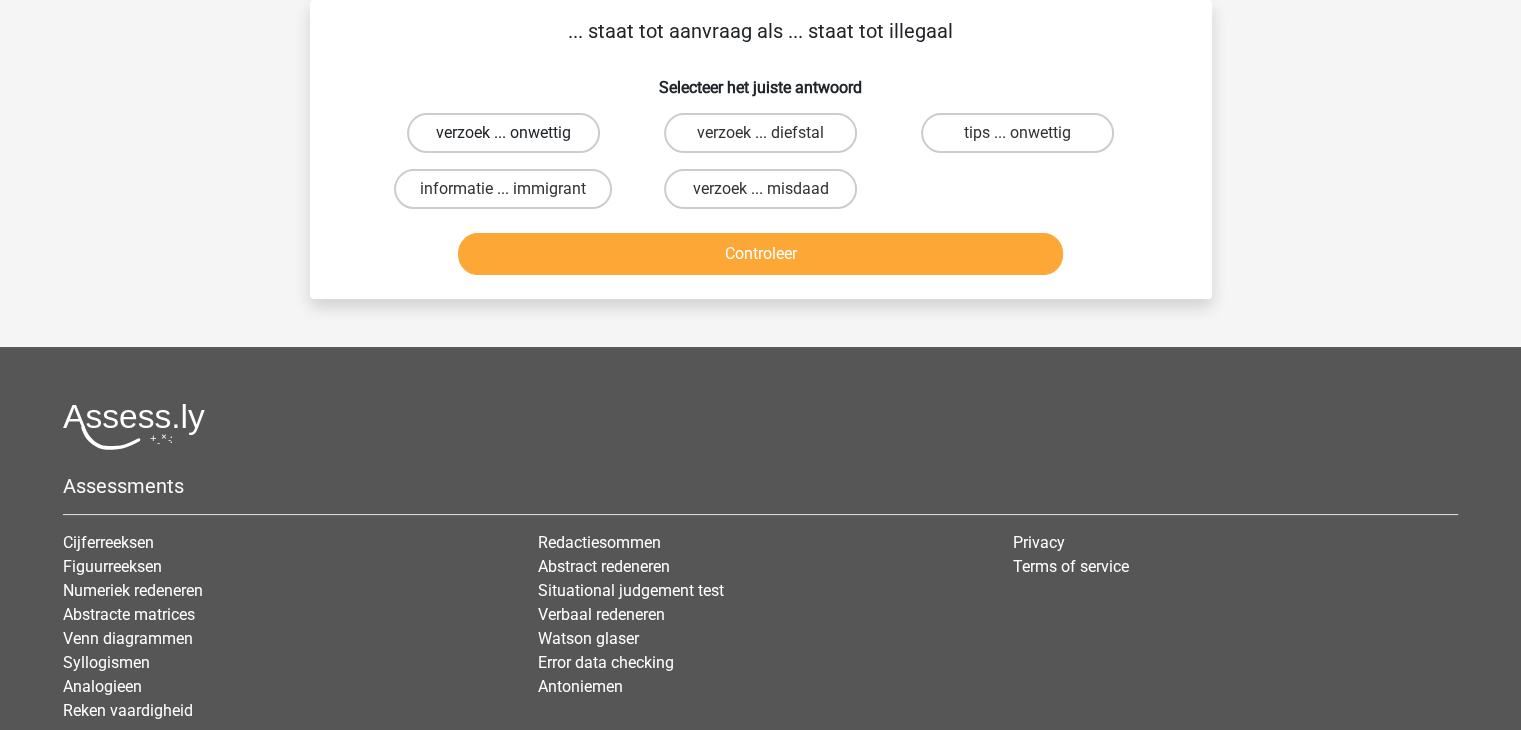 click on "verzoek ... onwettig" at bounding box center [503, 133] 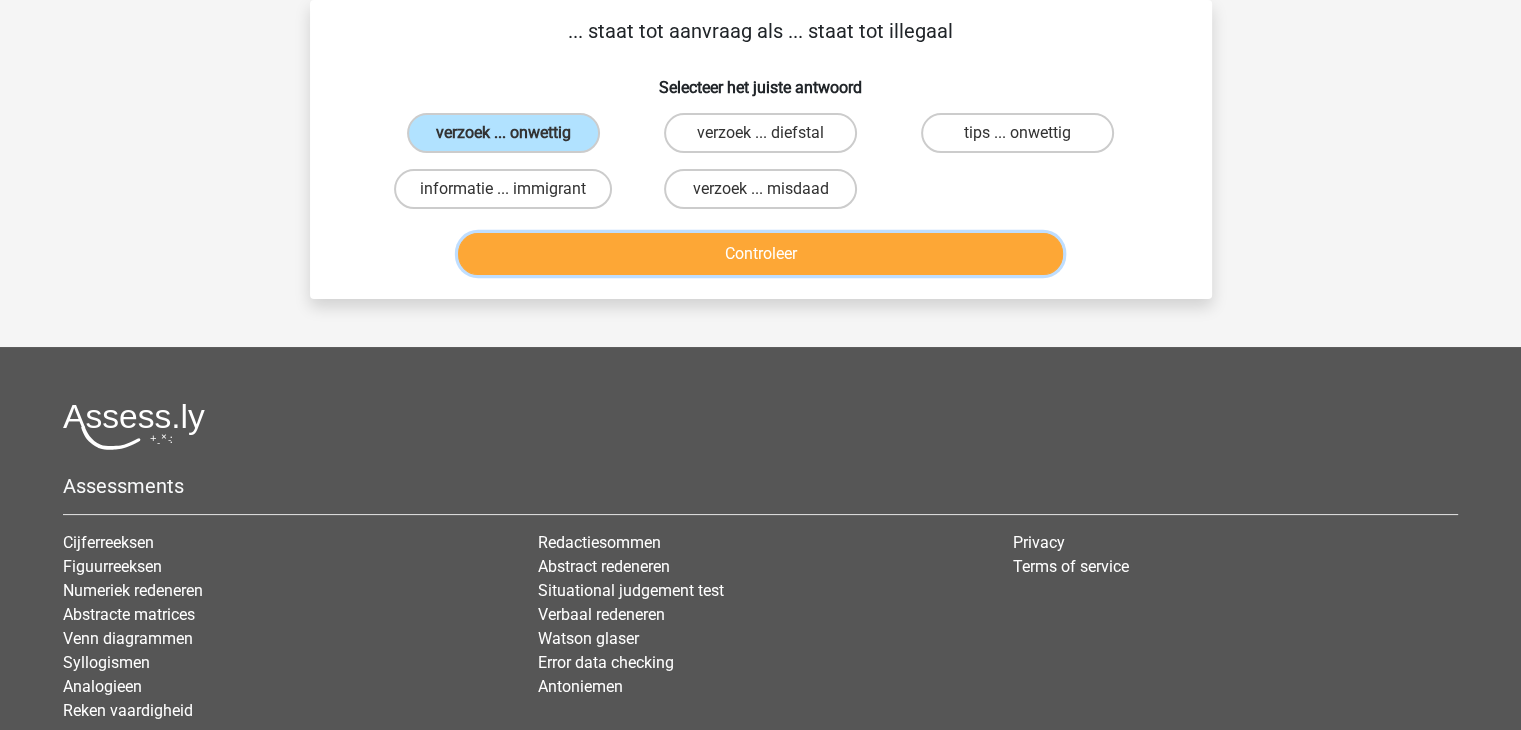 click on "Controleer" at bounding box center [760, 254] 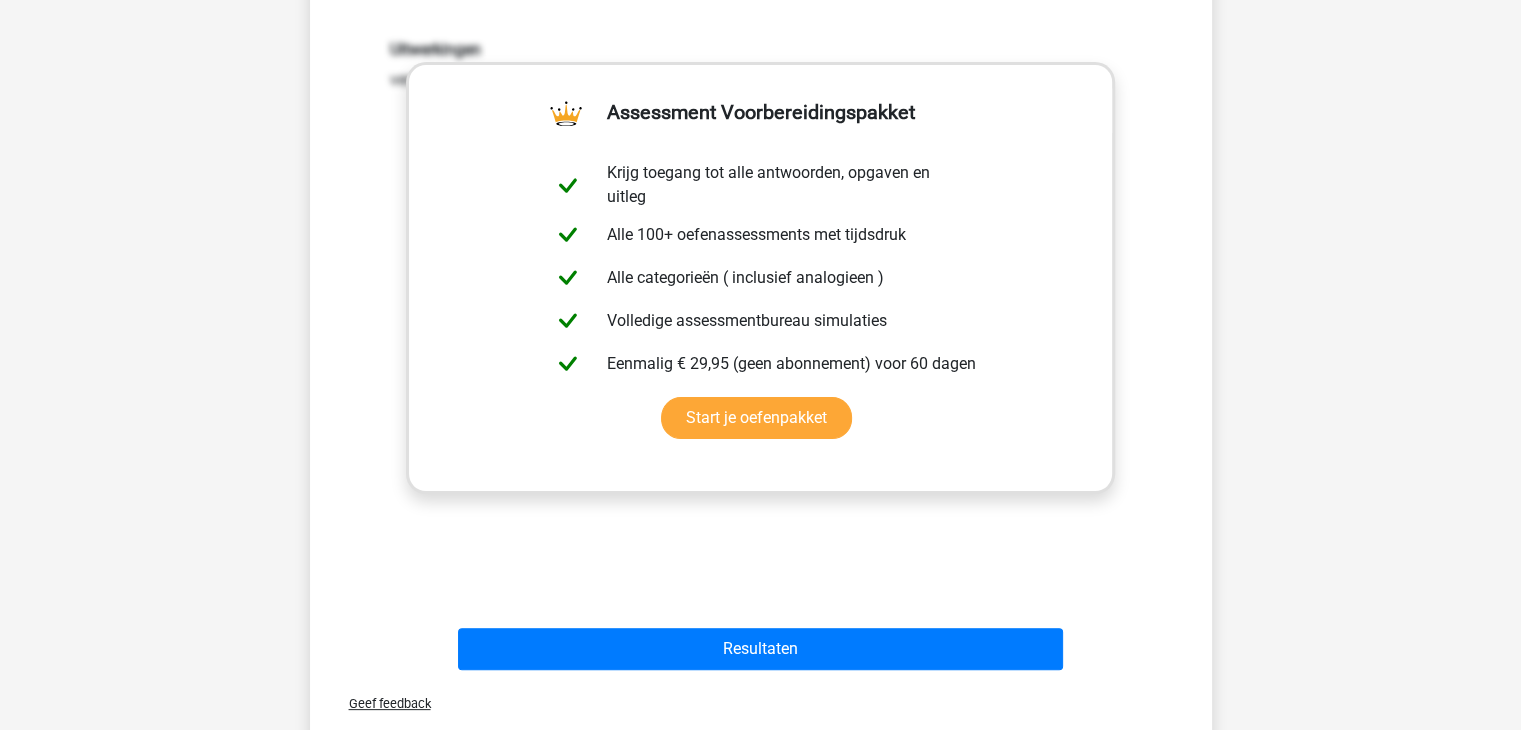 scroll, scrollTop: 410, scrollLeft: 0, axis: vertical 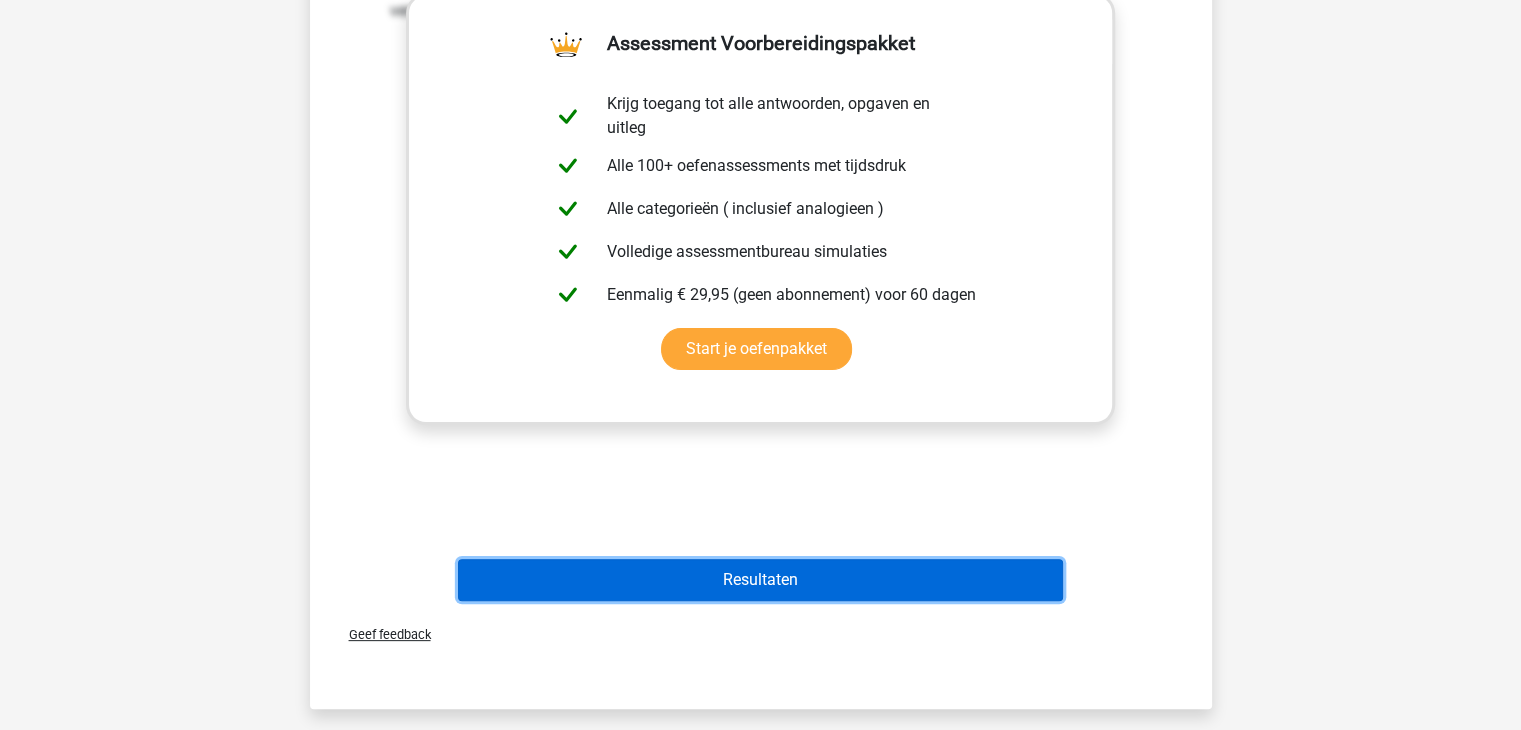 click on "Resultaten" at bounding box center (760, 580) 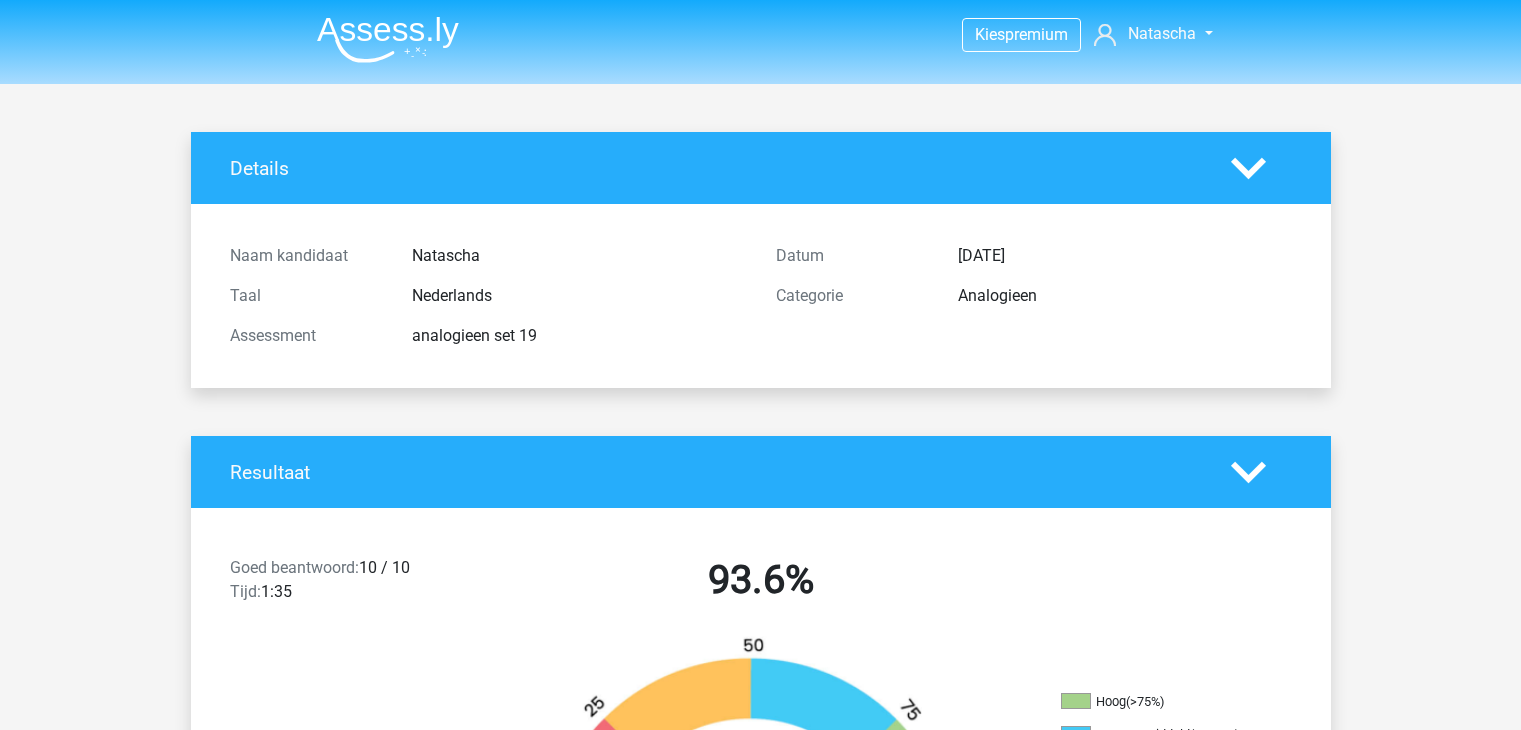scroll, scrollTop: 0, scrollLeft: 0, axis: both 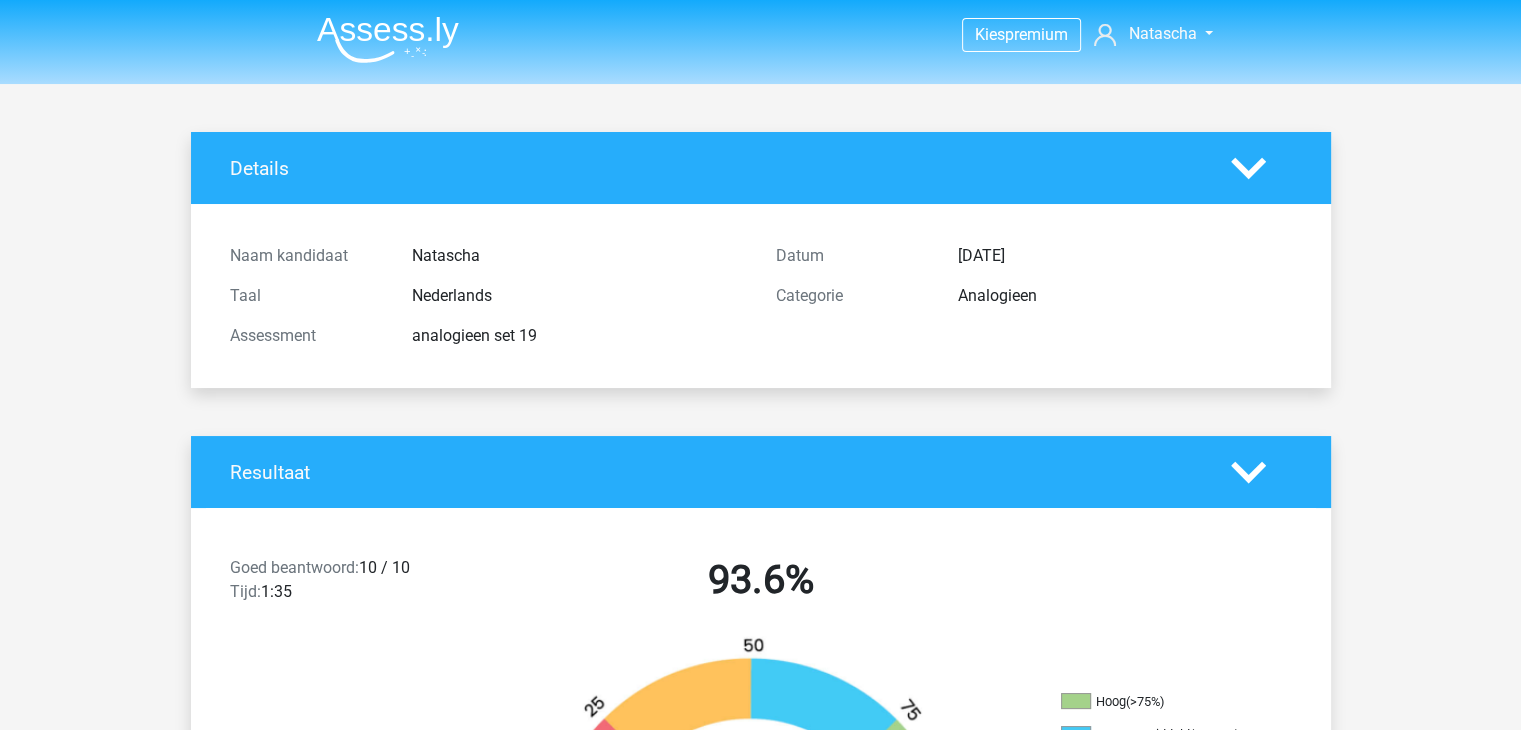 click at bounding box center (388, 39) 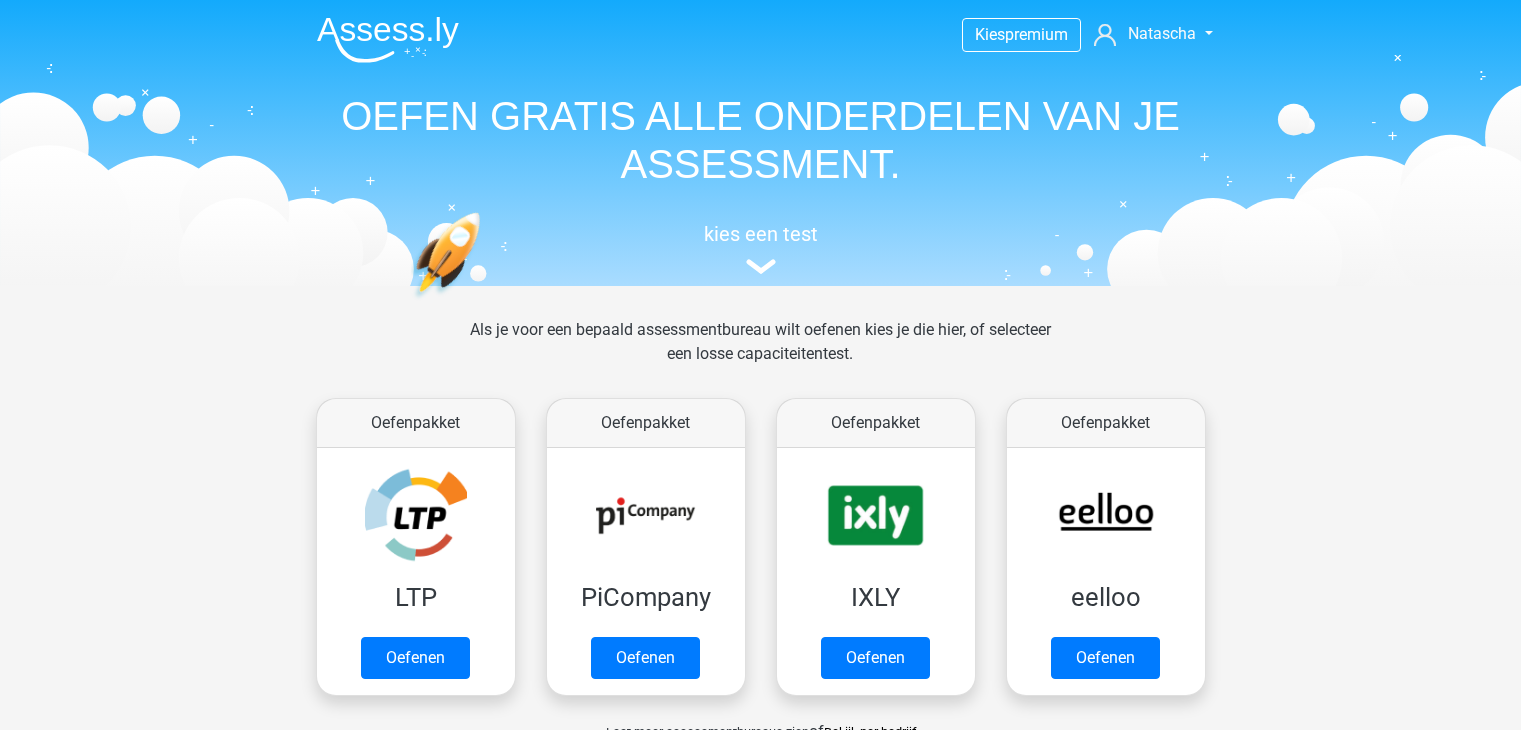 scroll, scrollTop: 0, scrollLeft: 0, axis: both 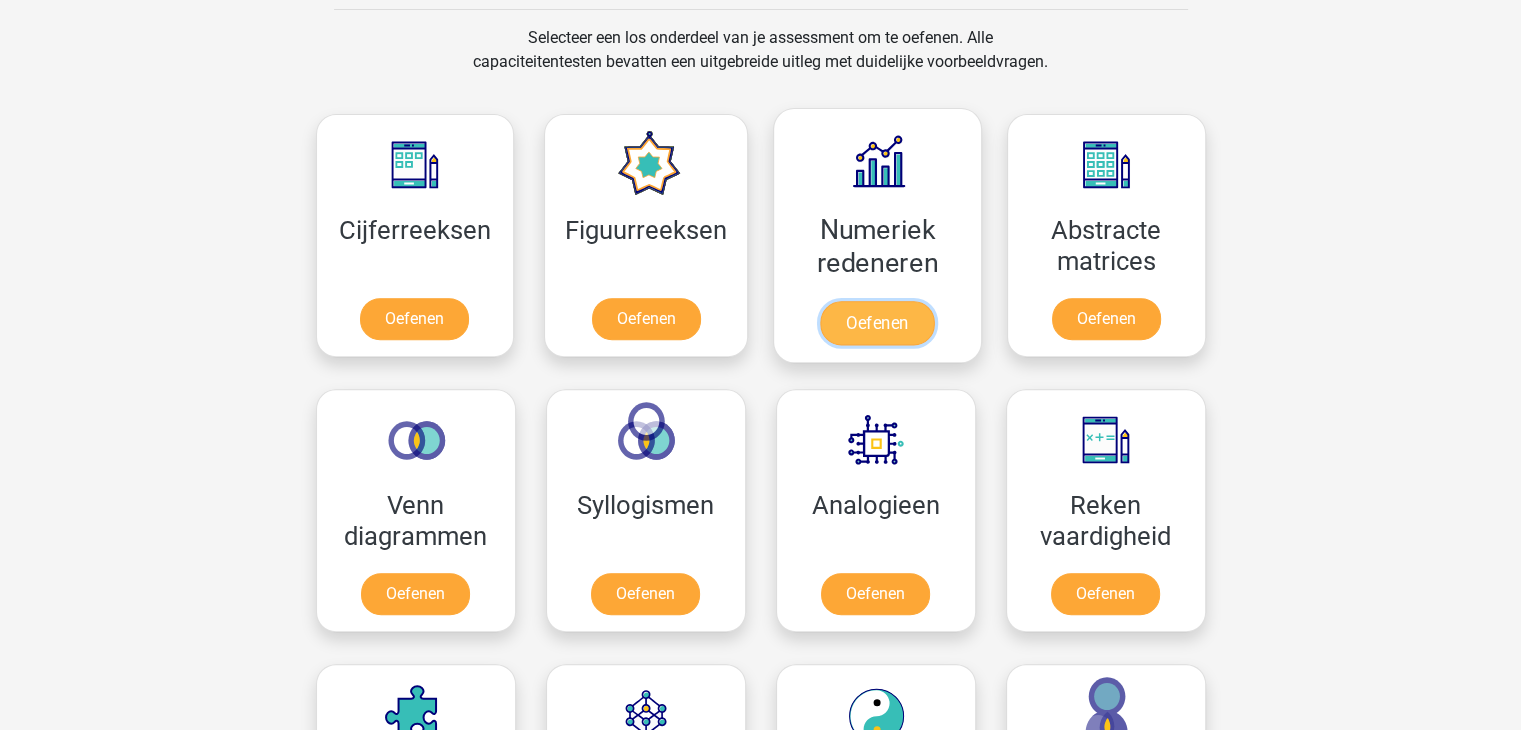 click on "Oefenen" at bounding box center (877, 323) 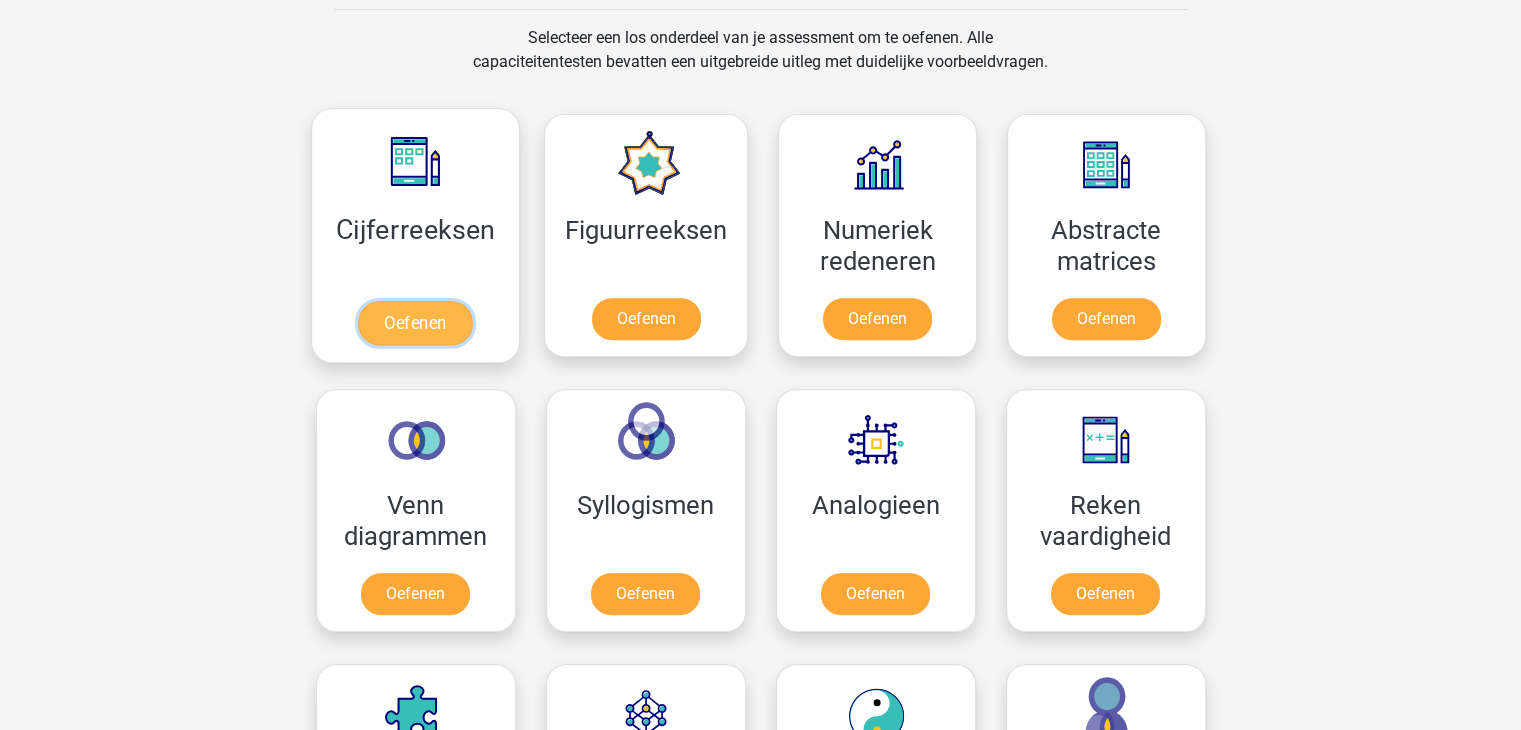 click on "Oefenen" at bounding box center [415, 323] 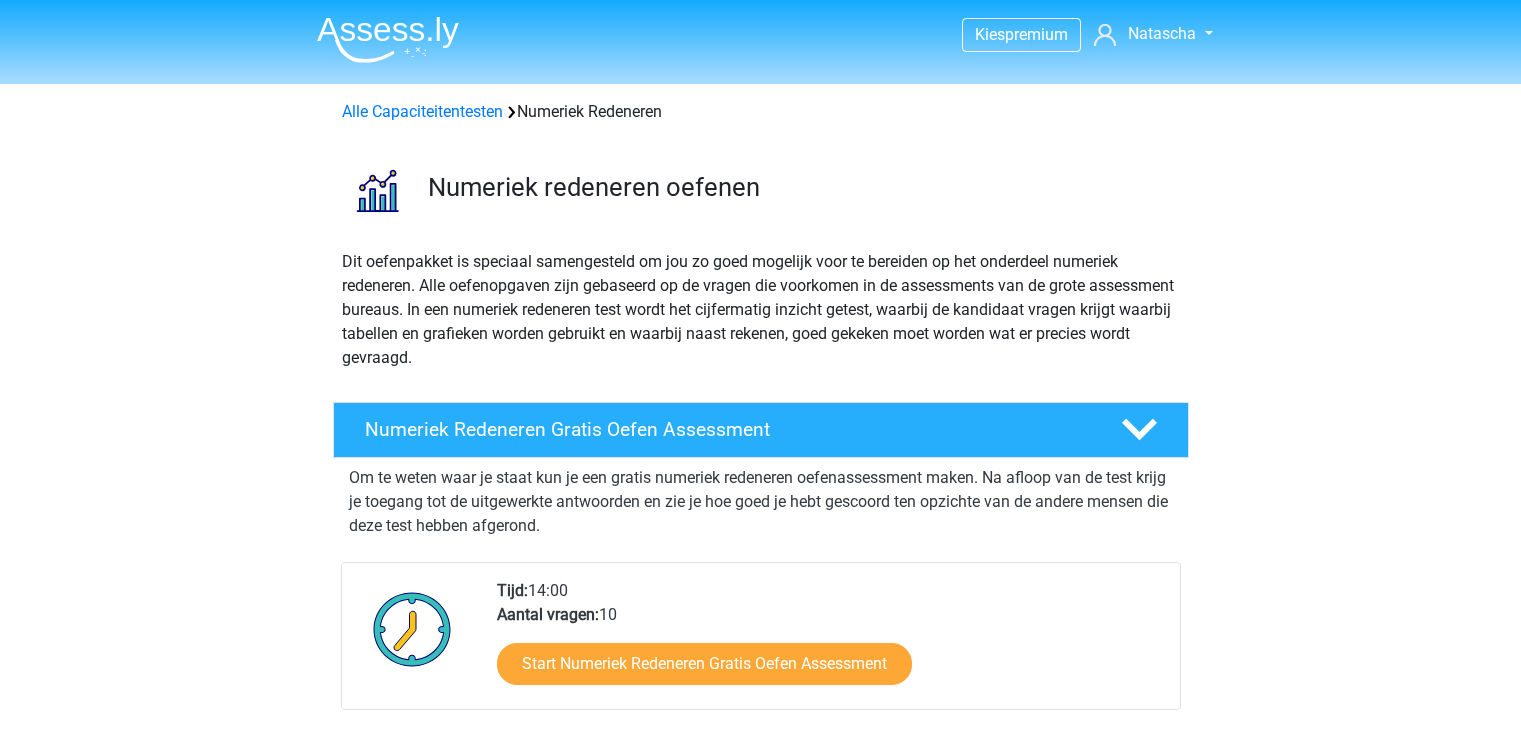 scroll, scrollTop: 0, scrollLeft: 0, axis: both 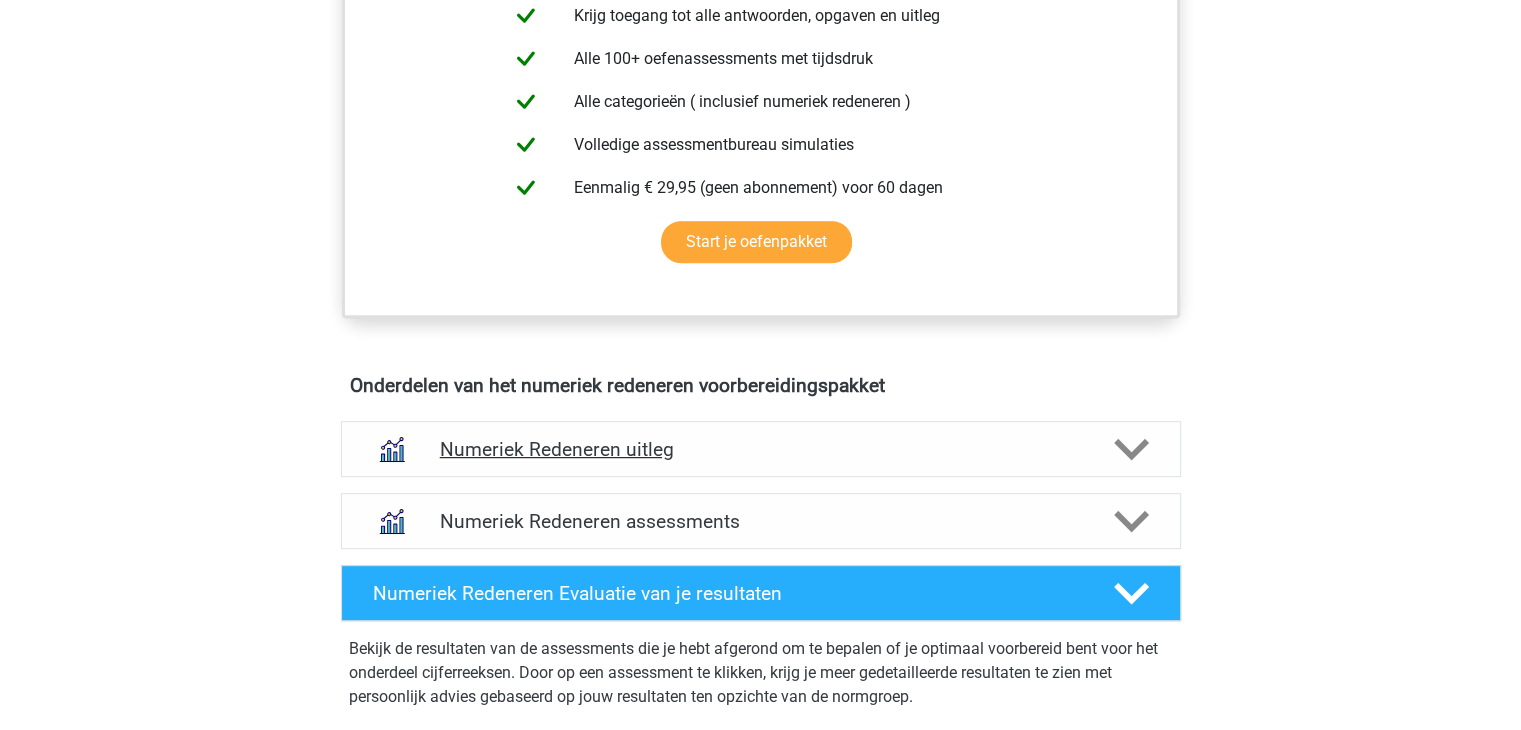 drag, startPoint x: 832, startPoint y: 411, endPoint x: 853, endPoint y: 432, distance: 29.698484 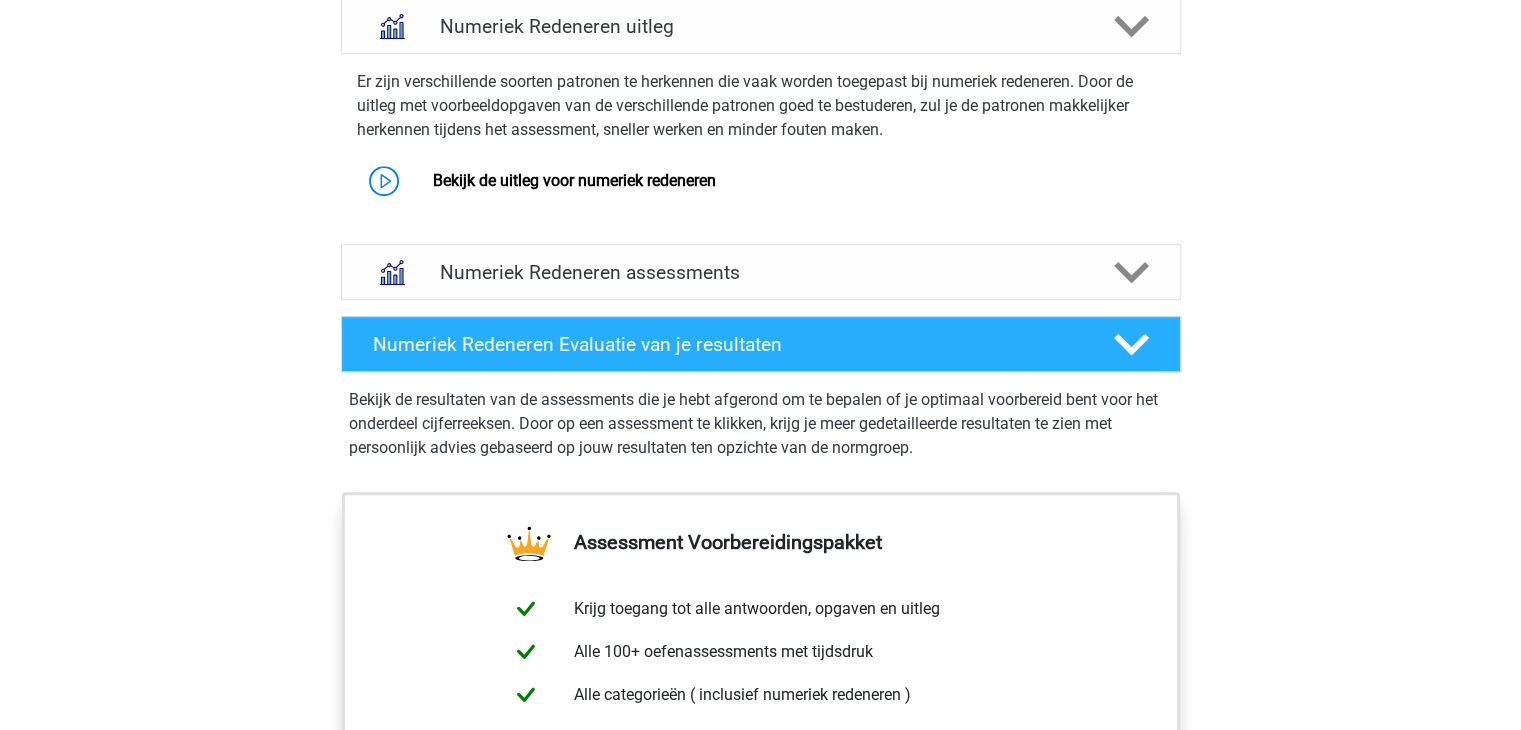 scroll, scrollTop: 1347, scrollLeft: 0, axis: vertical 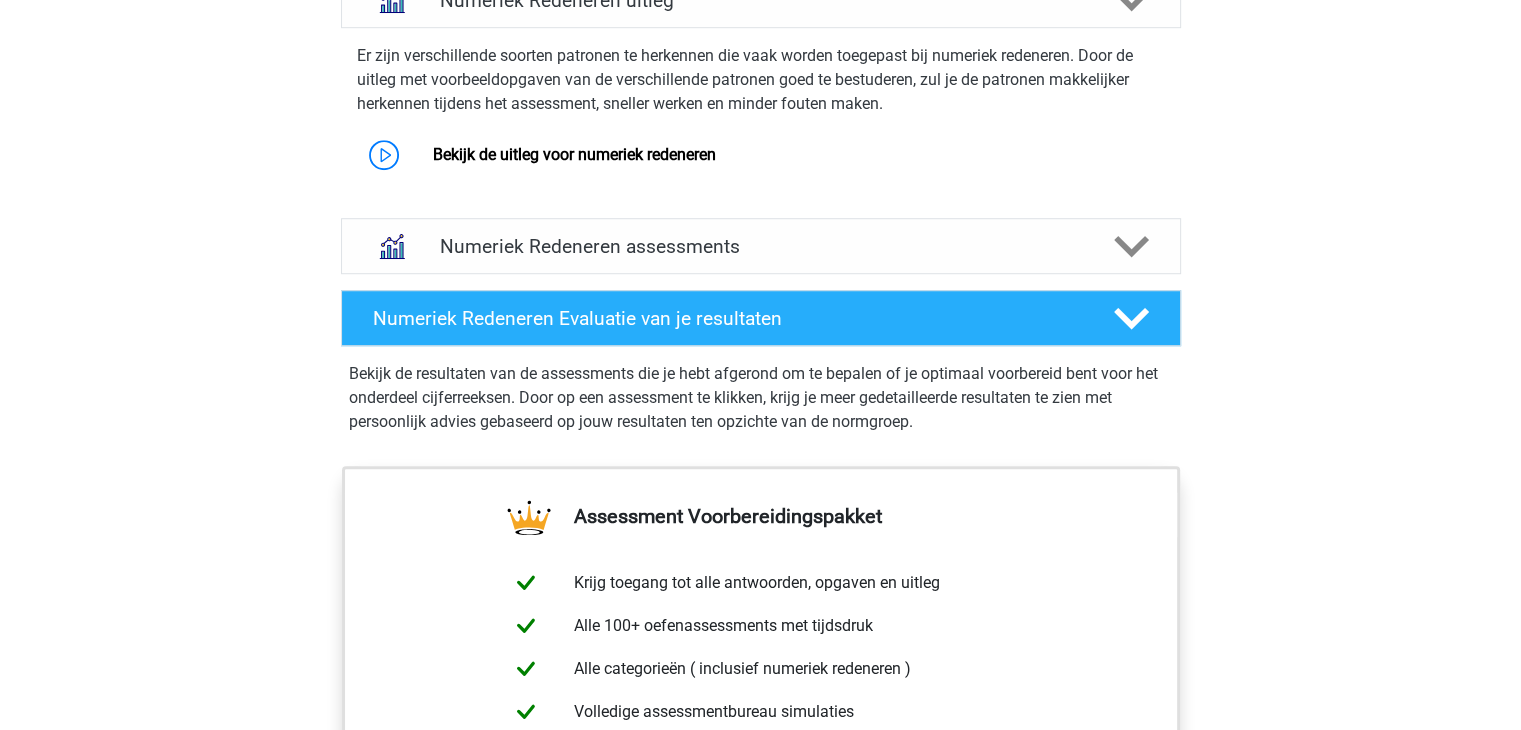 drag, startPoint x: 1514, startPoint y: 301, endPoint x: 1473, endPoint y: 457, distance: 161.29787 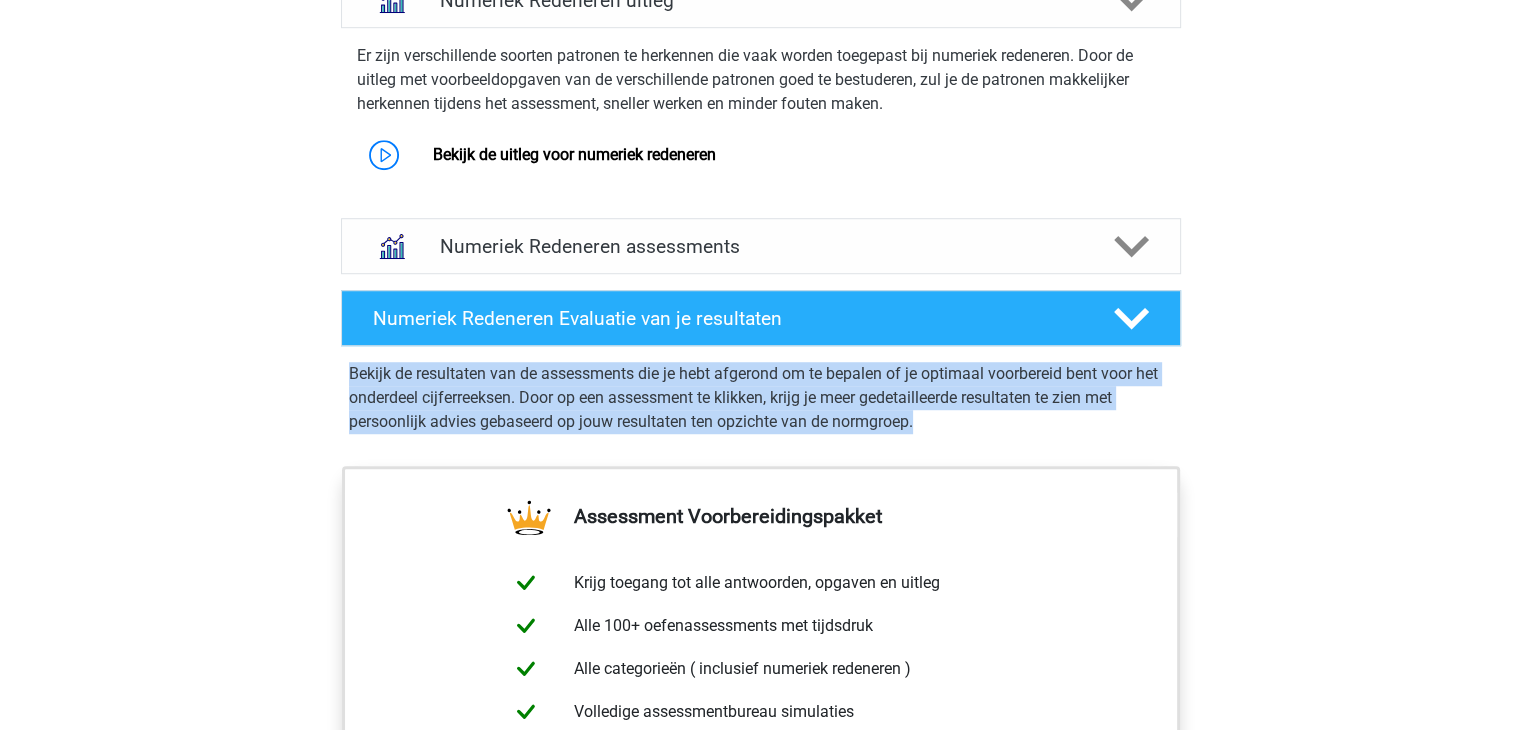 click on "Kies  premium
Natascha
nd_vankeeken@hotmail.com" at bounding box center [760, 57] 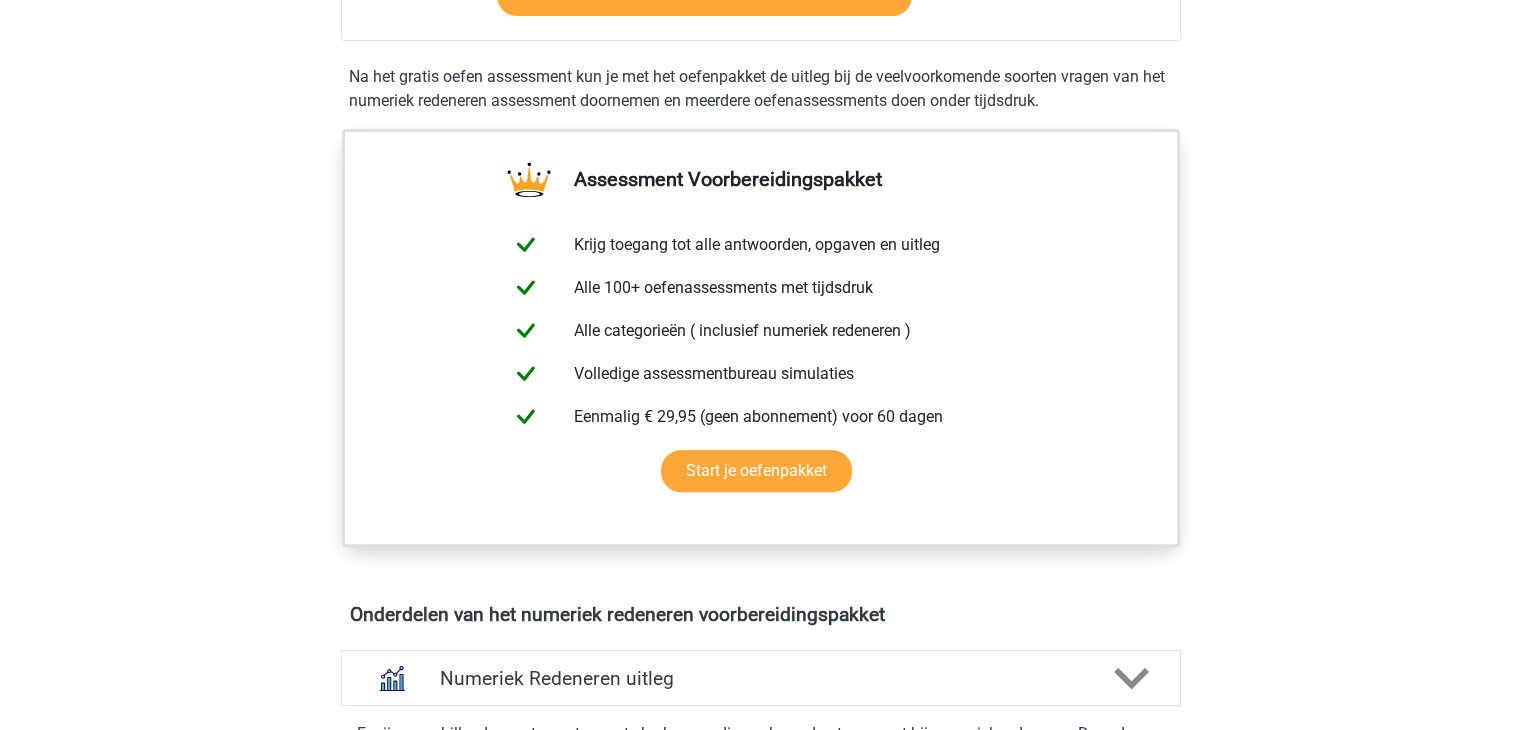 scroll, scrollTop: 912, scrollLeft: 0, axis: vertical 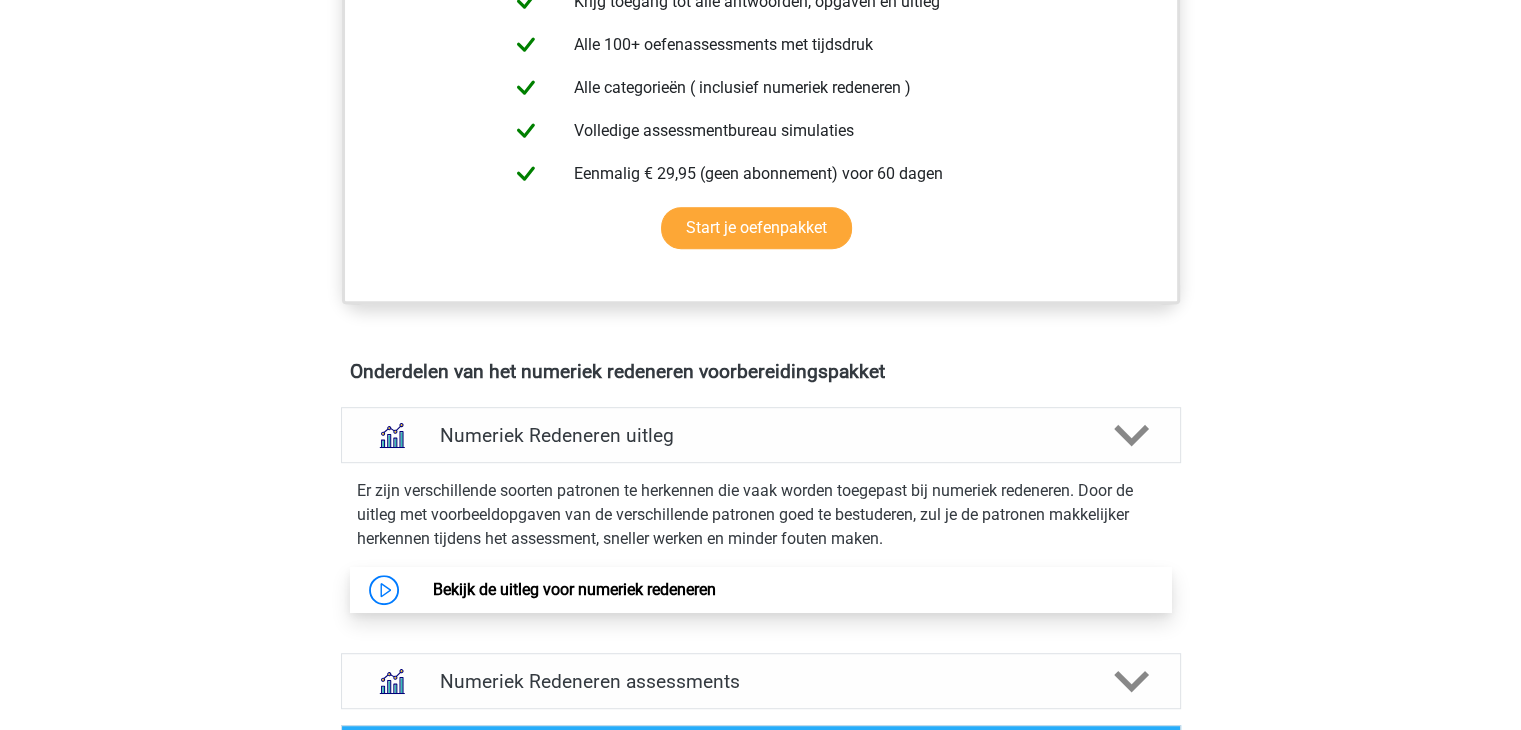 click on "Bekijk de uitleg voor
numeriek redeneren" at bounding box center (574, 589) 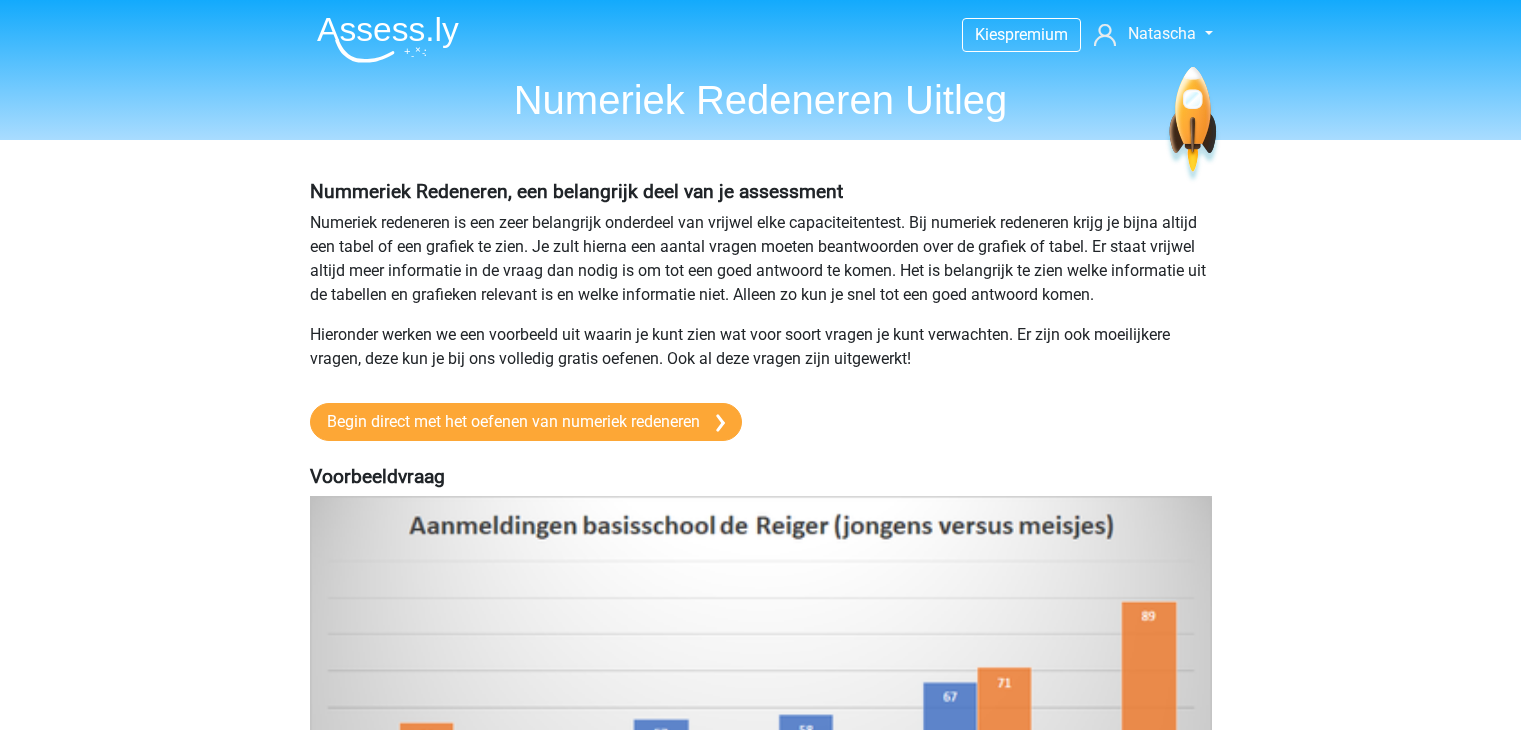 scroll, scrollTop: 0, scrollLeft: 0, axis: both 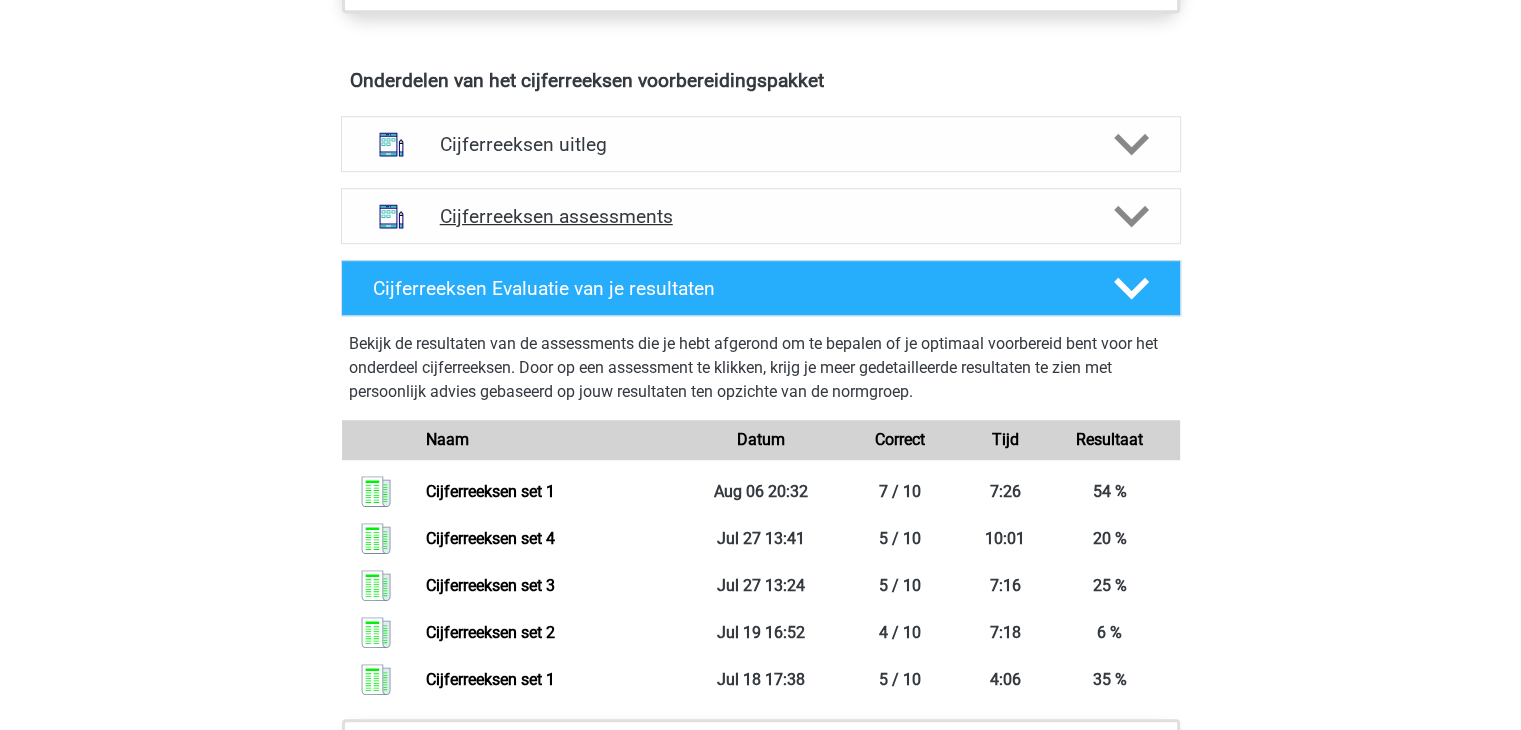 click on "Cijferreeksen assessments" at bounding box center (761, 216) 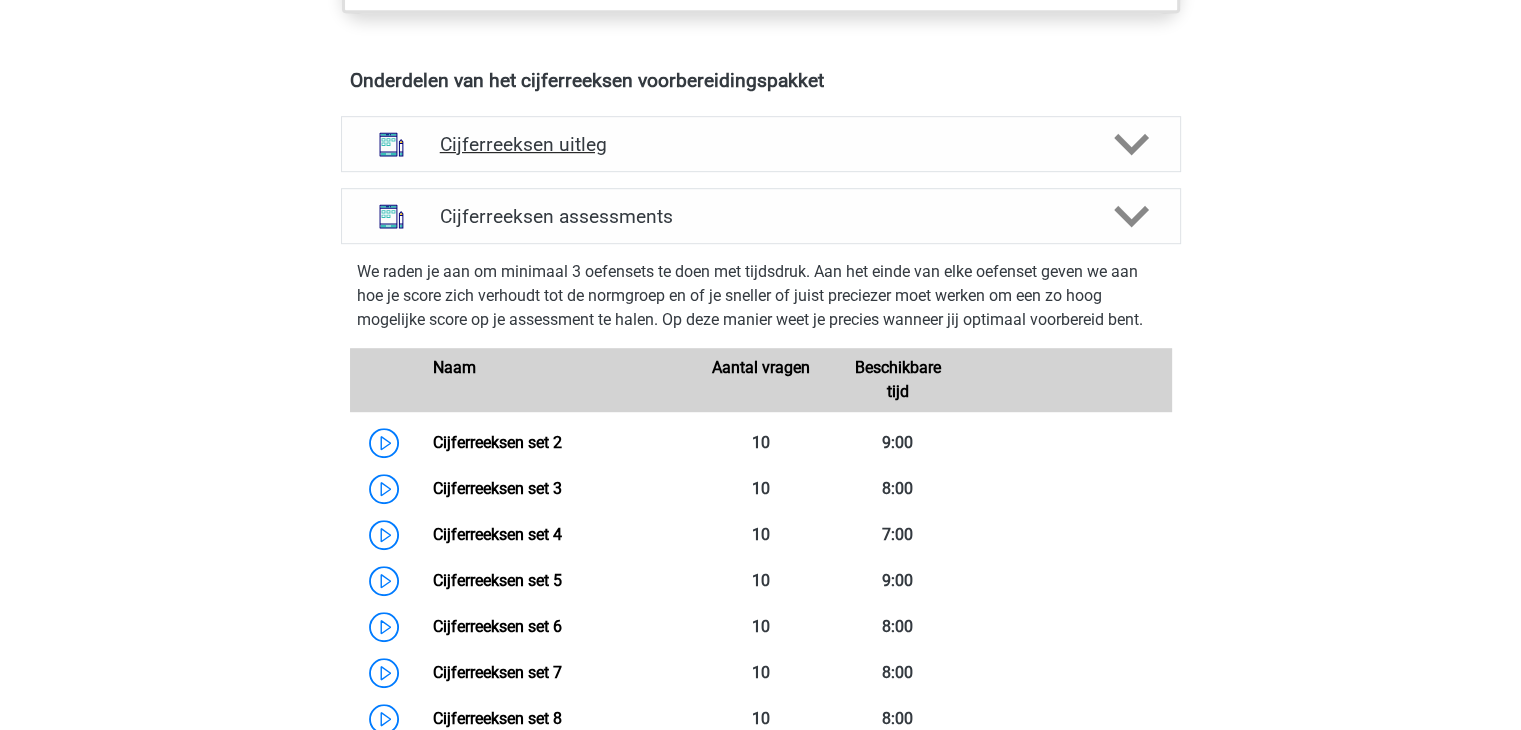 click on "Cijferreeksen uitleg" at bounding box center [761, 144] 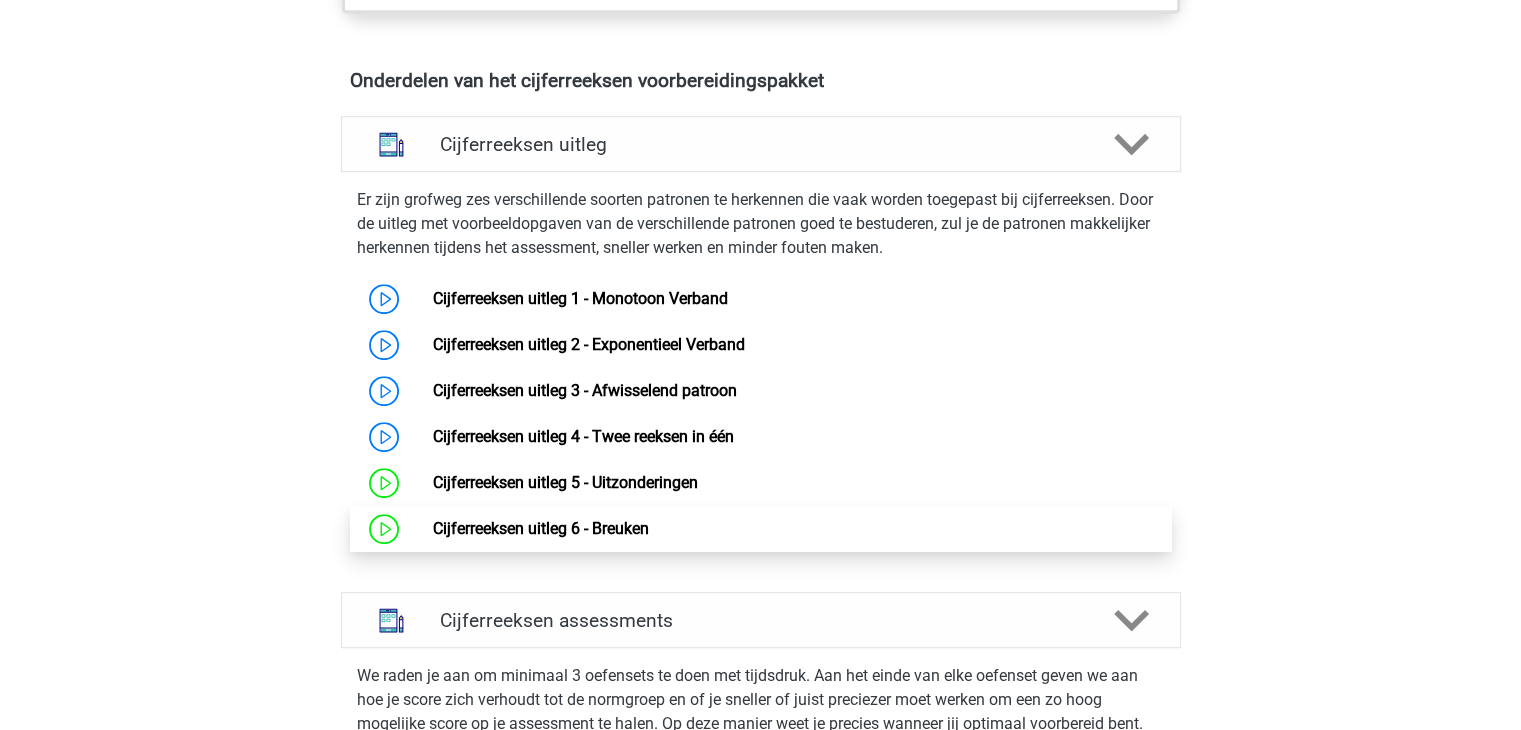 click on "Cijferreeksen uitleg 6 - Breuken" at bounding box center [541, 528] 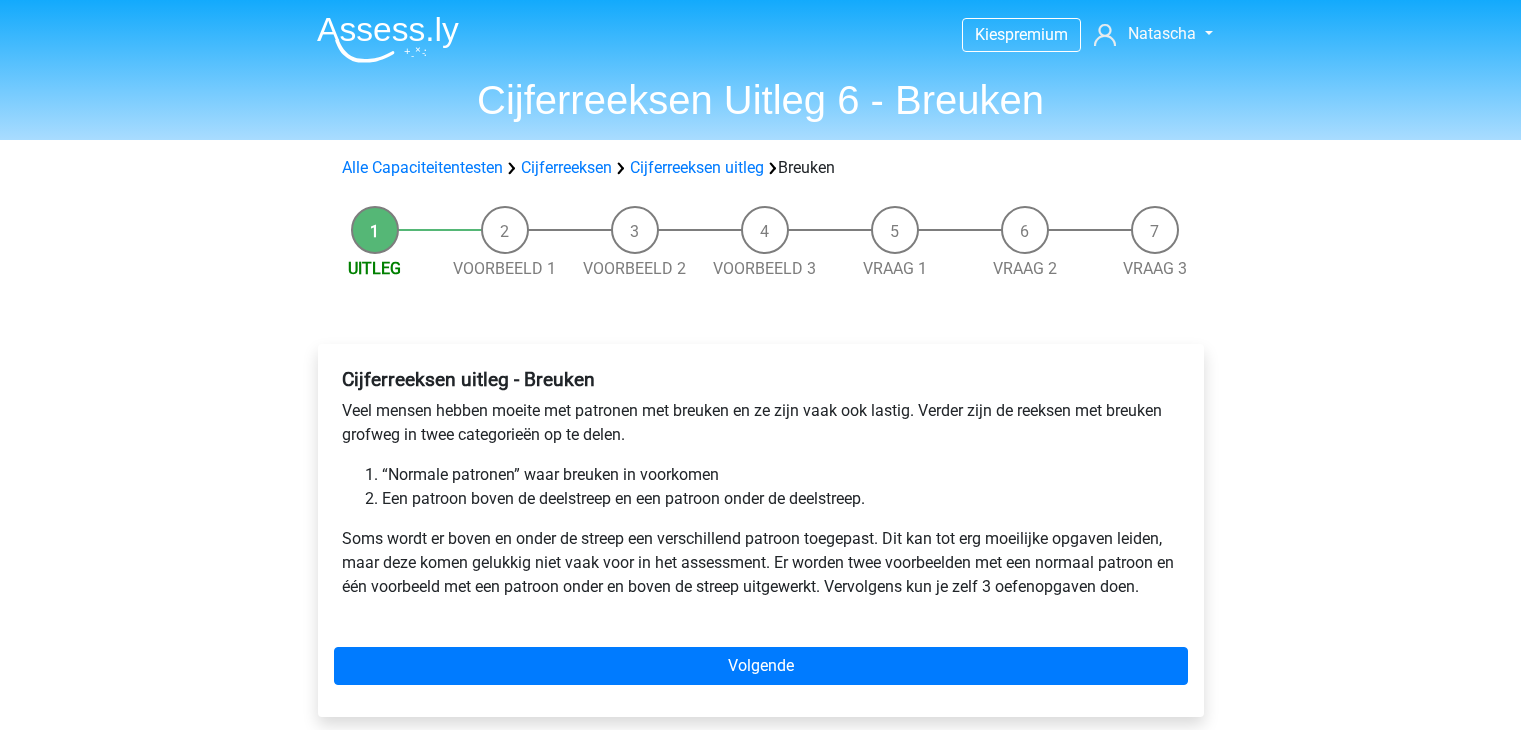 scroll, scrollTop: 0, scrollLeft: 0, axis: both 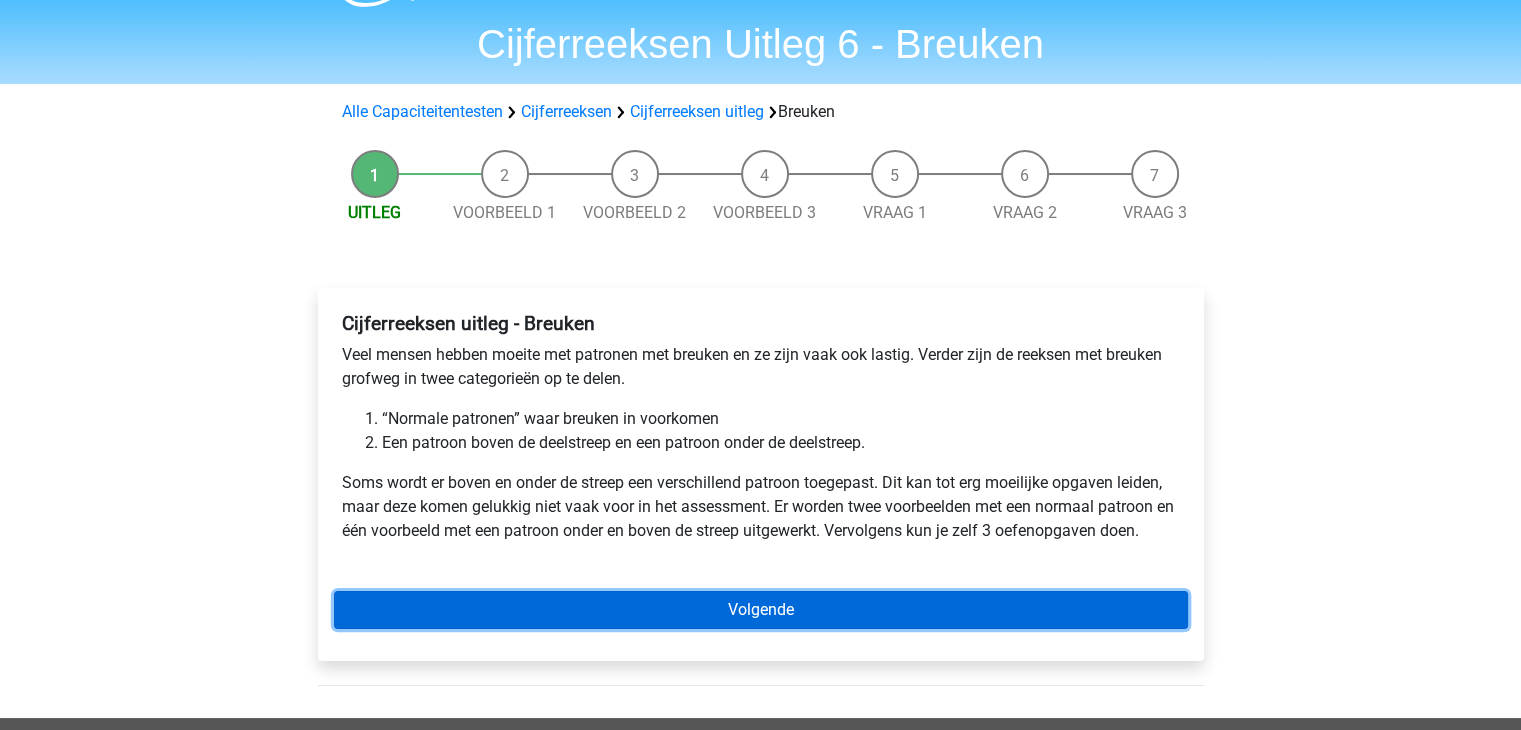 click on "Volgende" at bounding box center (761, 610) 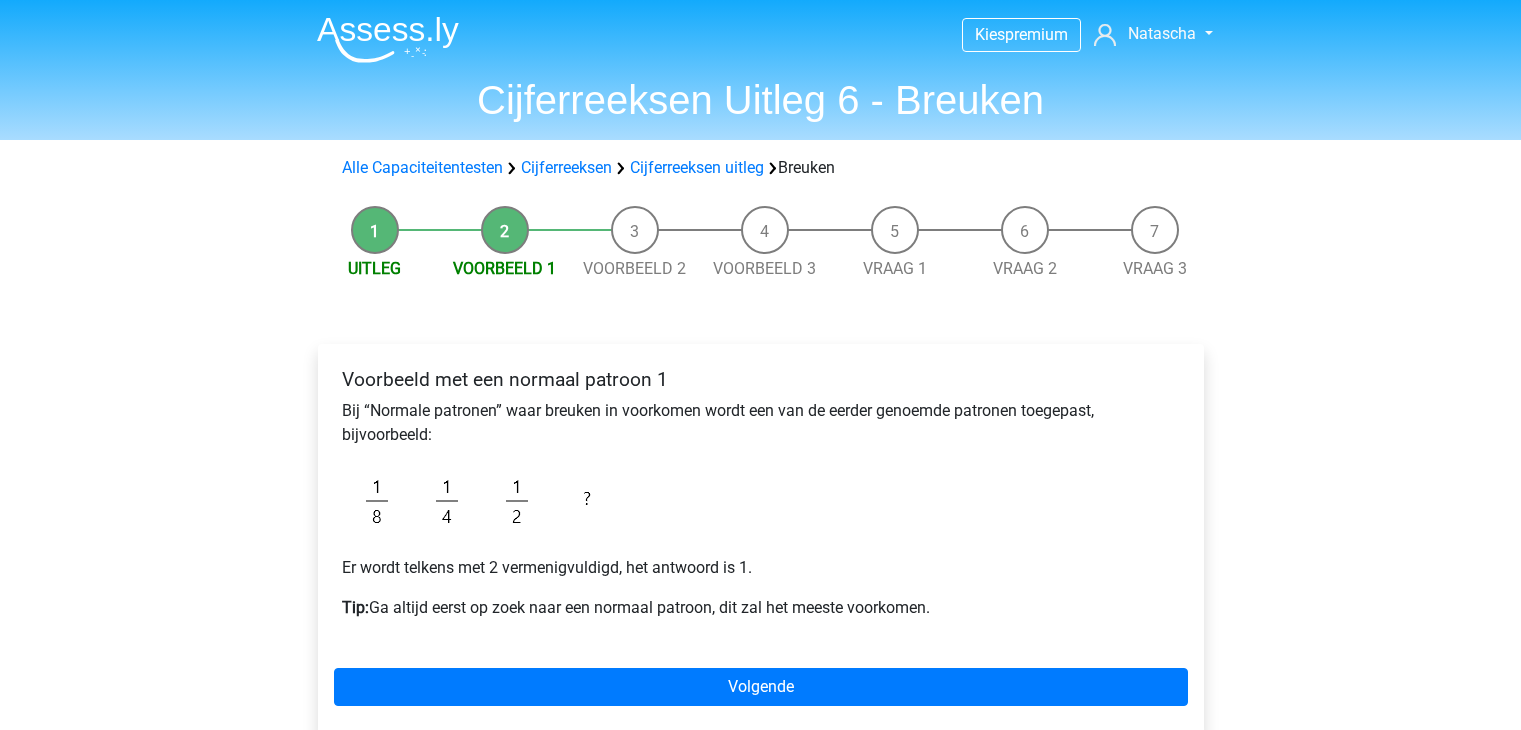 scroll, scrollTop: 0, scrollLeft: 0, axis: both 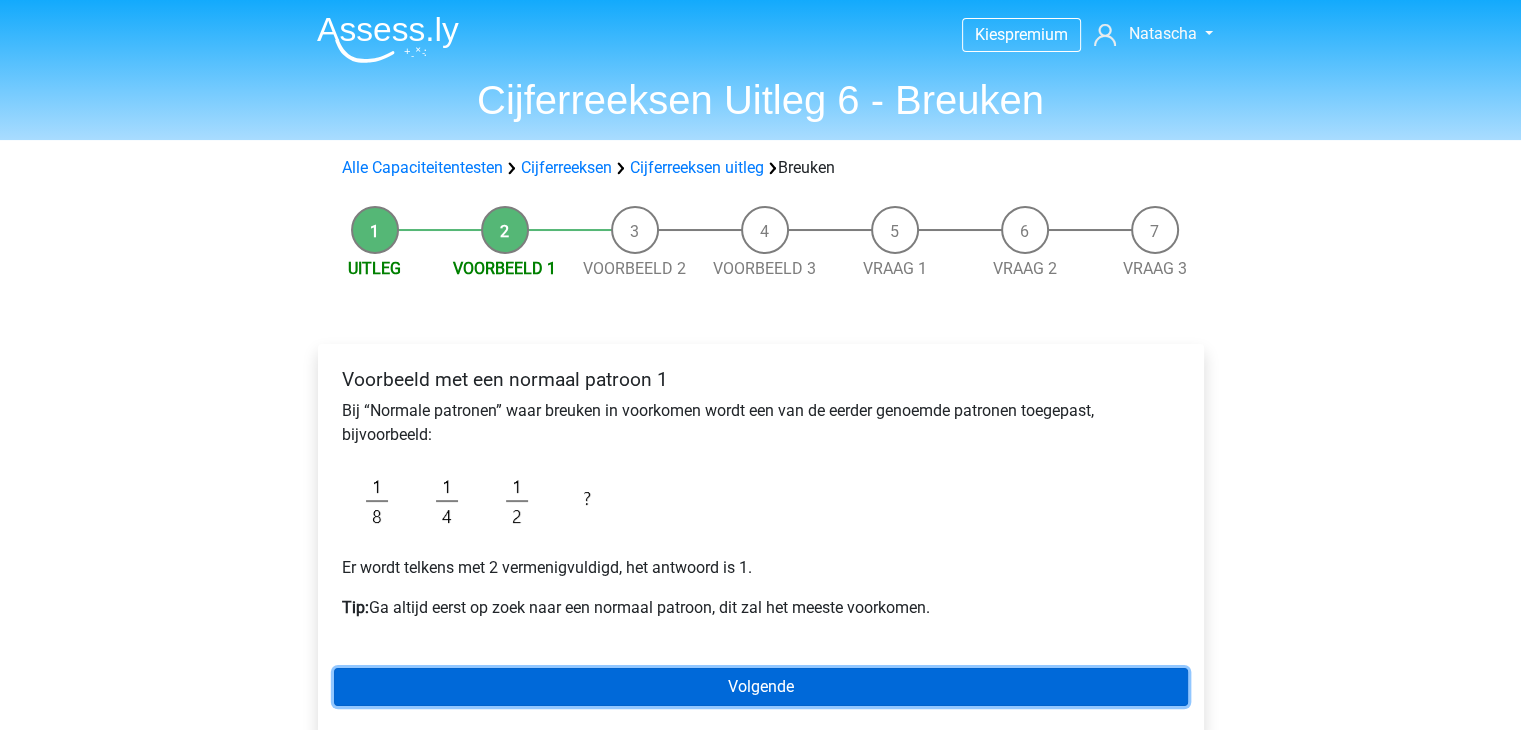 click on "Volgende" at bounding box center [761, 687] 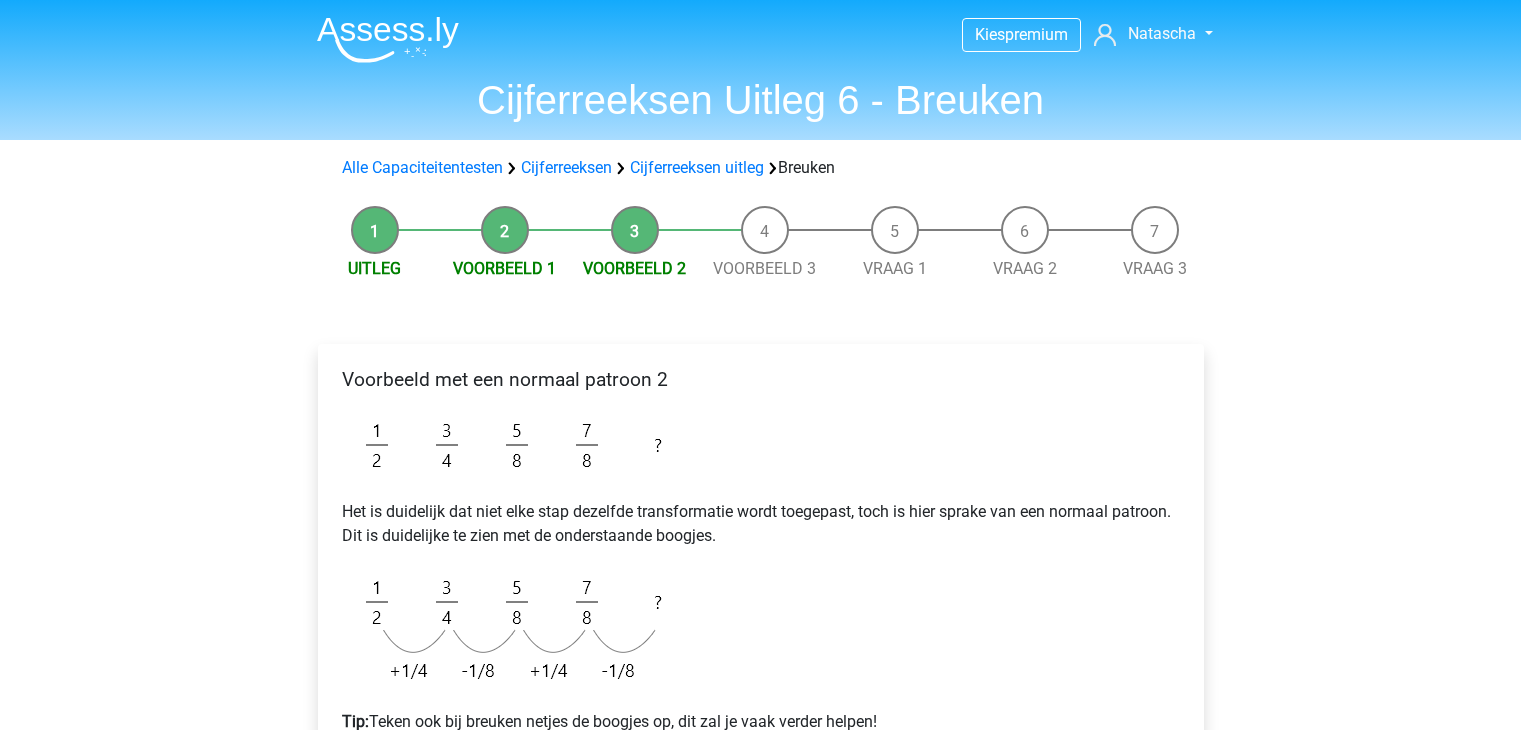 scroll, scrollTop: 0, scrollLeft: 0, axis: both 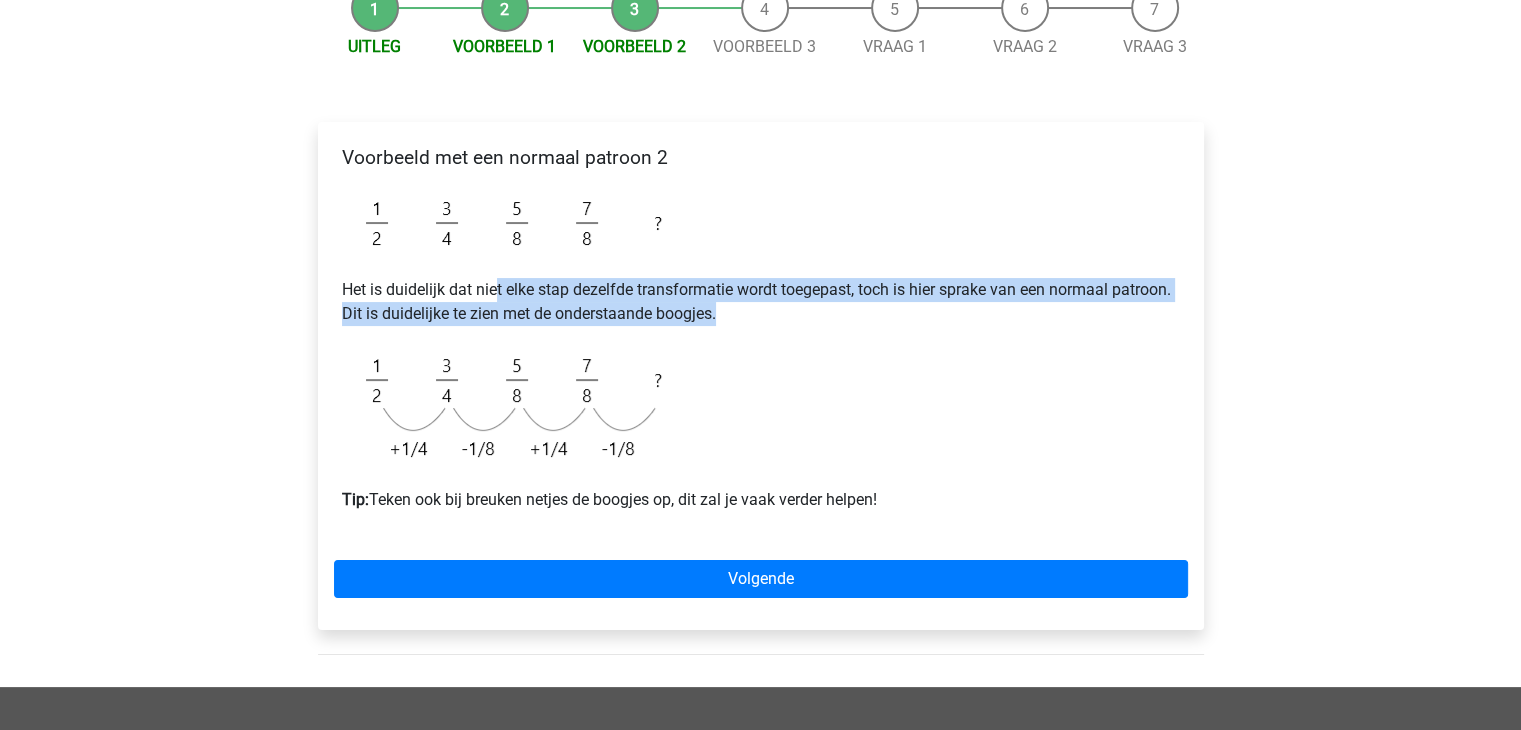 drag, startPoint x: 496, startPoint y: 283, endPoint x: 407, endPoint y: 373, distance: 126.57409 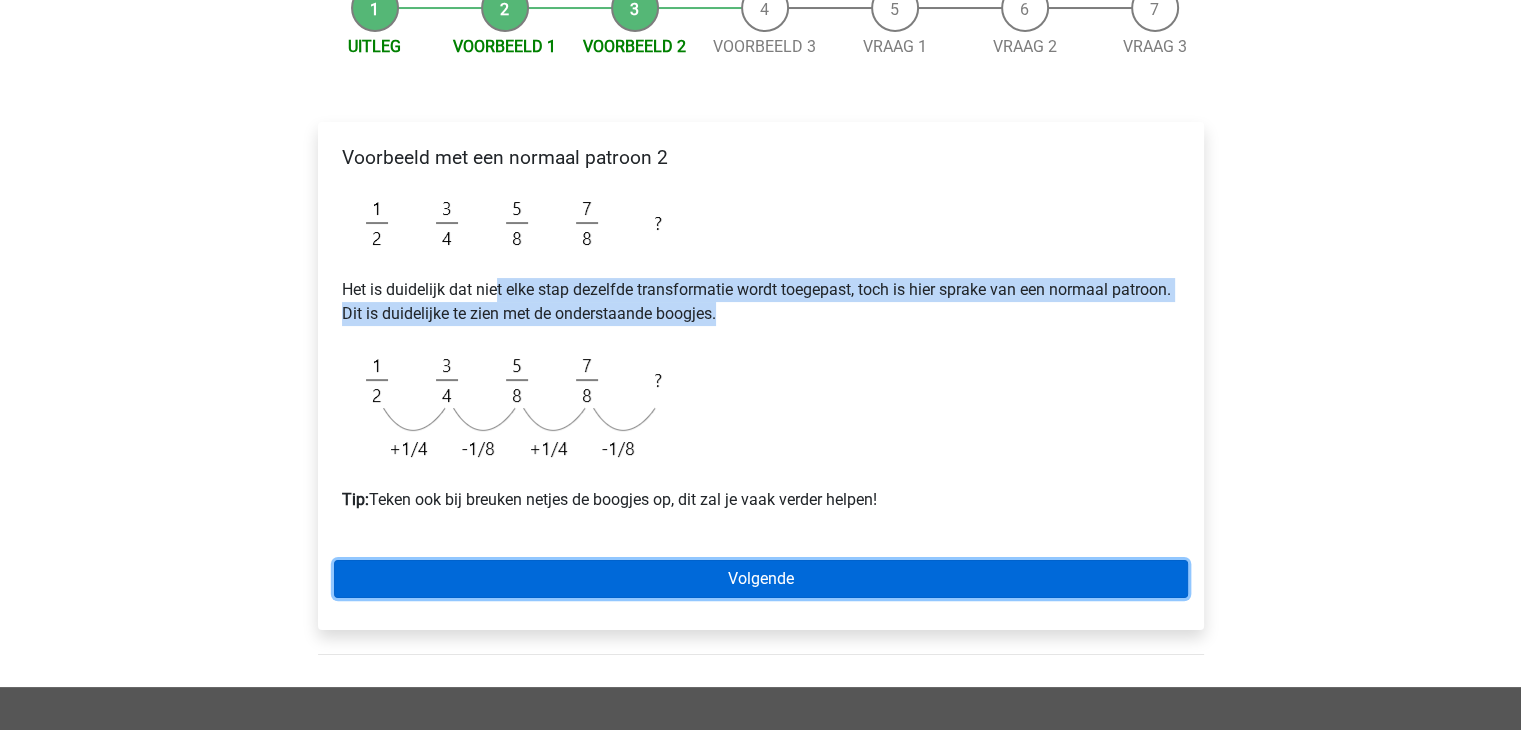 click on "Volgende" at bounding box center [761, 579] 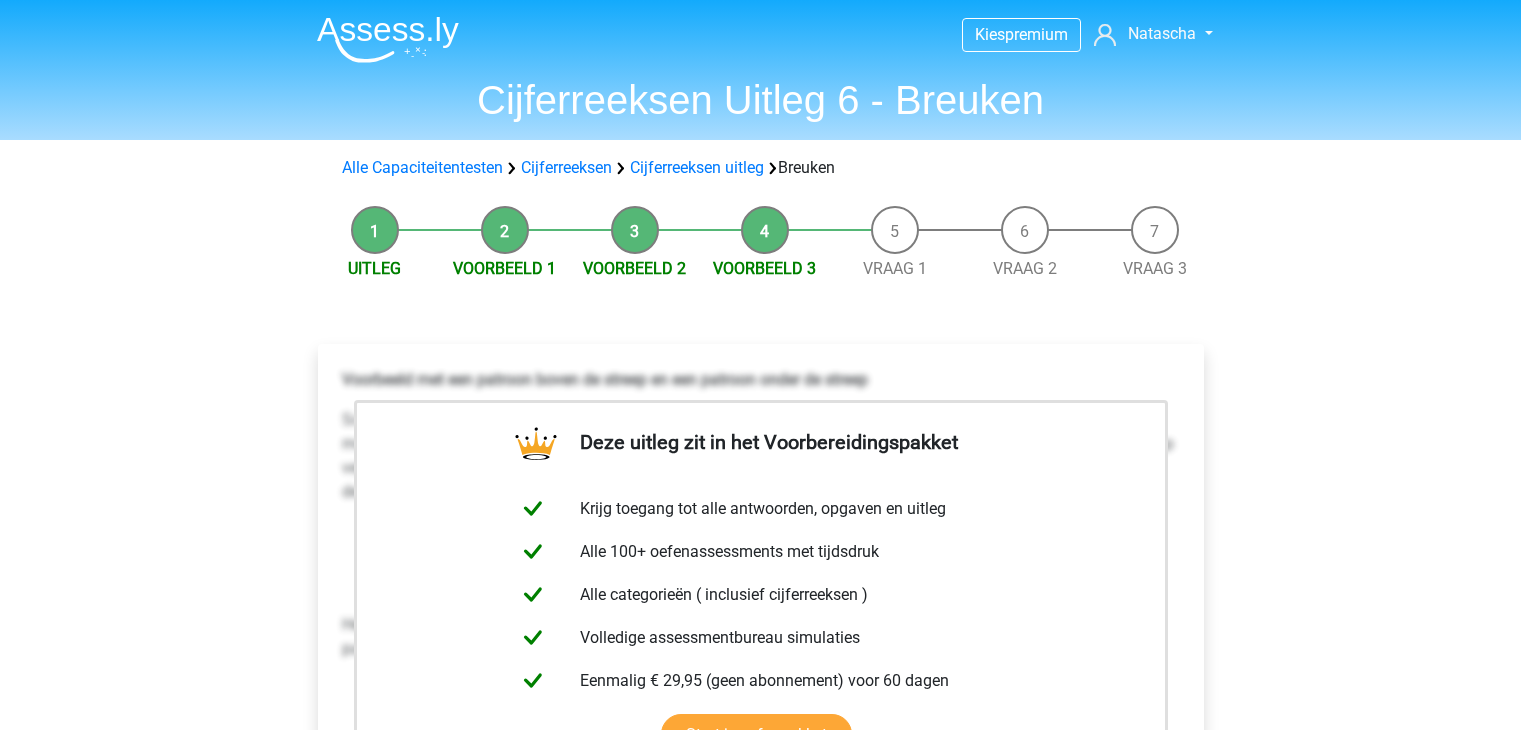 scroll, scrollTop: 0, scrollLeft: 0, axis: both 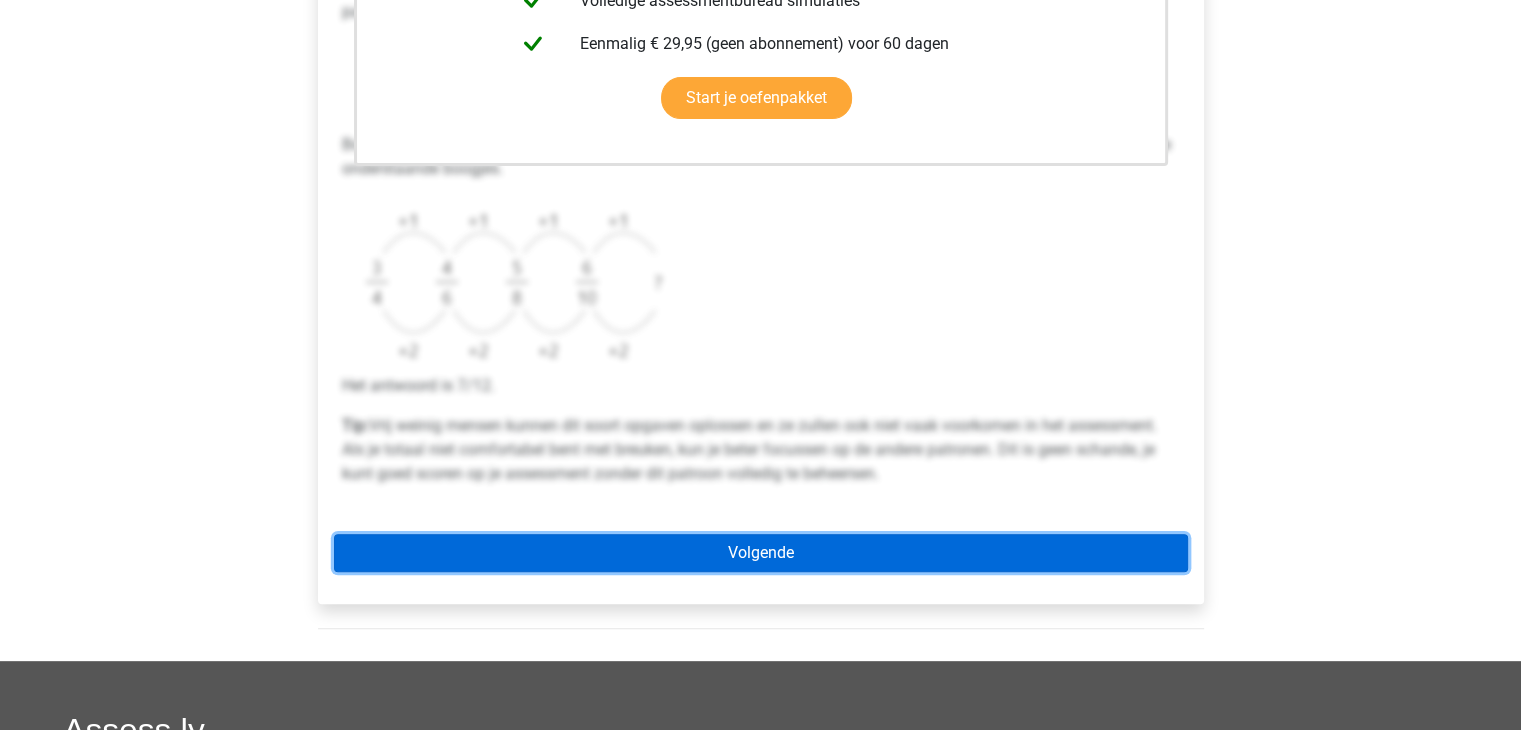 click on "Volgende" at bounding box center (761, 553) 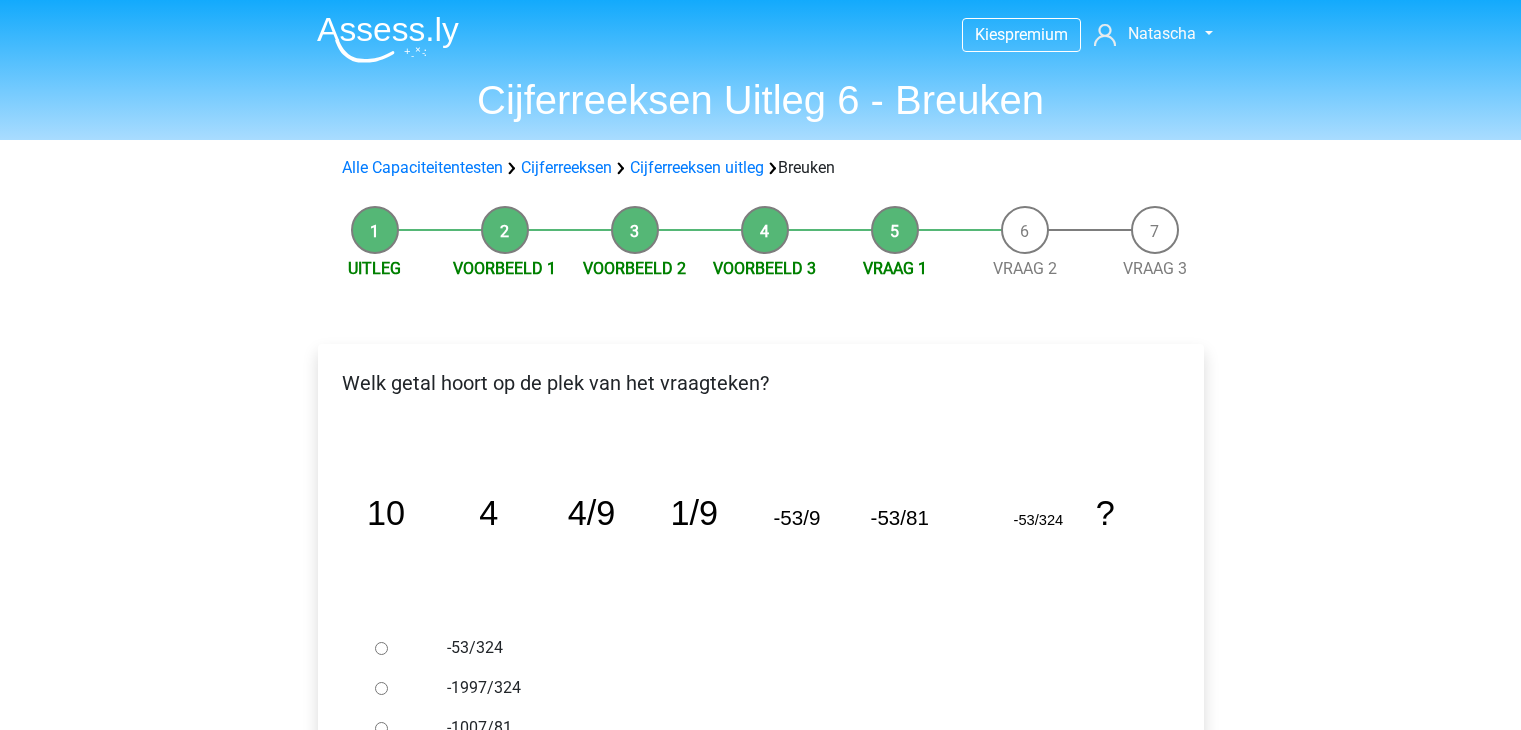 scroll, scrollTop: 0, scrollLeft: 0, axis: both 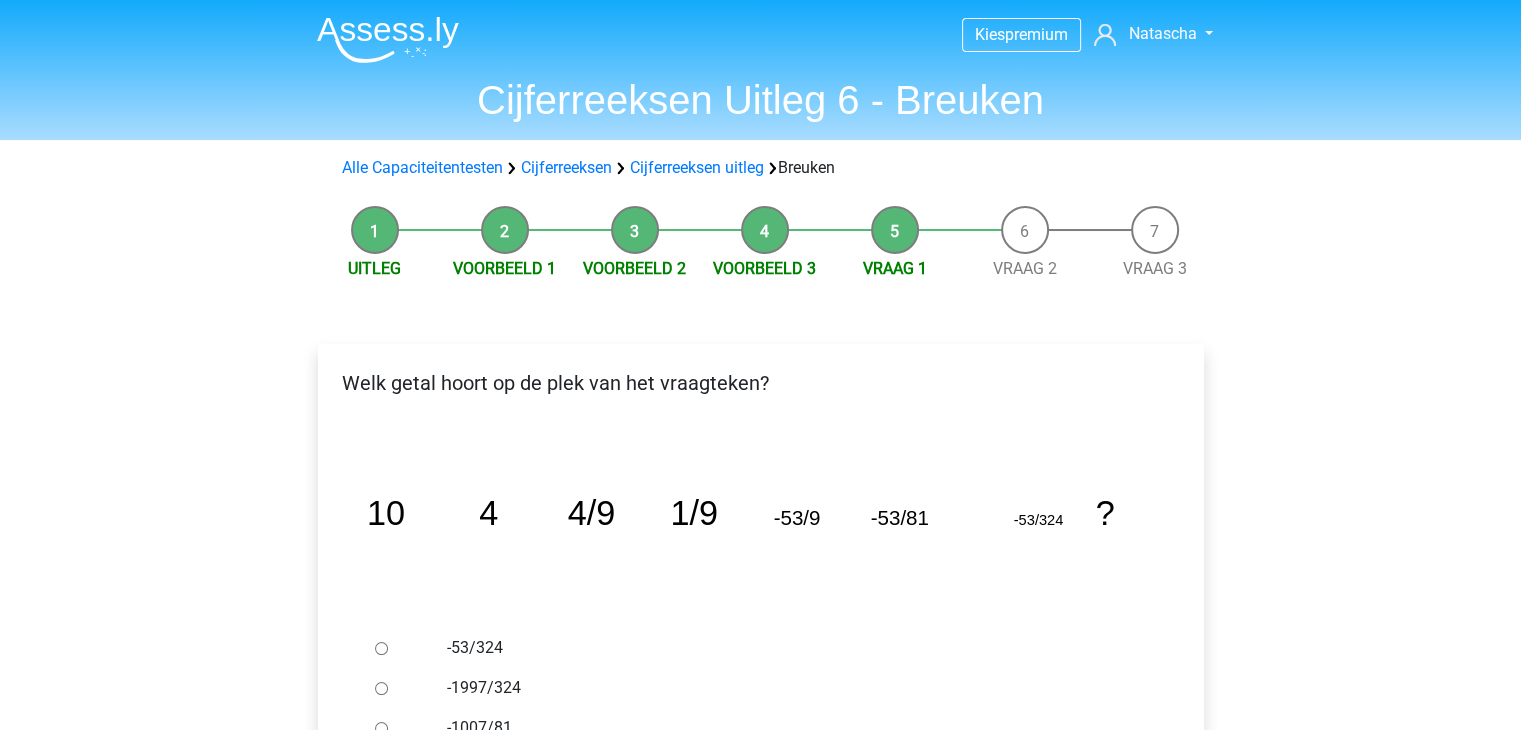 drag, startPoint x: 1488, startPoint y: 352, endPoint x: 1535, endPoint y: 265, distance: 98.88377 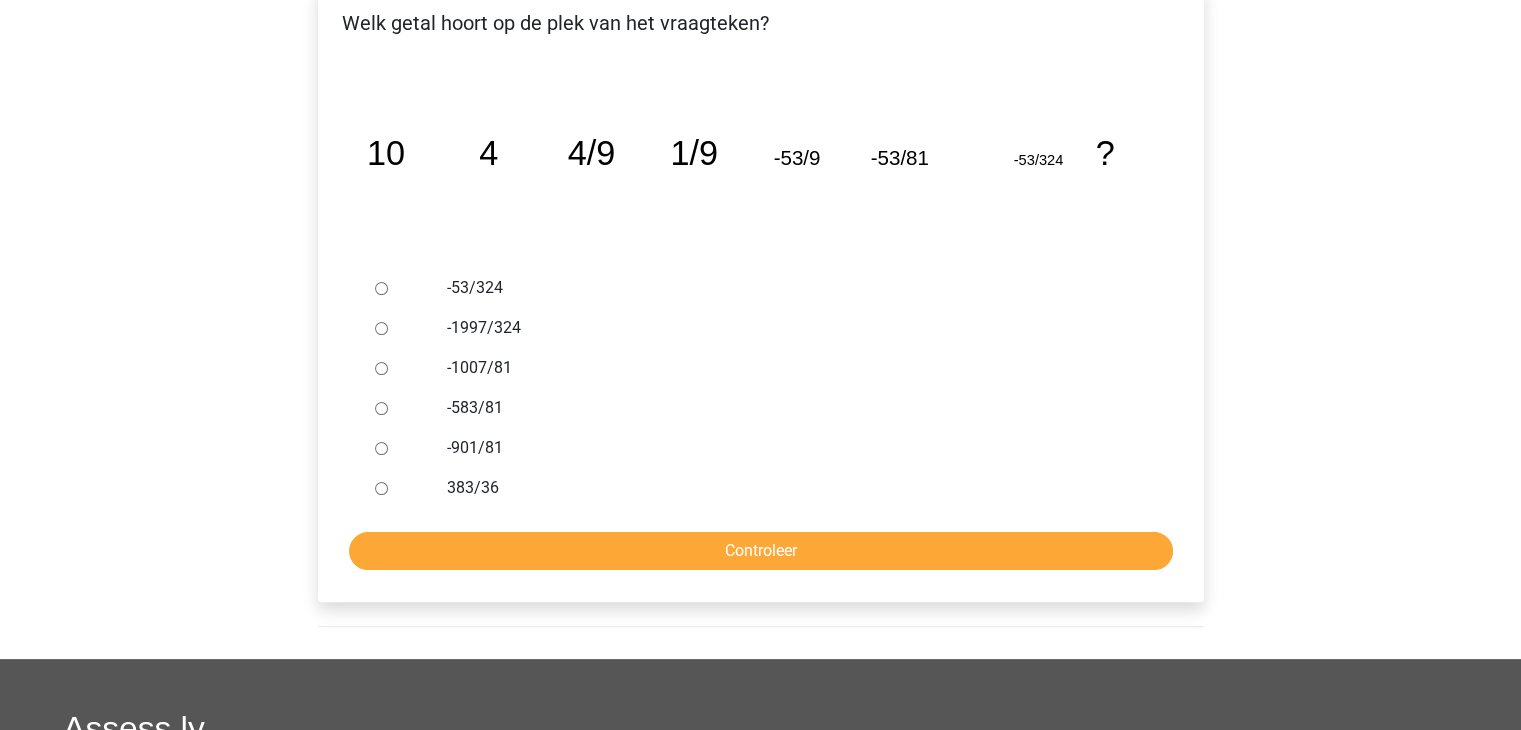 scroll, scrollTop: 368, scrollLeft: 0, axis: vertical 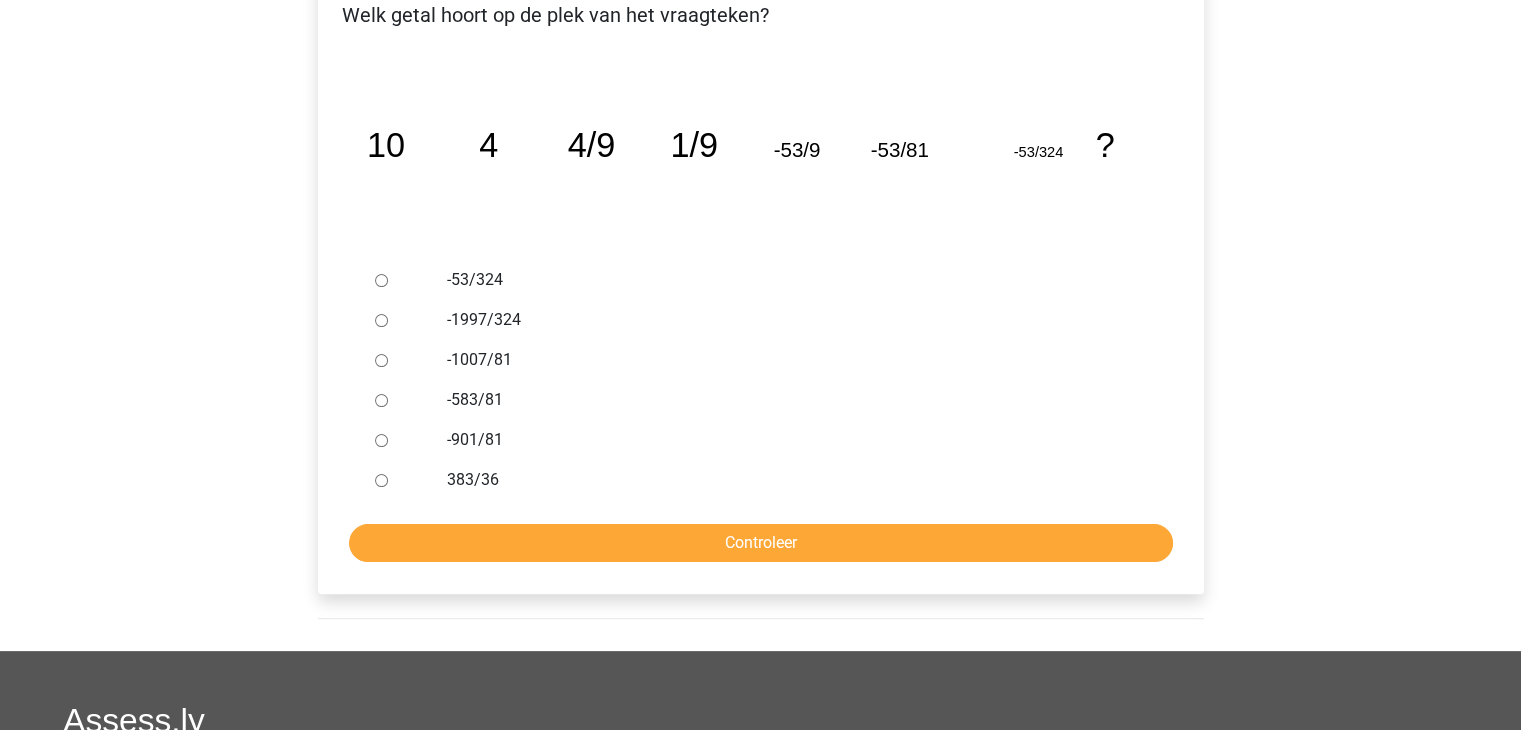 click on "-583/81" at bounding box center (793, 400) 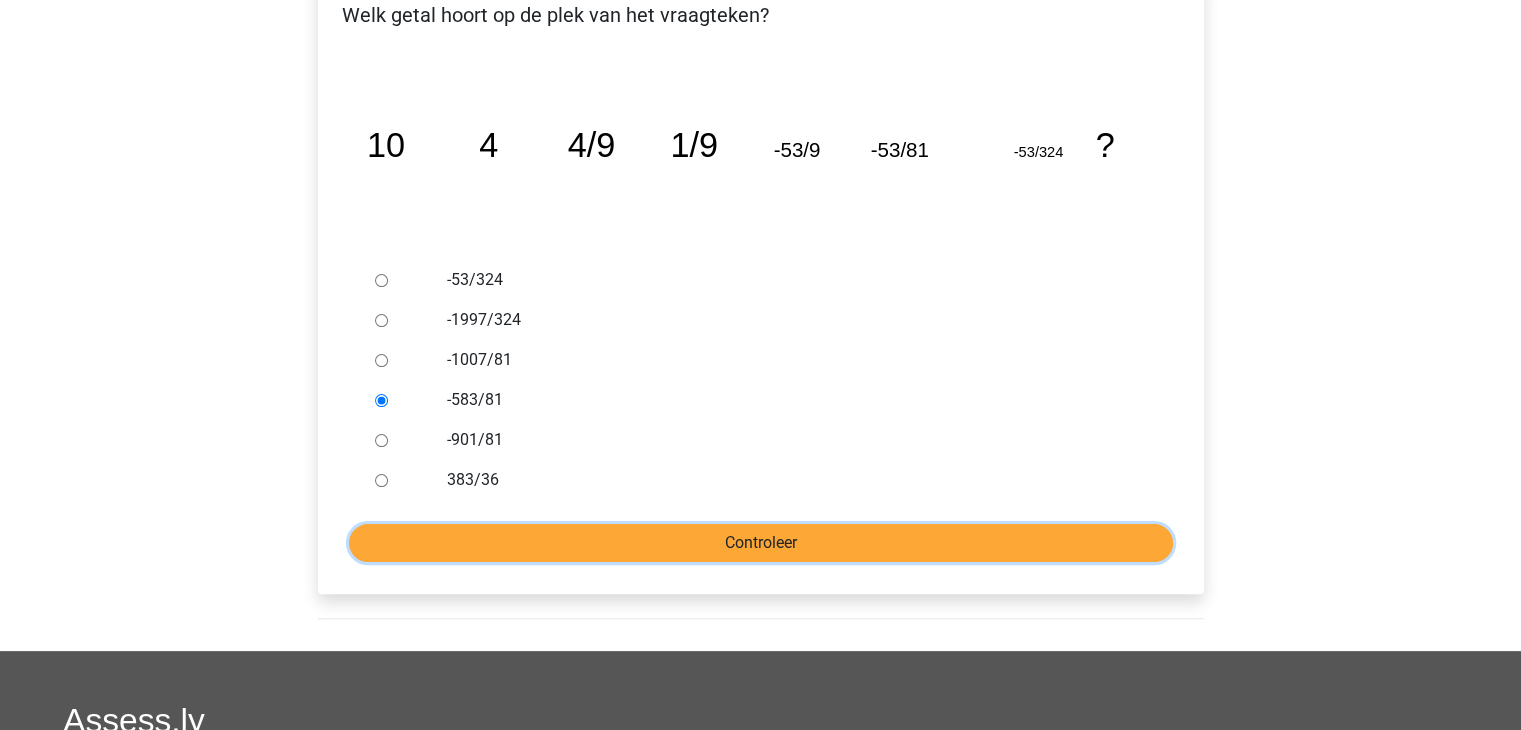 click on "Controleer" at bounding box center [761, 543] 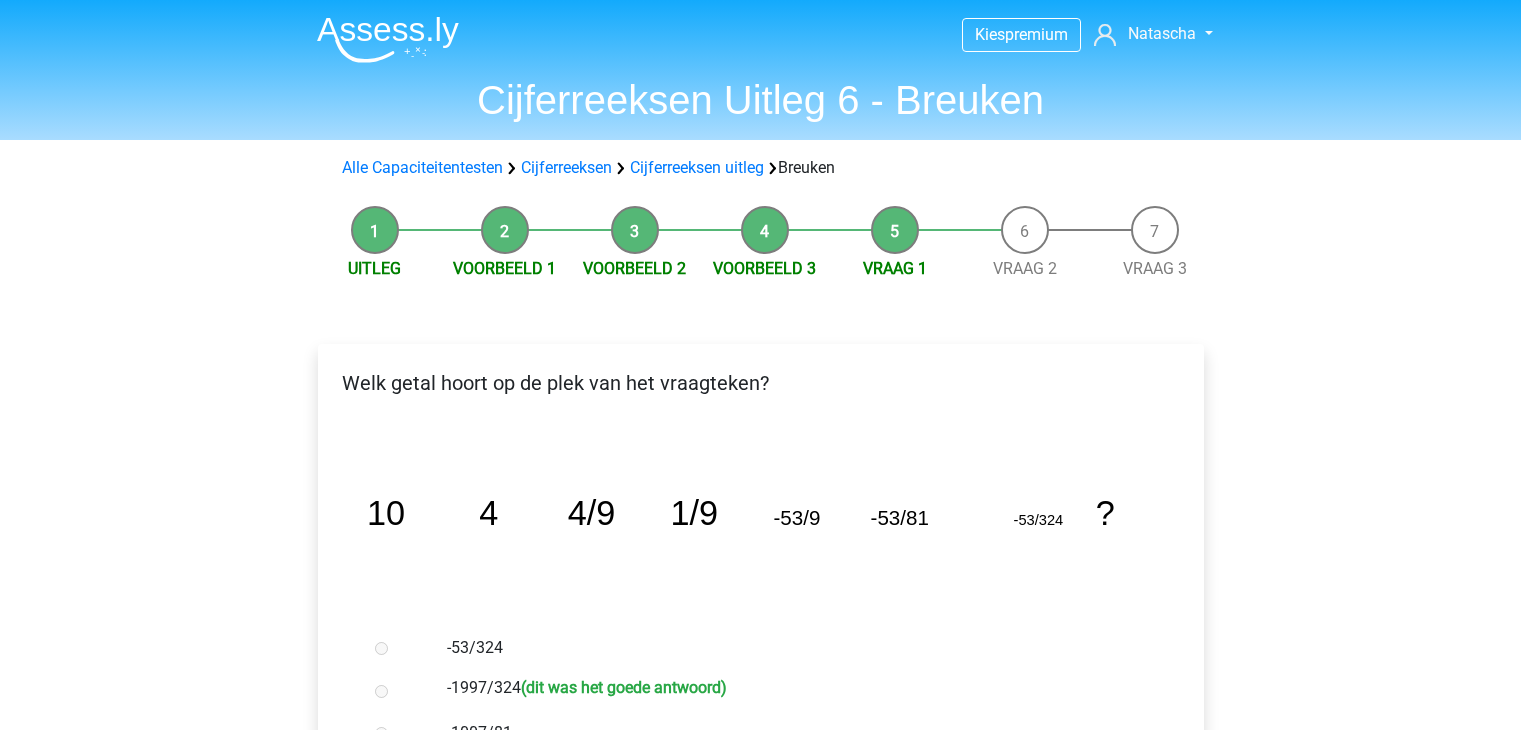 scroll, scrollTop: 0, scrollLeft: 0, axis: both 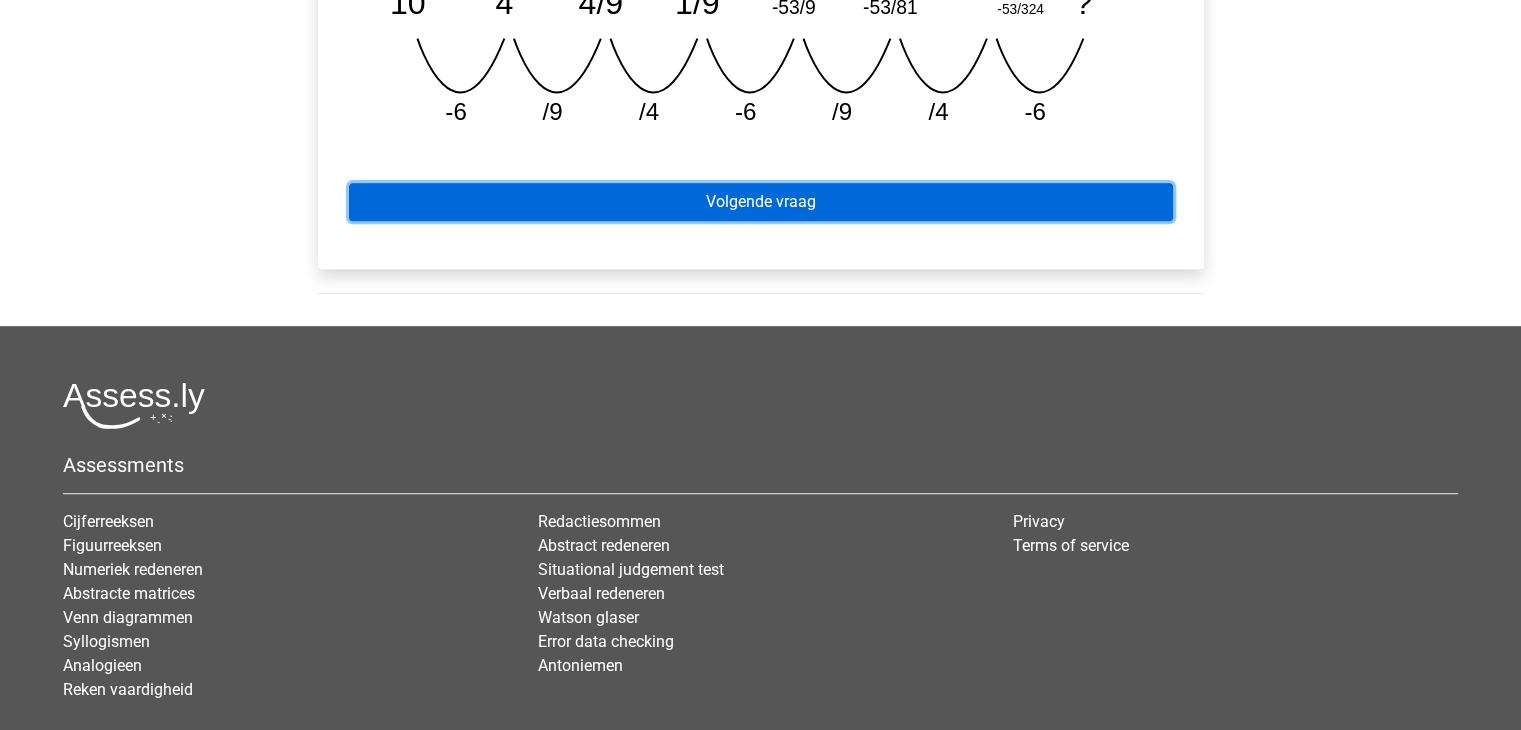 click on "Volgende vraag" at bounding box center (761, 202) 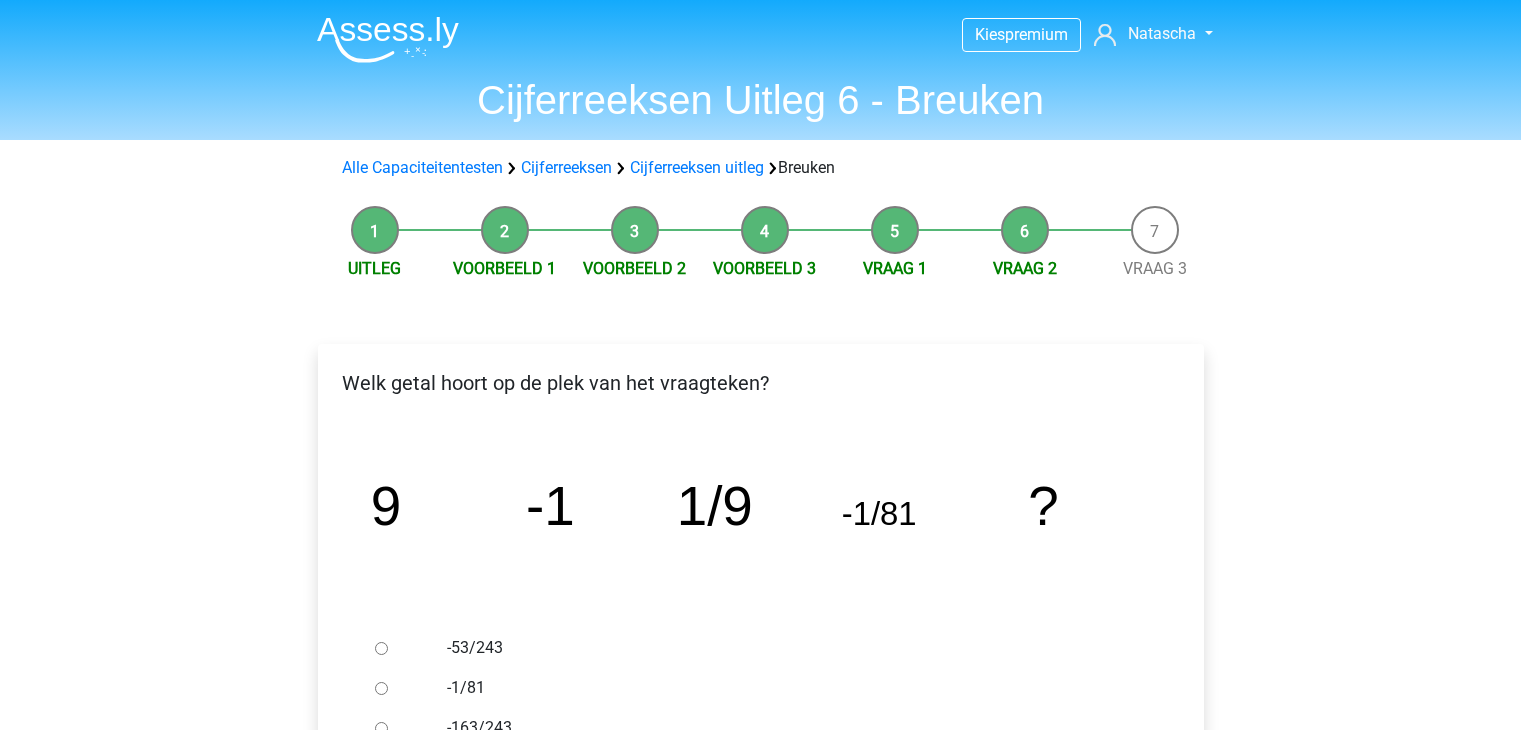 scroll, scrollTop: 0, scrollLeft: 0, axis: both 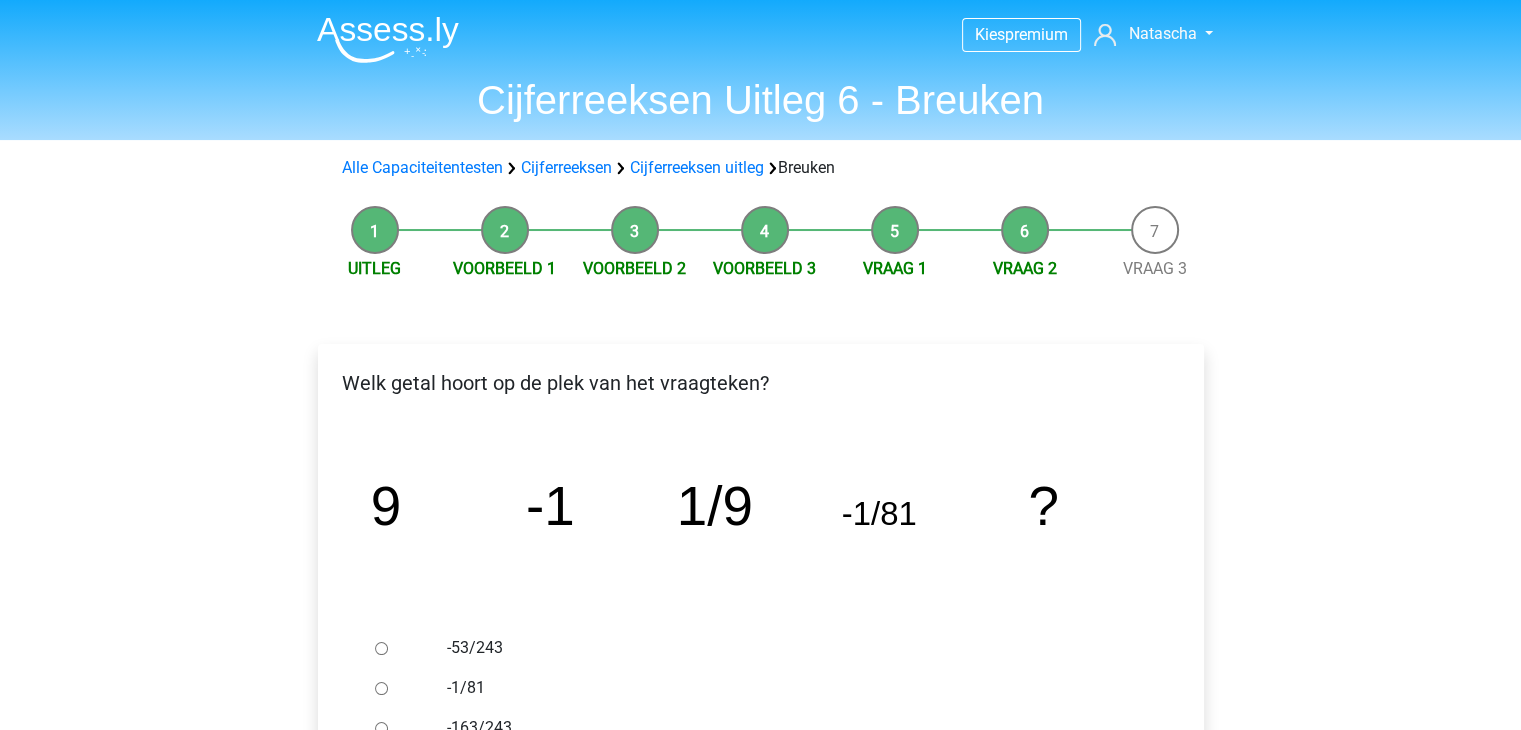 drag, startPoint x: 1503, startPoint y: 241, endPoint x: 1535, endPoint y: 232, distance: 33.24154 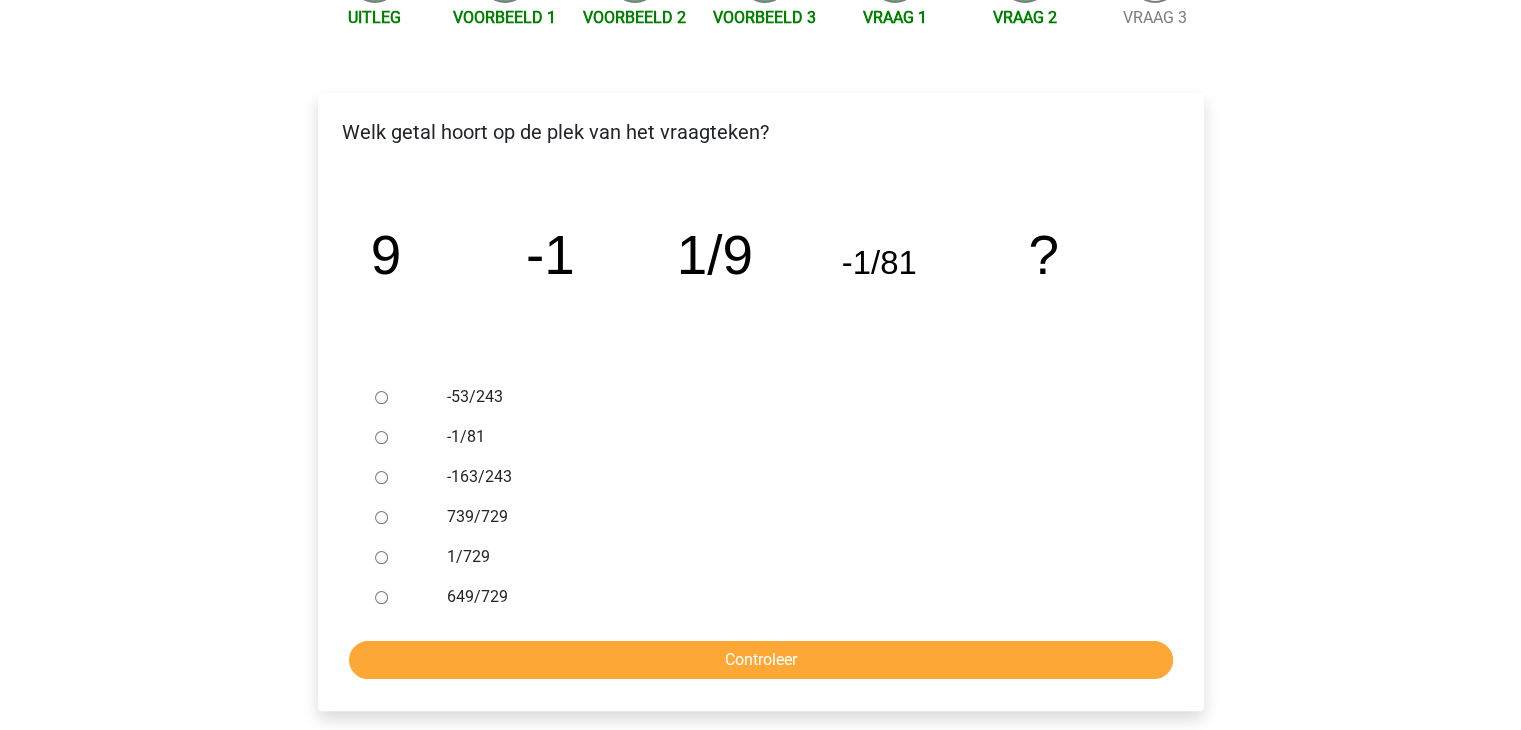 scroll, scrollTop: 249, scrollLeft: 0, axis: vertical 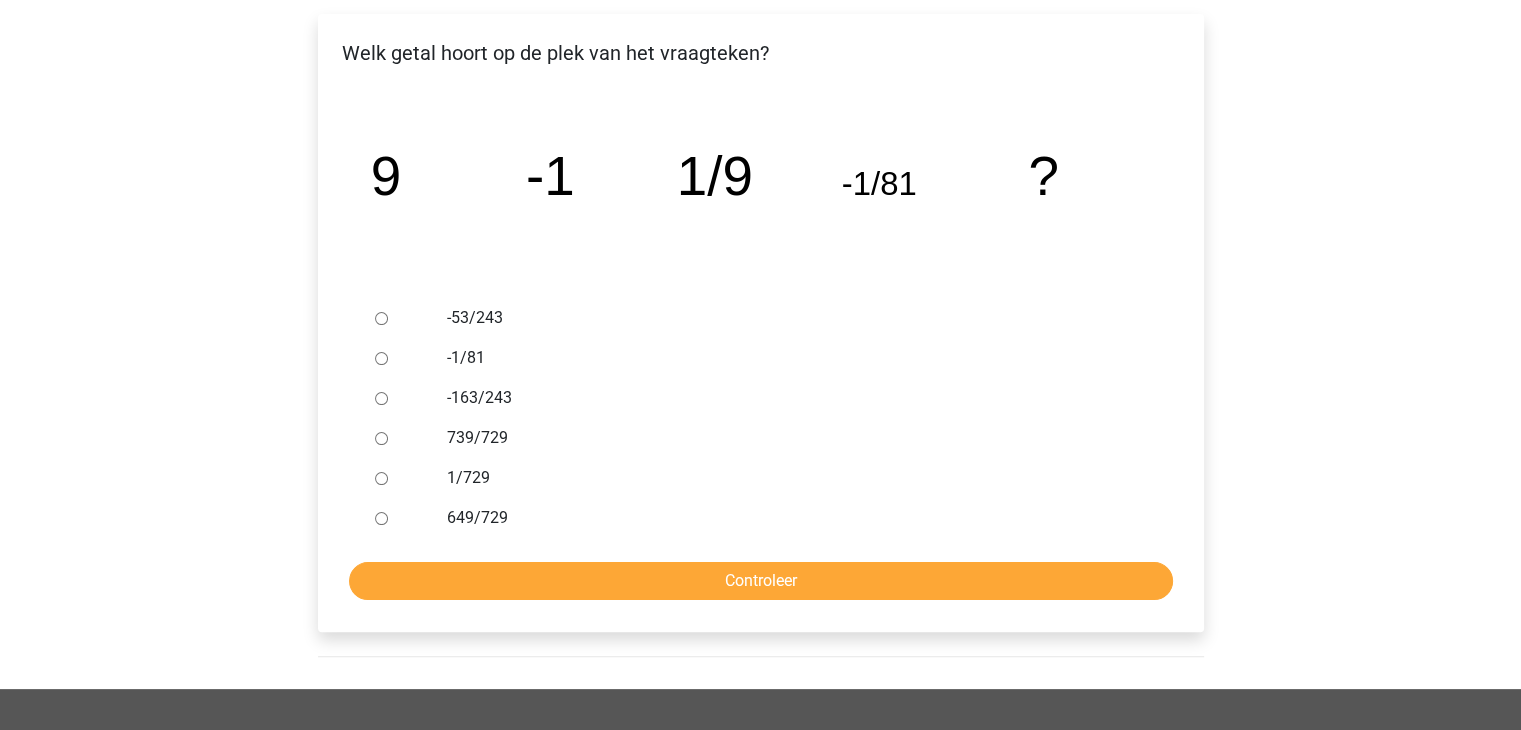 click on "-163/243" at bounding box center (793, 398) 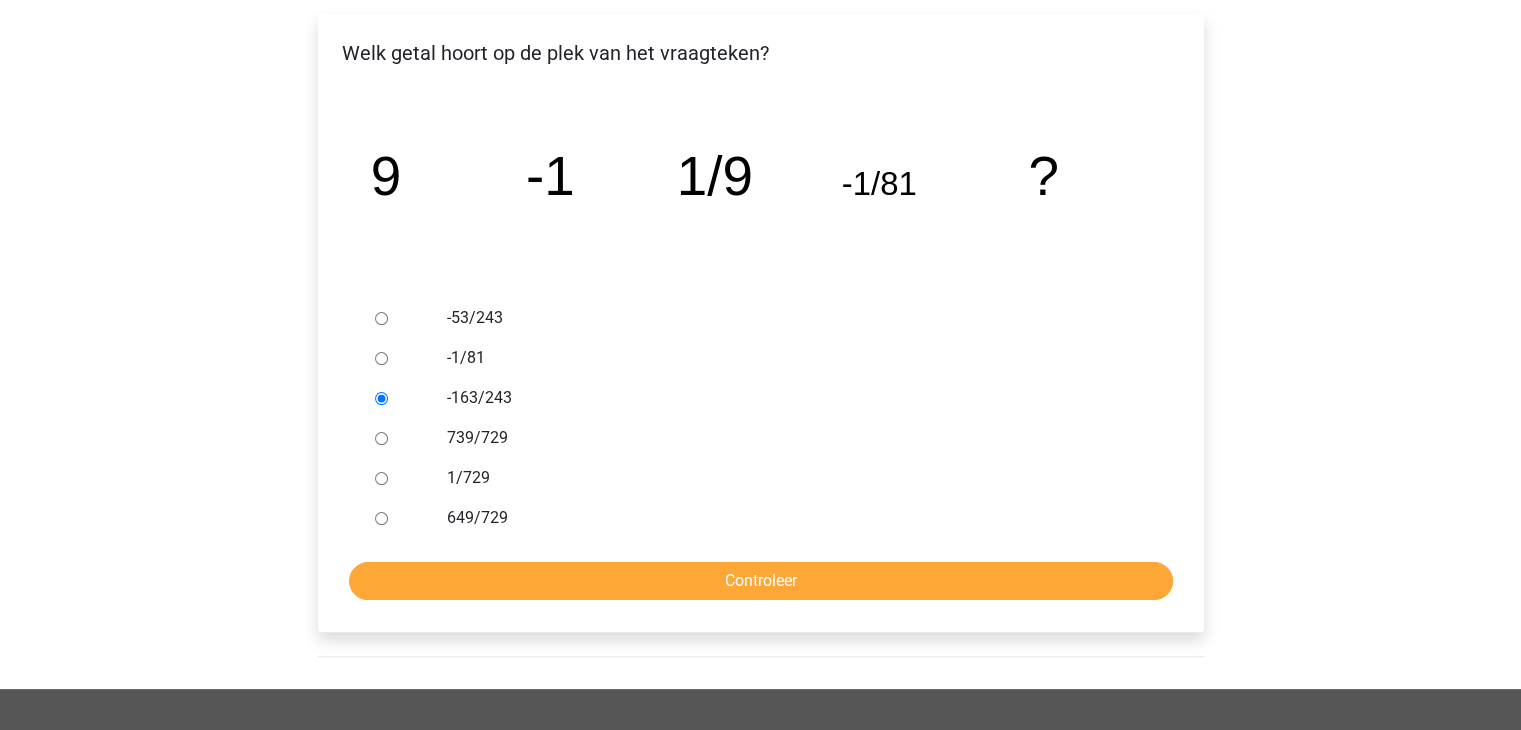 click on "-53/243" at bounding box center (793, 318) 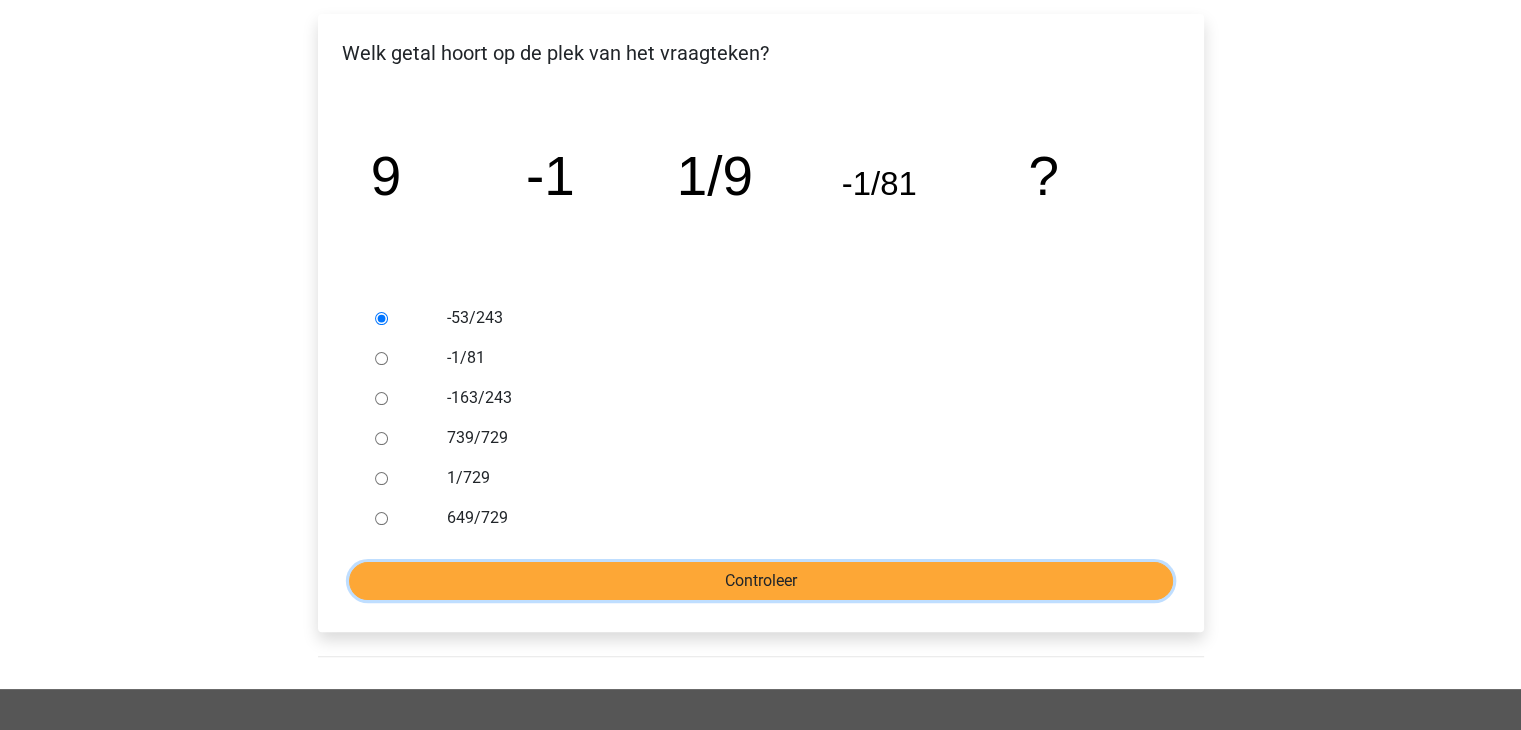 click on "Controleer" at bounding box center [761, 581] 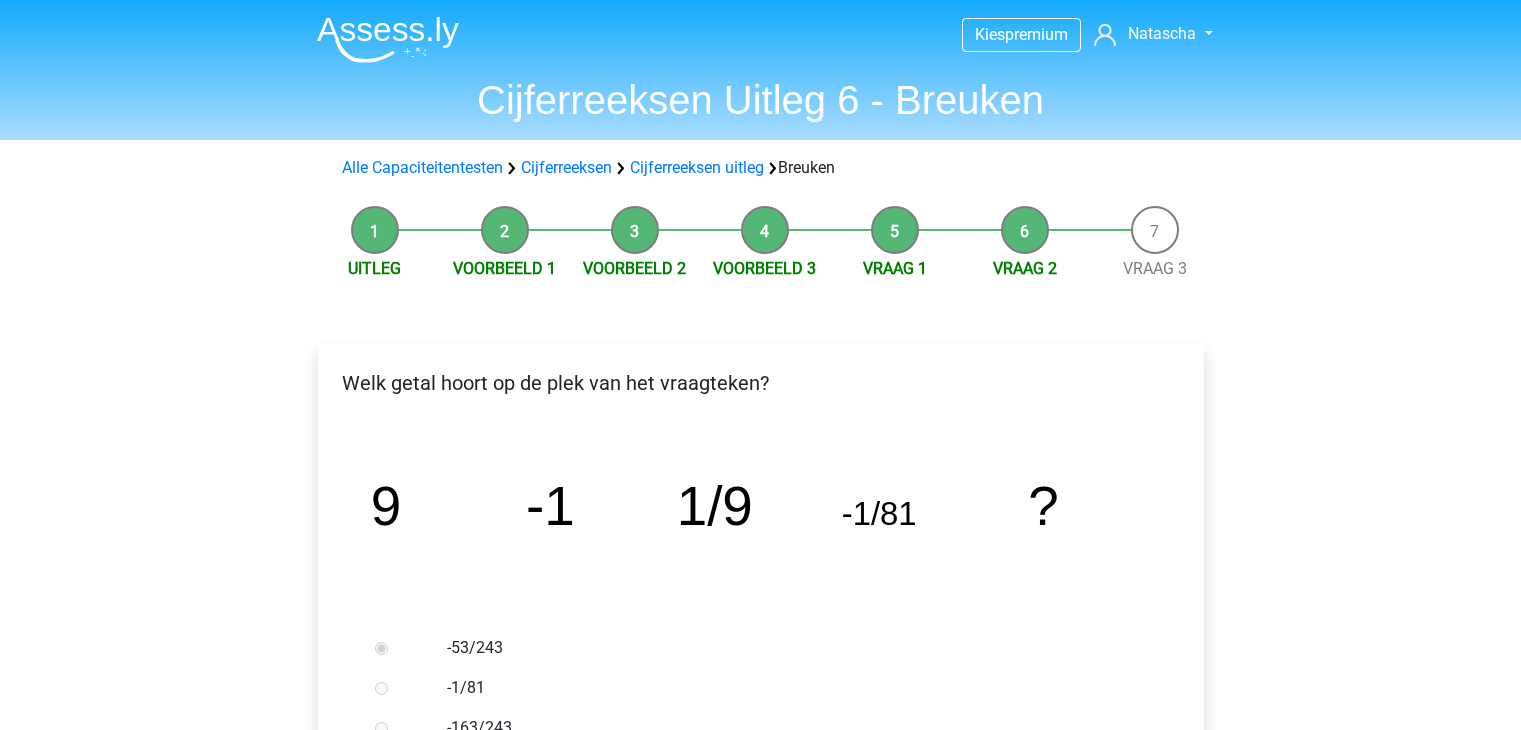 scroll, scrollTop: 0, scrollLeft: 0, axis: both 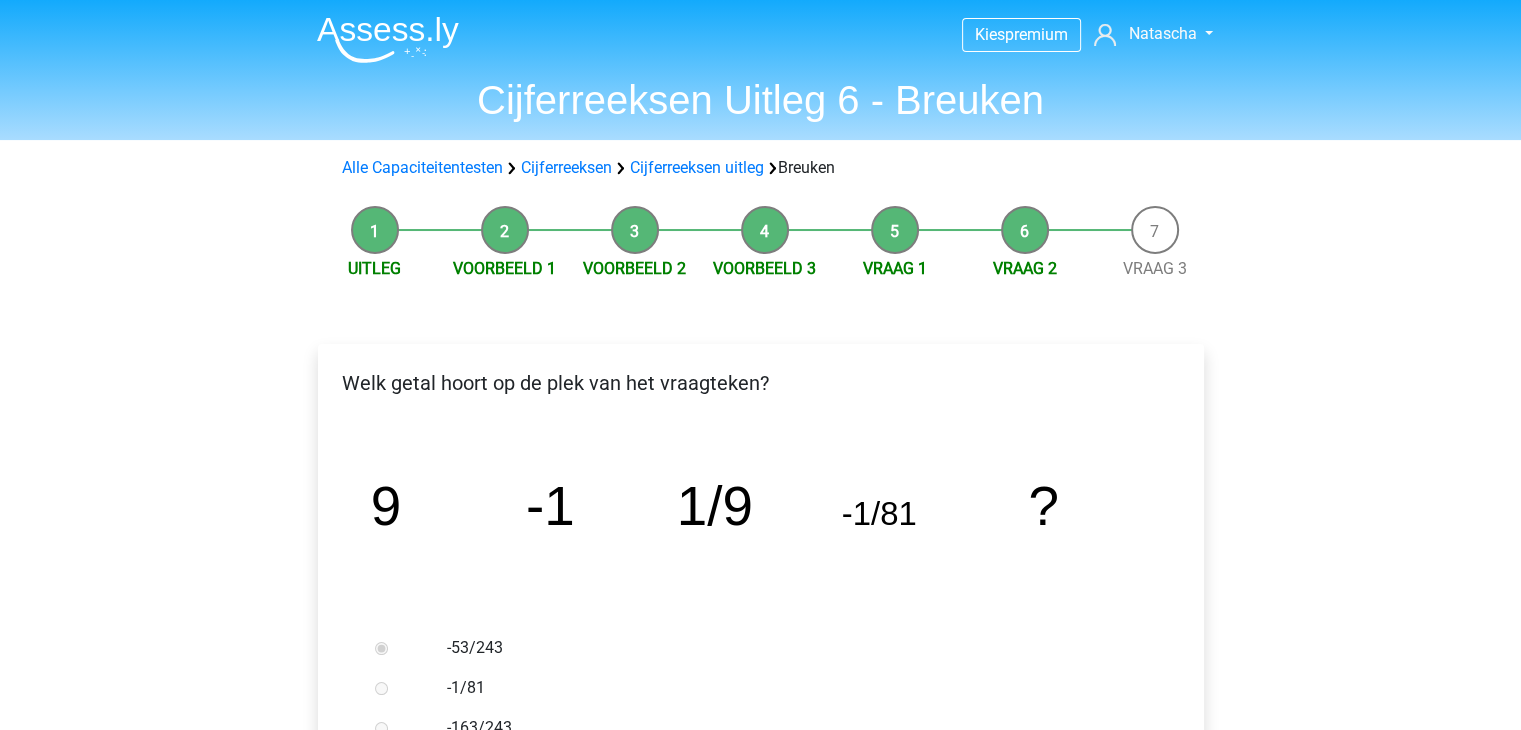 click on "Kies  premium
Natascha
nd_vankeeken@hotmail.com" at bounding box center (760, 944) 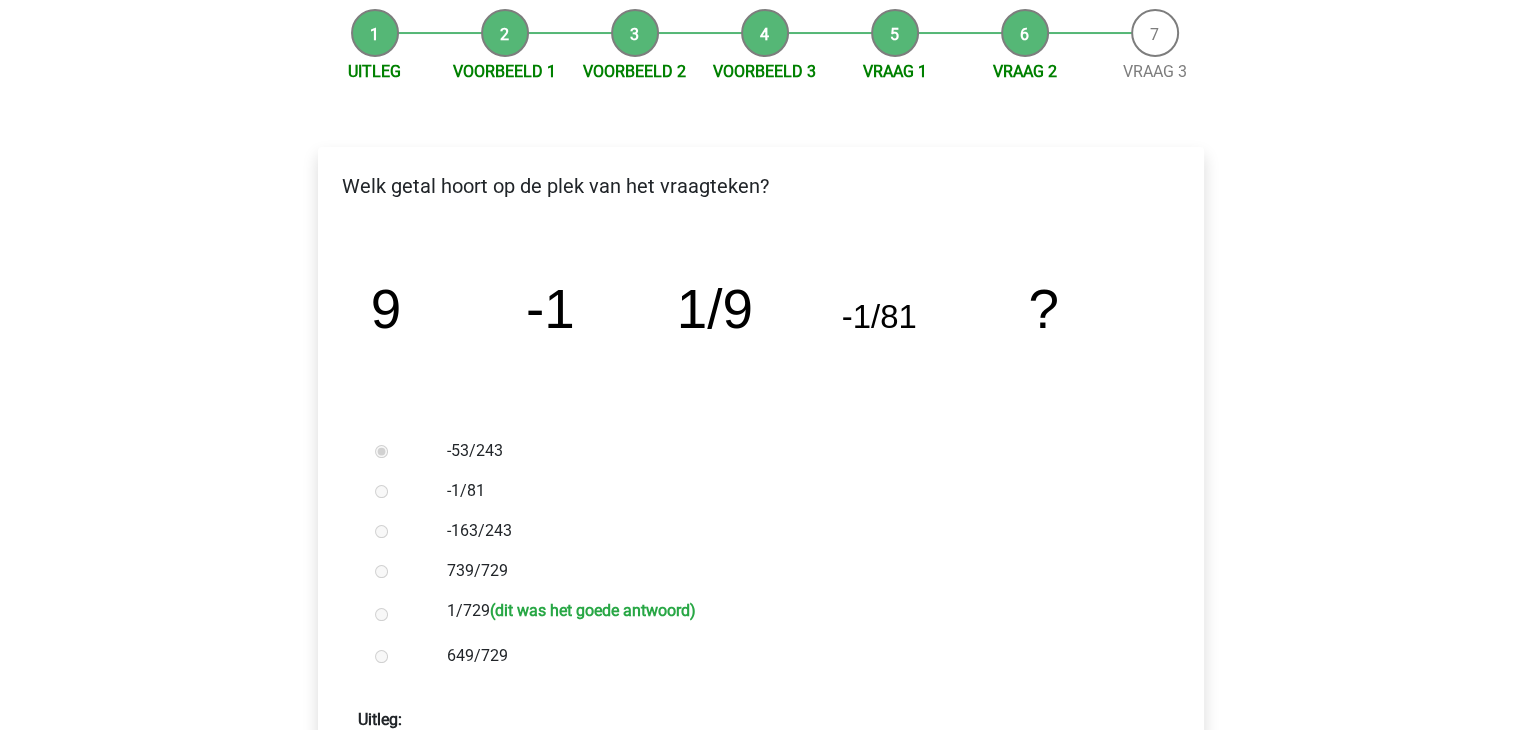 scroll, scrollTop: 0, scrollLeft: 0, axis: both 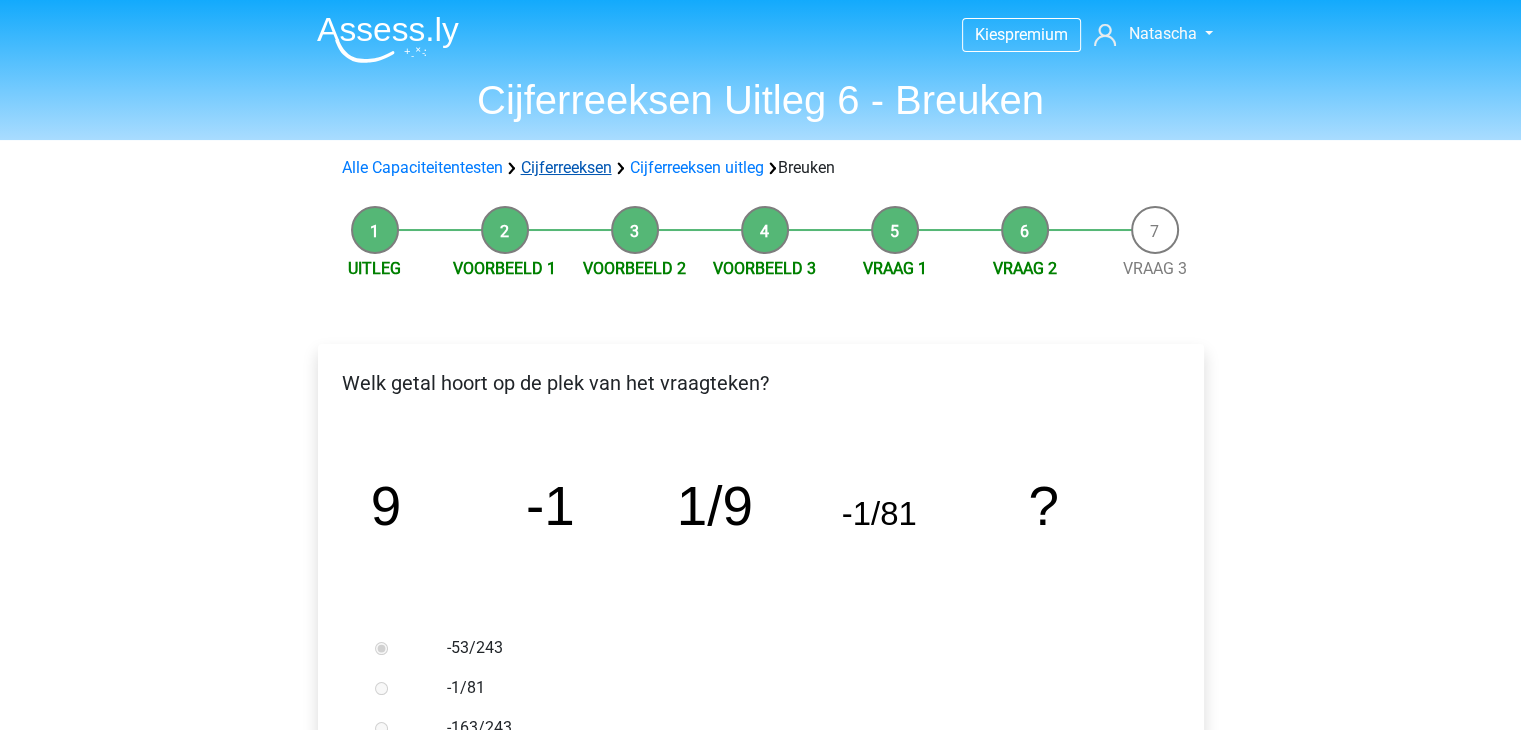 click on "Cijferreeksen" at bounding box center (566, 167) 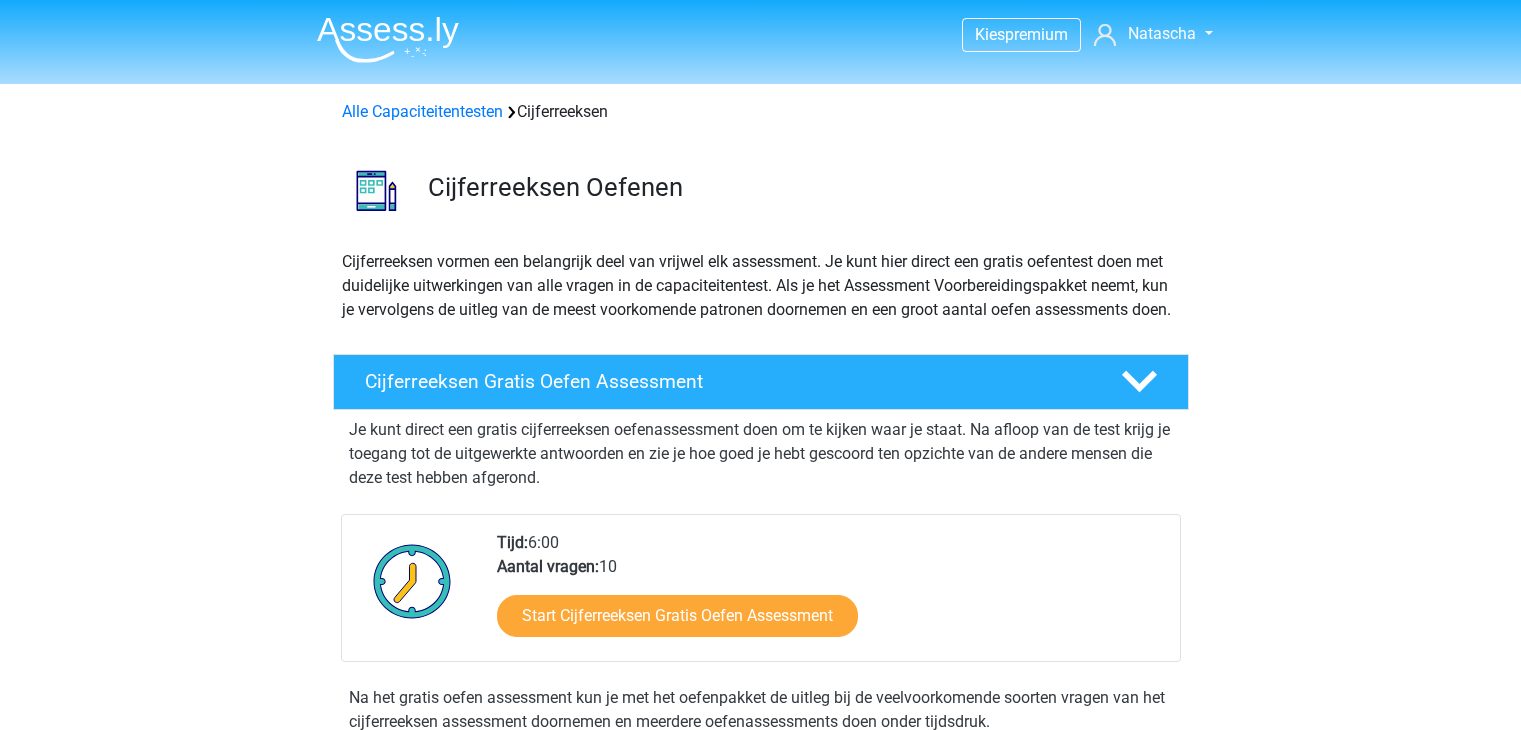 scroll, scrollTop: 0, scrollLeft: 0, axis: both 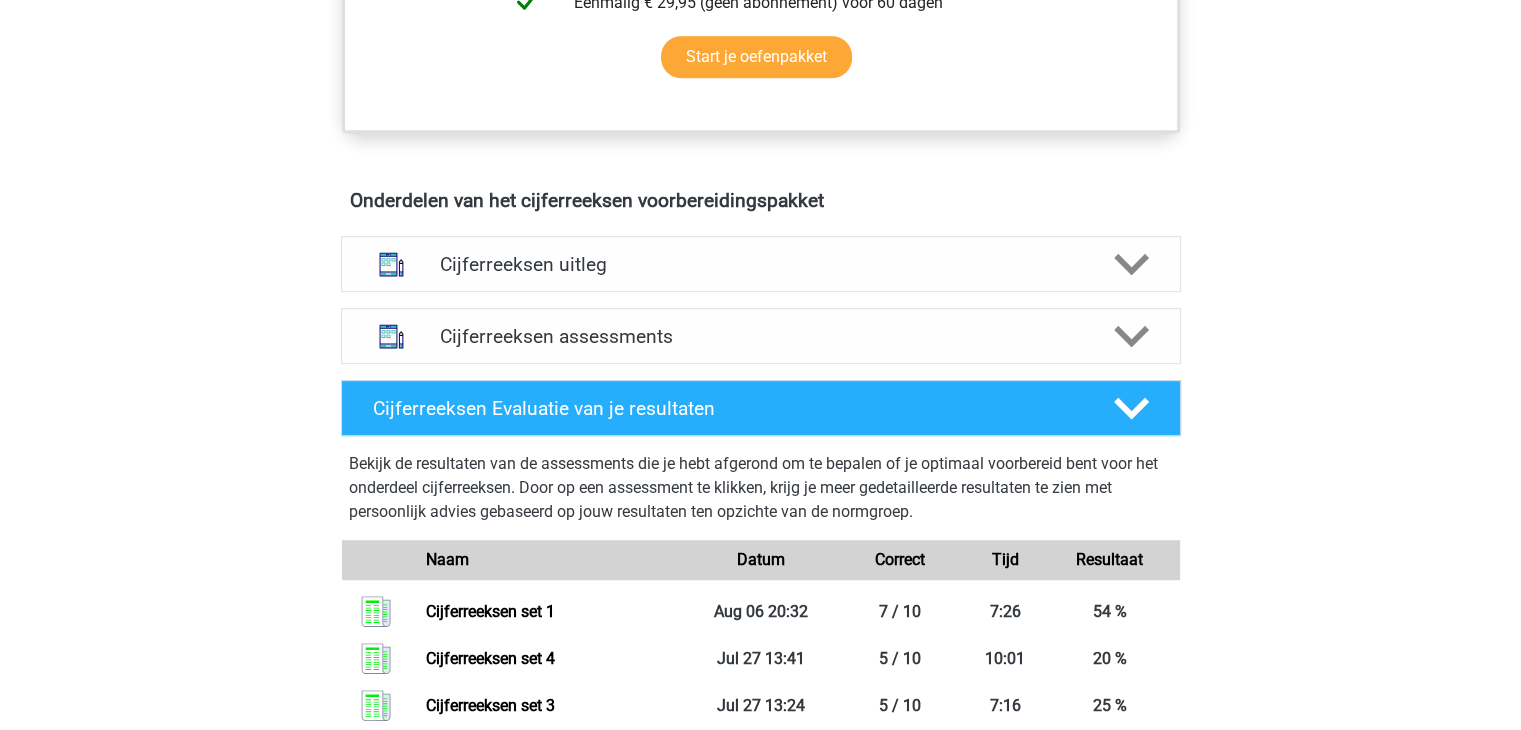 click on "Cijferreeksen assessments
We raden je aan om minimaal 3 oefensets te doen met tijdsdruk. Aan het einde van elke oefenset geven we aan hoe je score zich verhoudt tot de normgroep en of je sneller of juist preciezer moet werken om een zo hoog mogelijke score op je assessment te halen. Op deze manier weet je precies wanneer jij optimaal voorbereid bent." at bounding box center (761, 336) 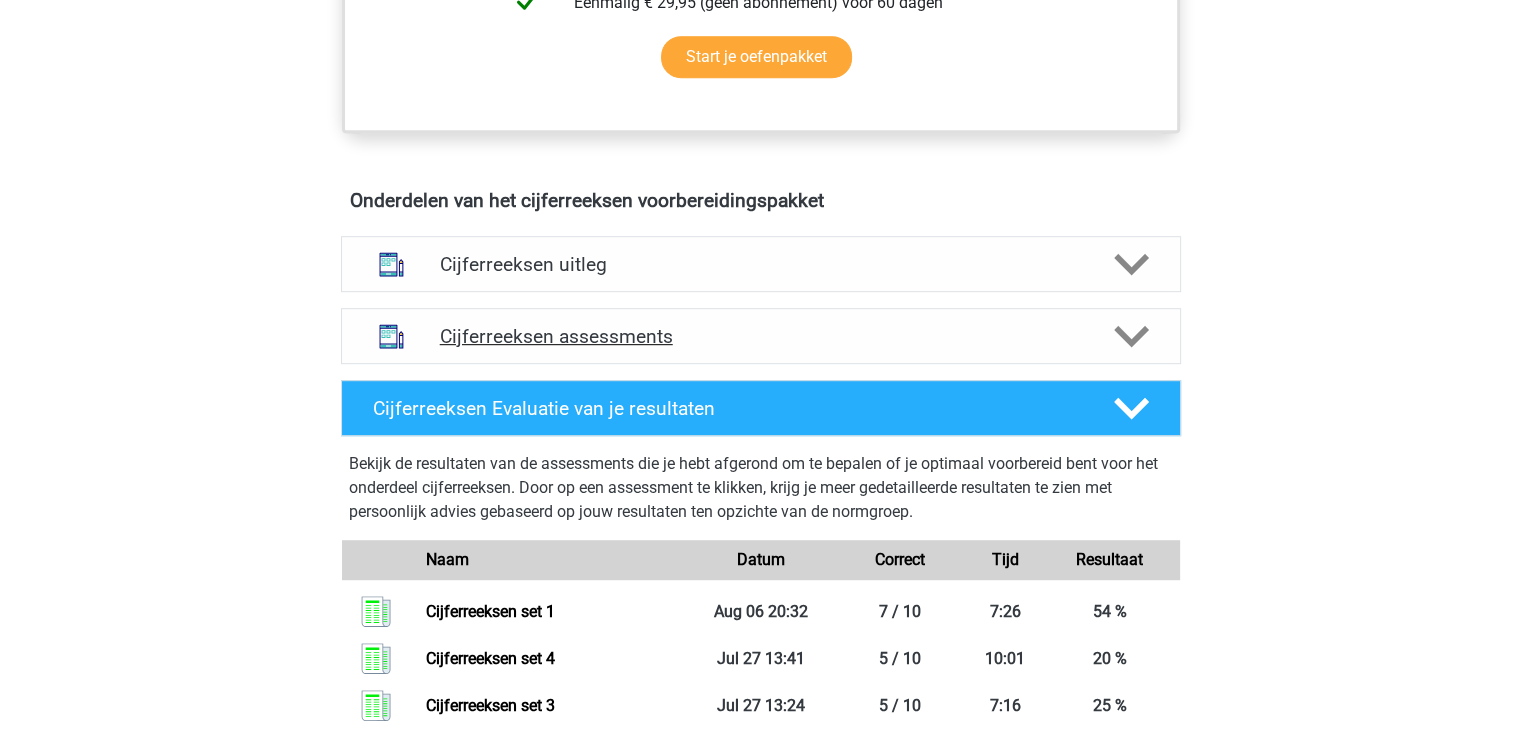 click on "Cijferreeksen assessments" at bounding box center (761, 336) 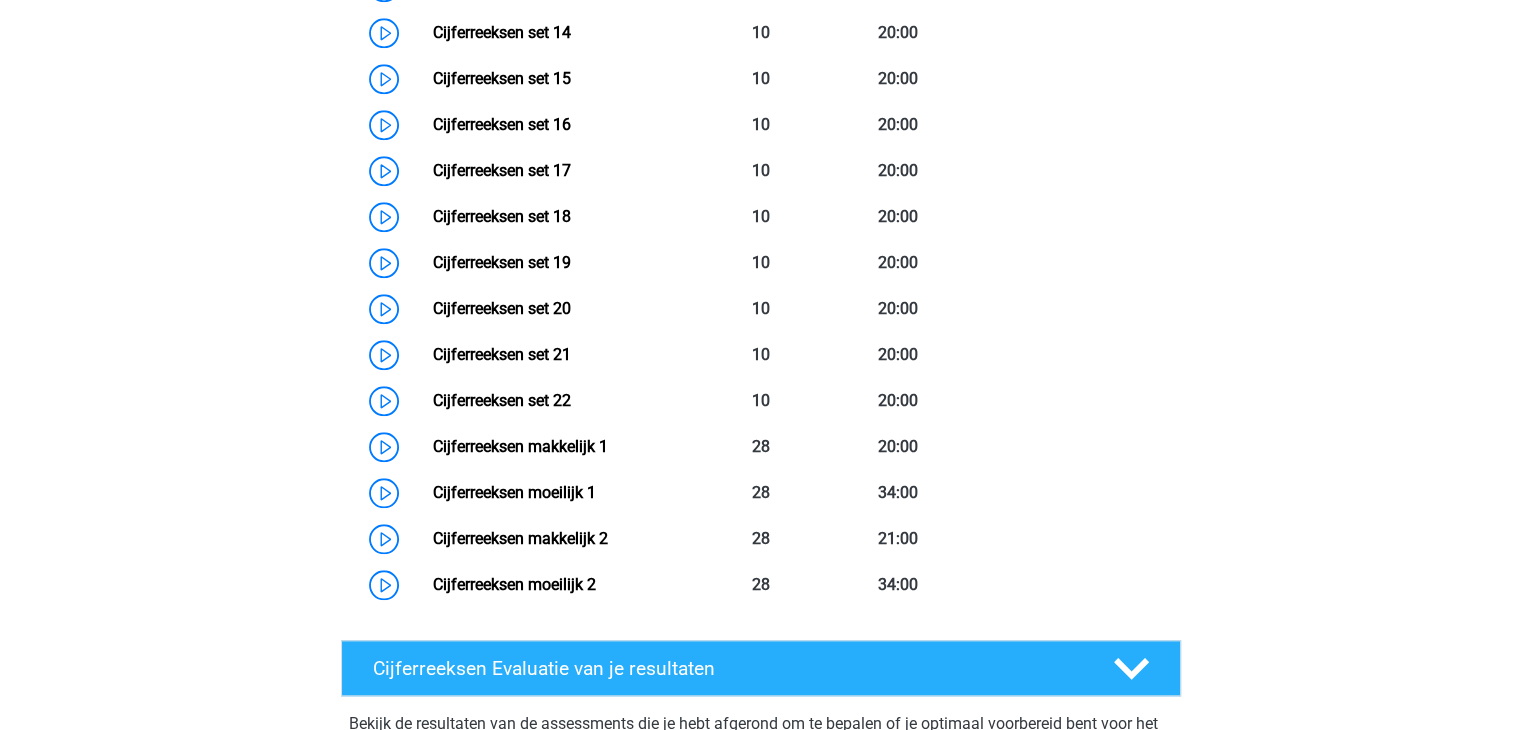 scroll, scrollTop: 2147, scrollLeft: 0, axis: vertical 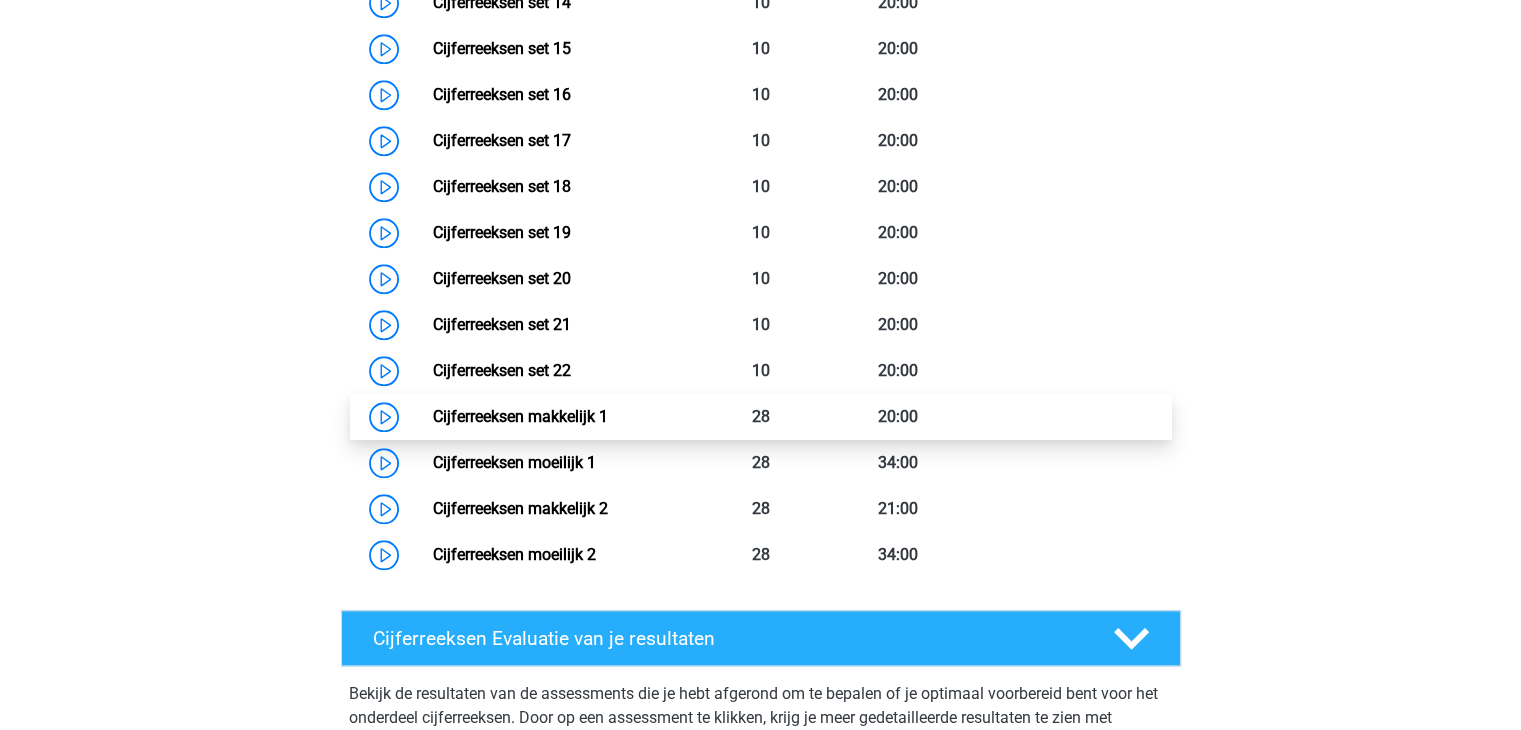 click on "Cijferreeksen
makkelijk 1" at bounding box center [520, 416] 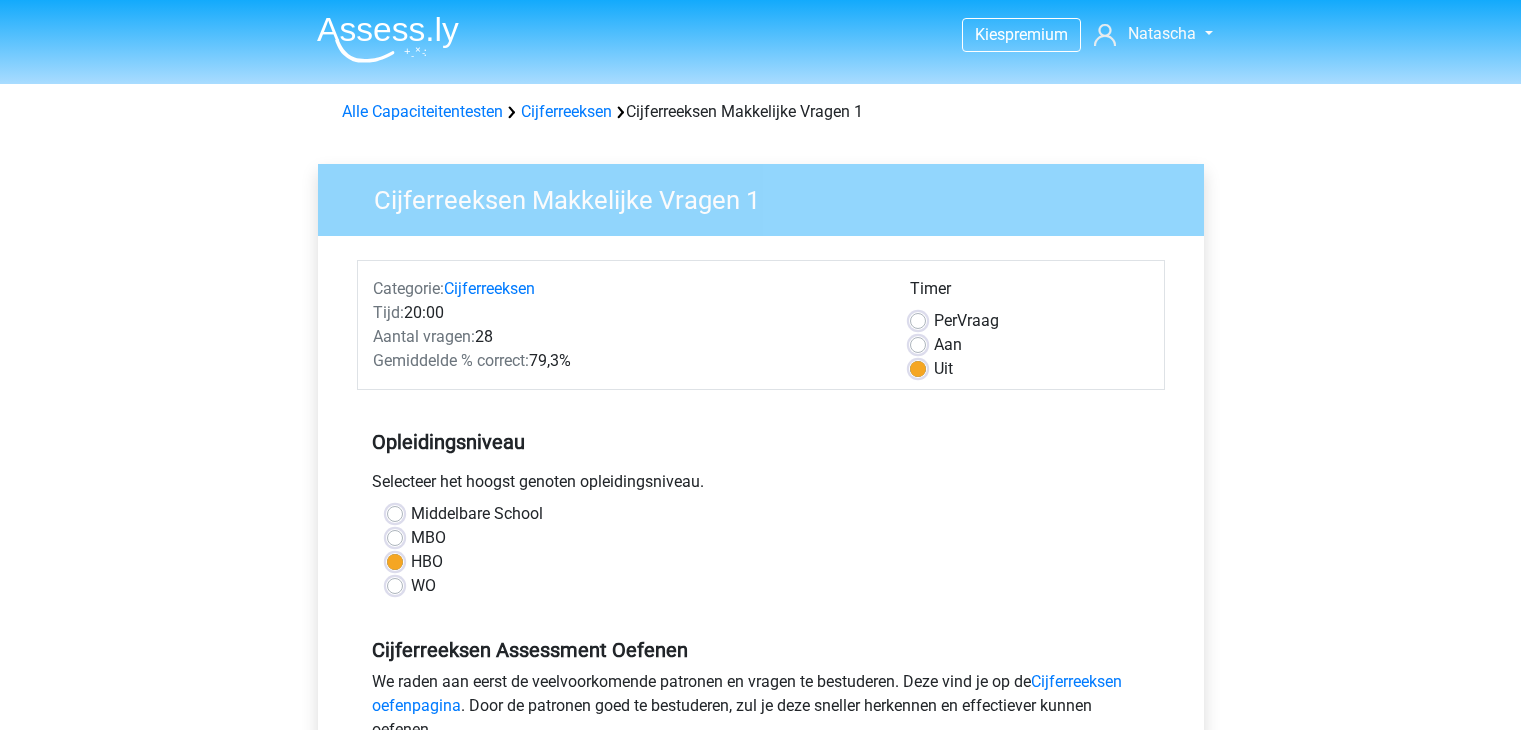 scroll, scrollTop: 0, scrollLeft: 0, axis: both 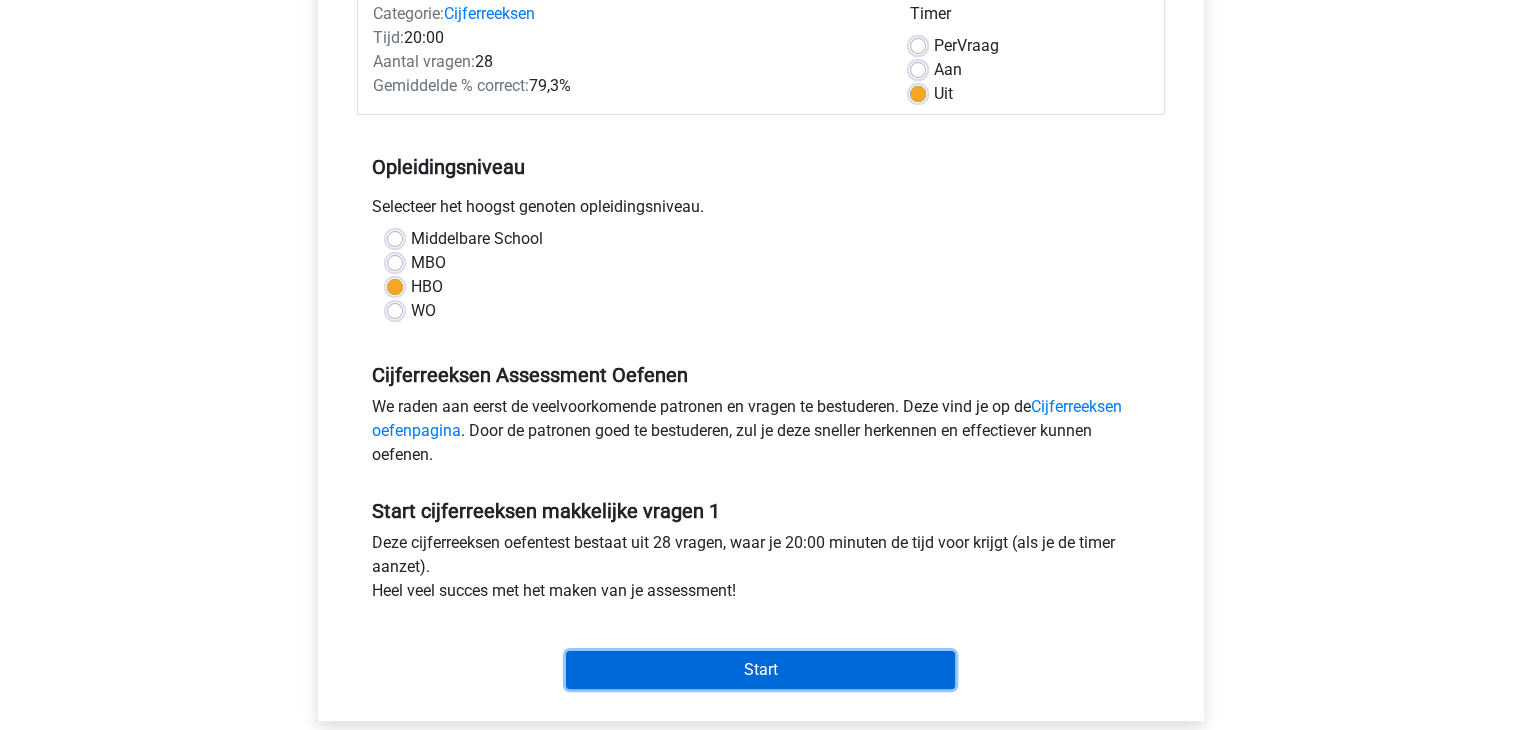 click on "Start" at bounding box center [760, 670] 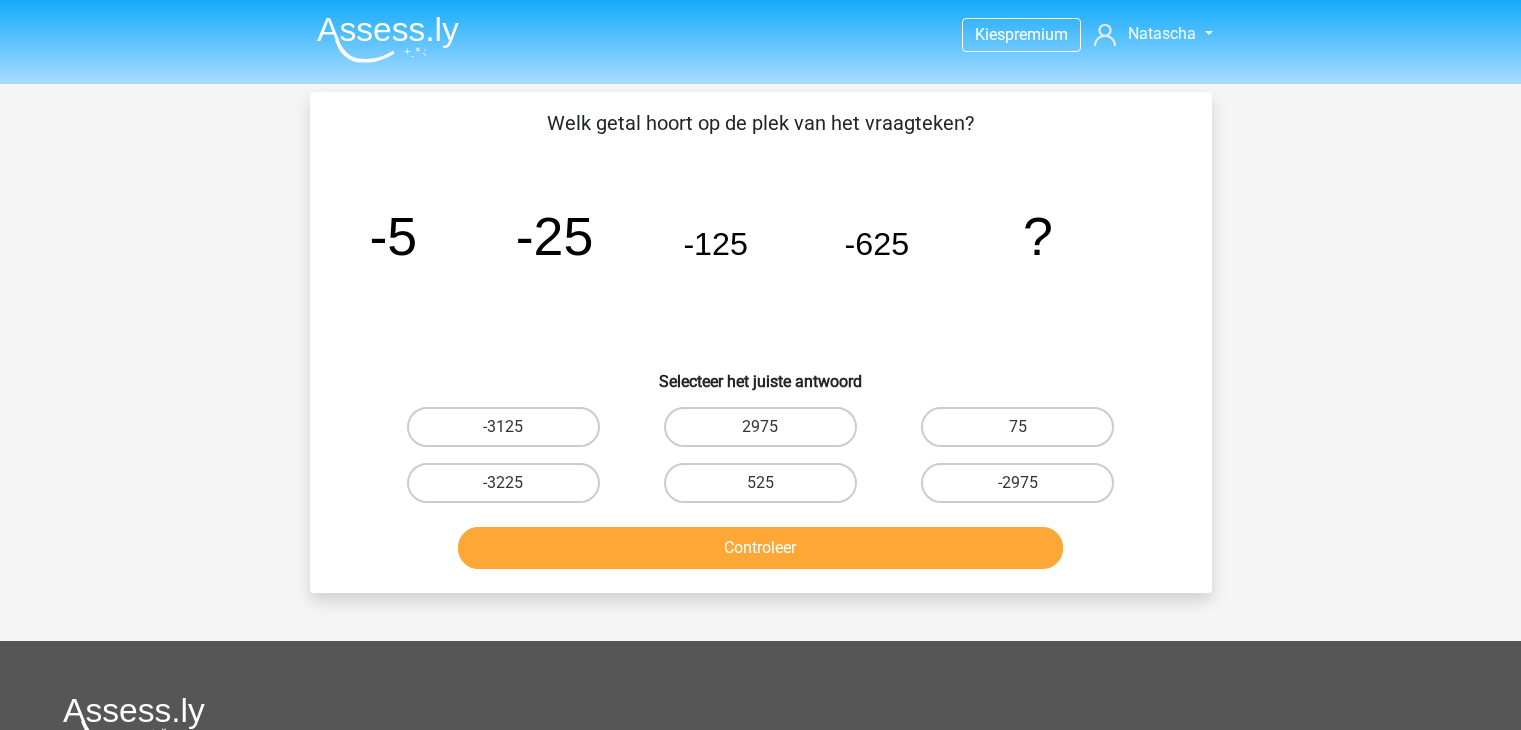 scroll, scrollTop: 0, scrollLeft: 0, axis: both 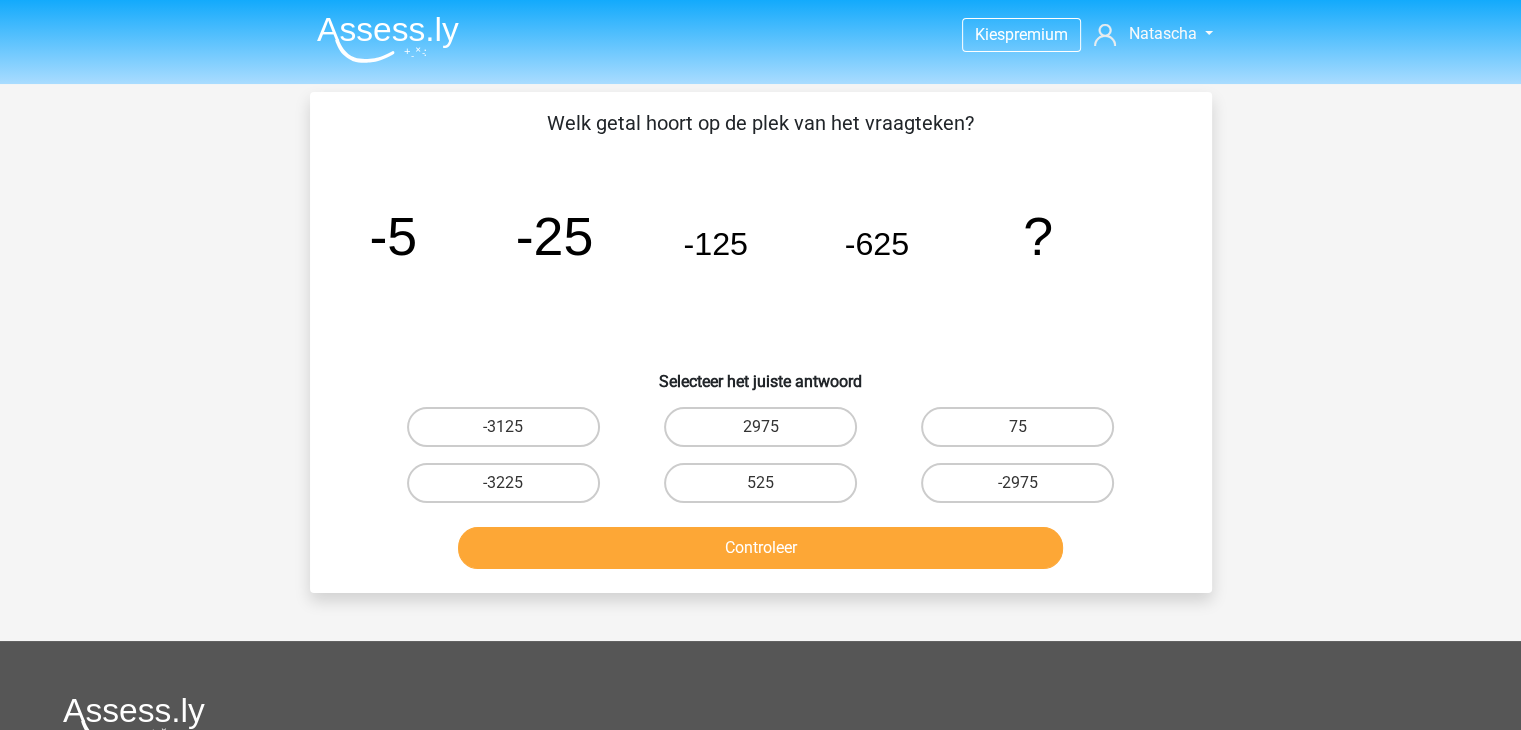 click on "-3125" at bounding box center (509, 433) 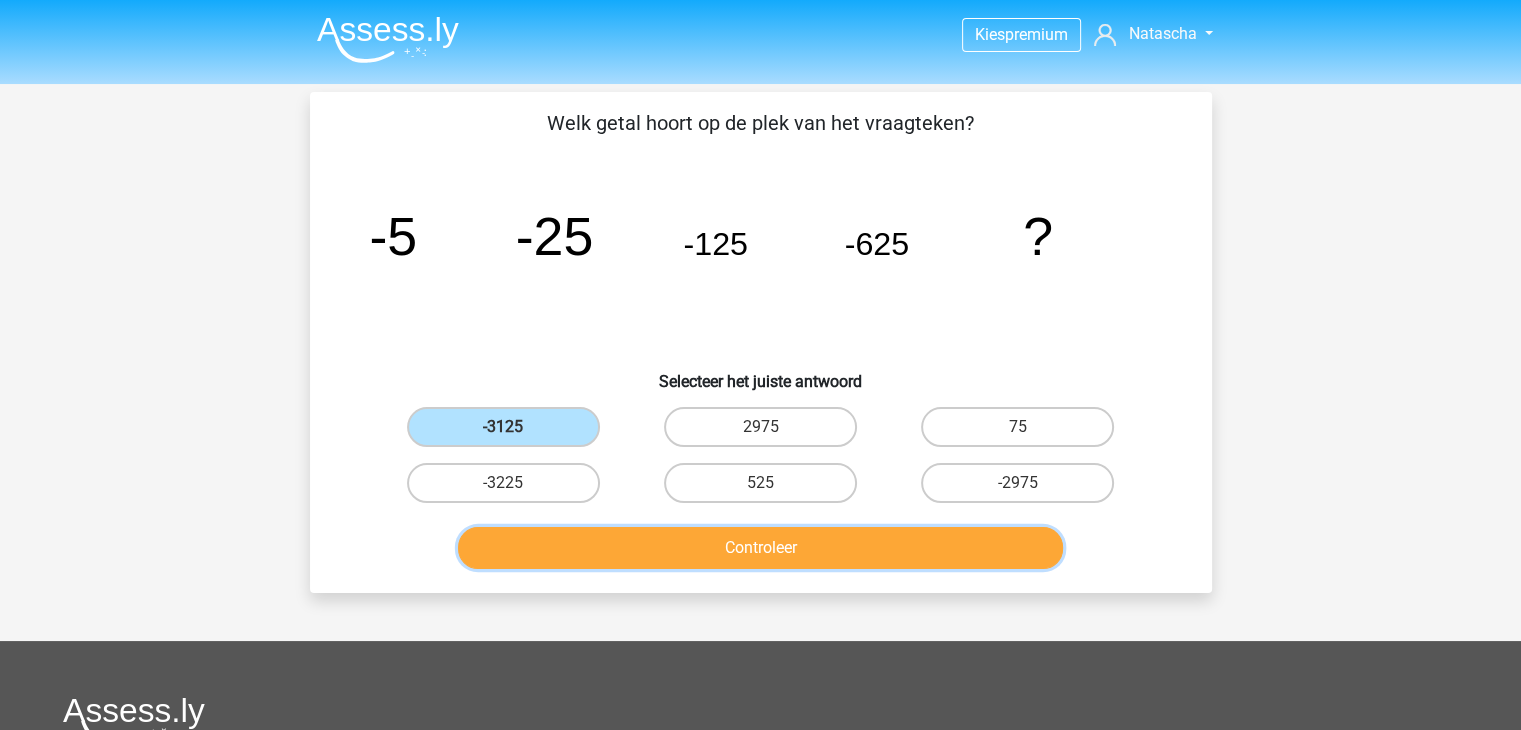 click on "Controleer" at bounding box center (760, 548) 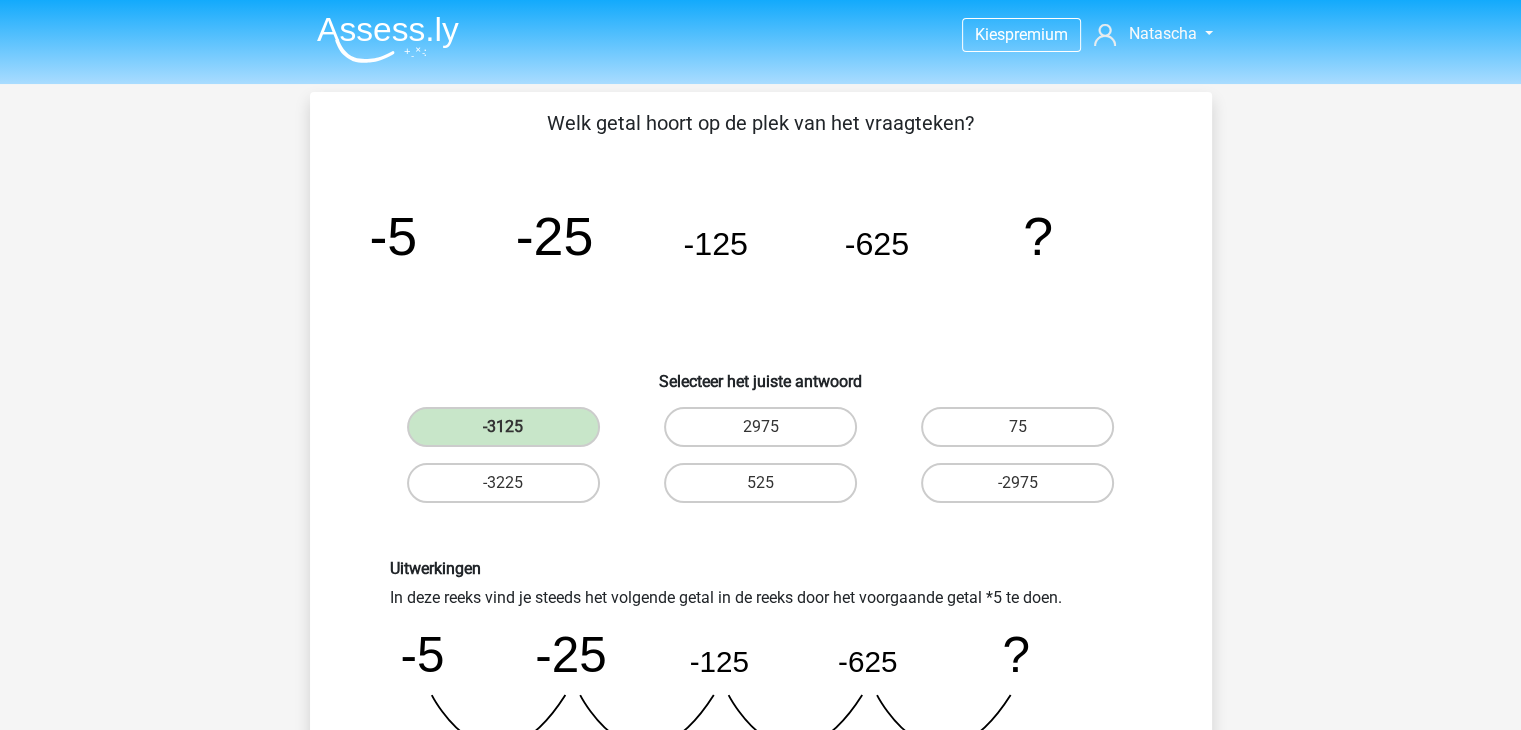 scroll, scrollTop: 195, scrollLeft: 0, axis: vertical 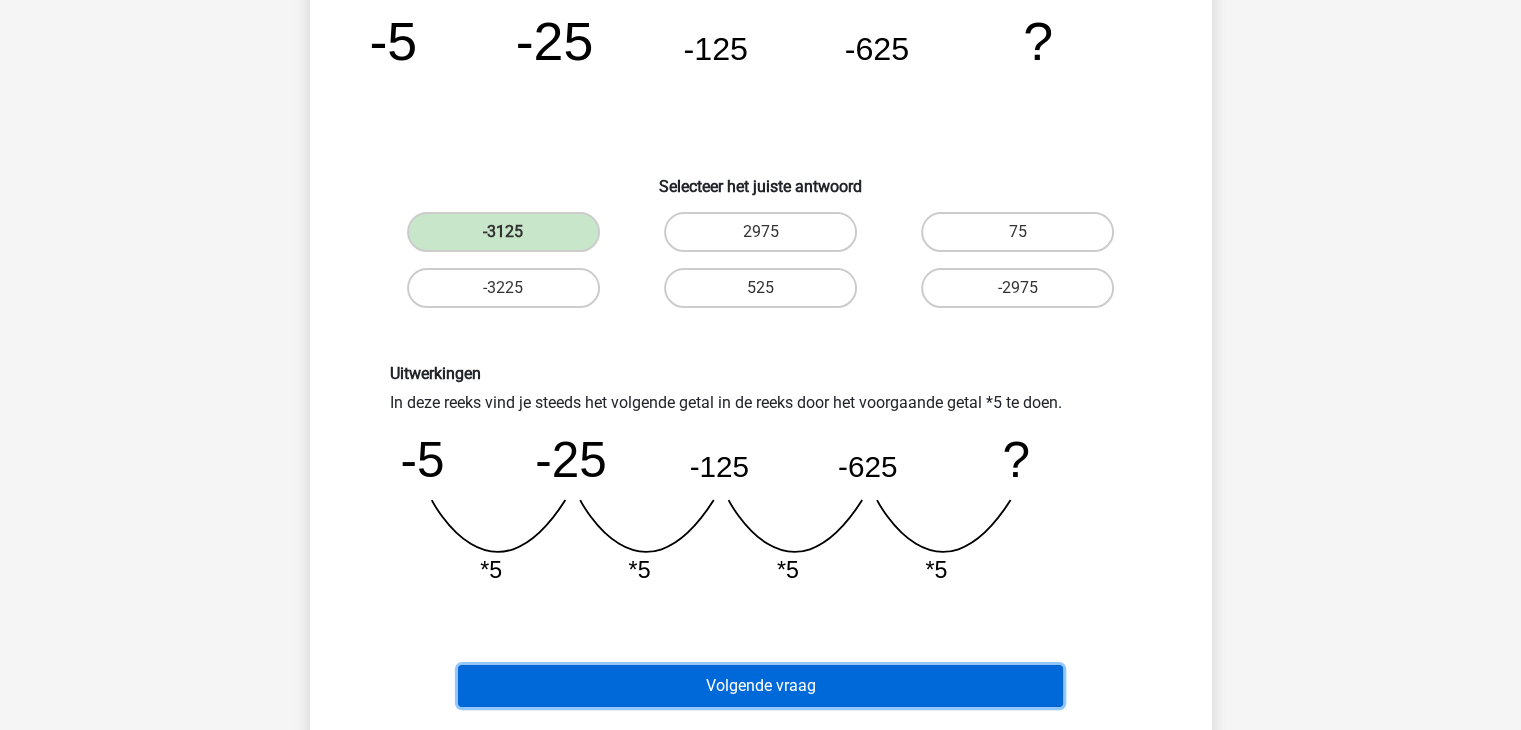 click on "Volgende vraag" at bounding box center (760, 686) 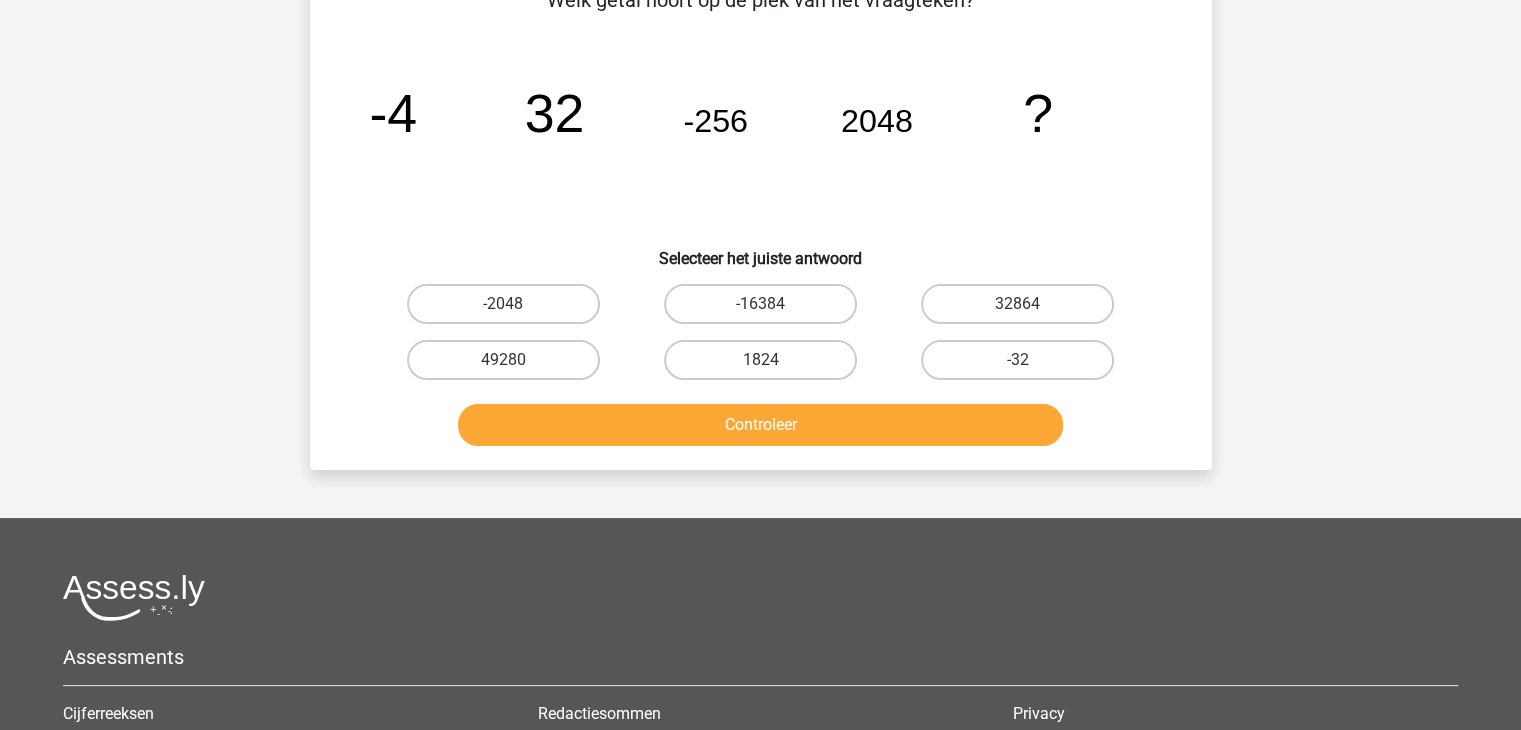 scroll, scrollTop: 92, scrollLeft: 0, axis: vertical 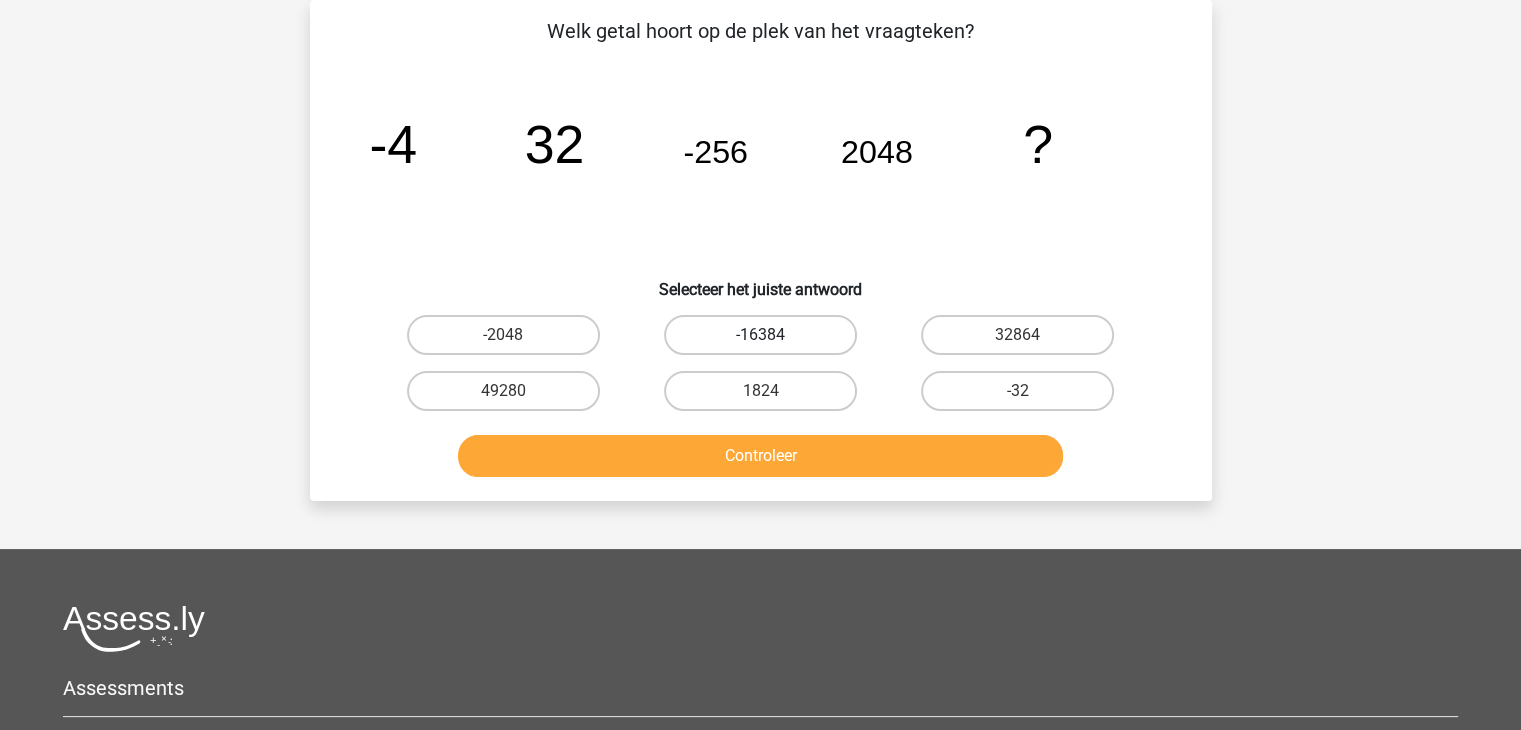 click on "-16384" at bounding box center [760, 335] 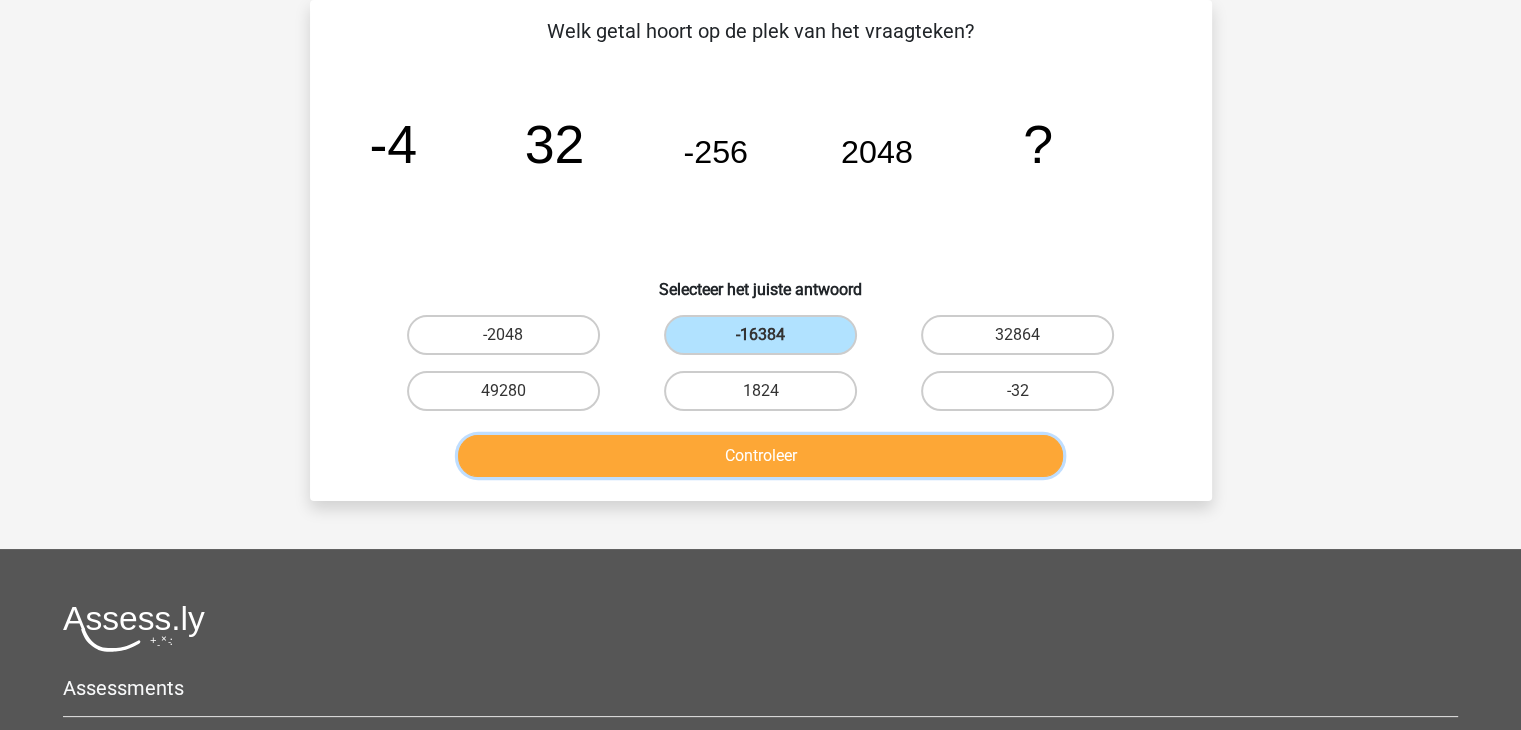 click on "Controleer" at bounding box center [760, 456] 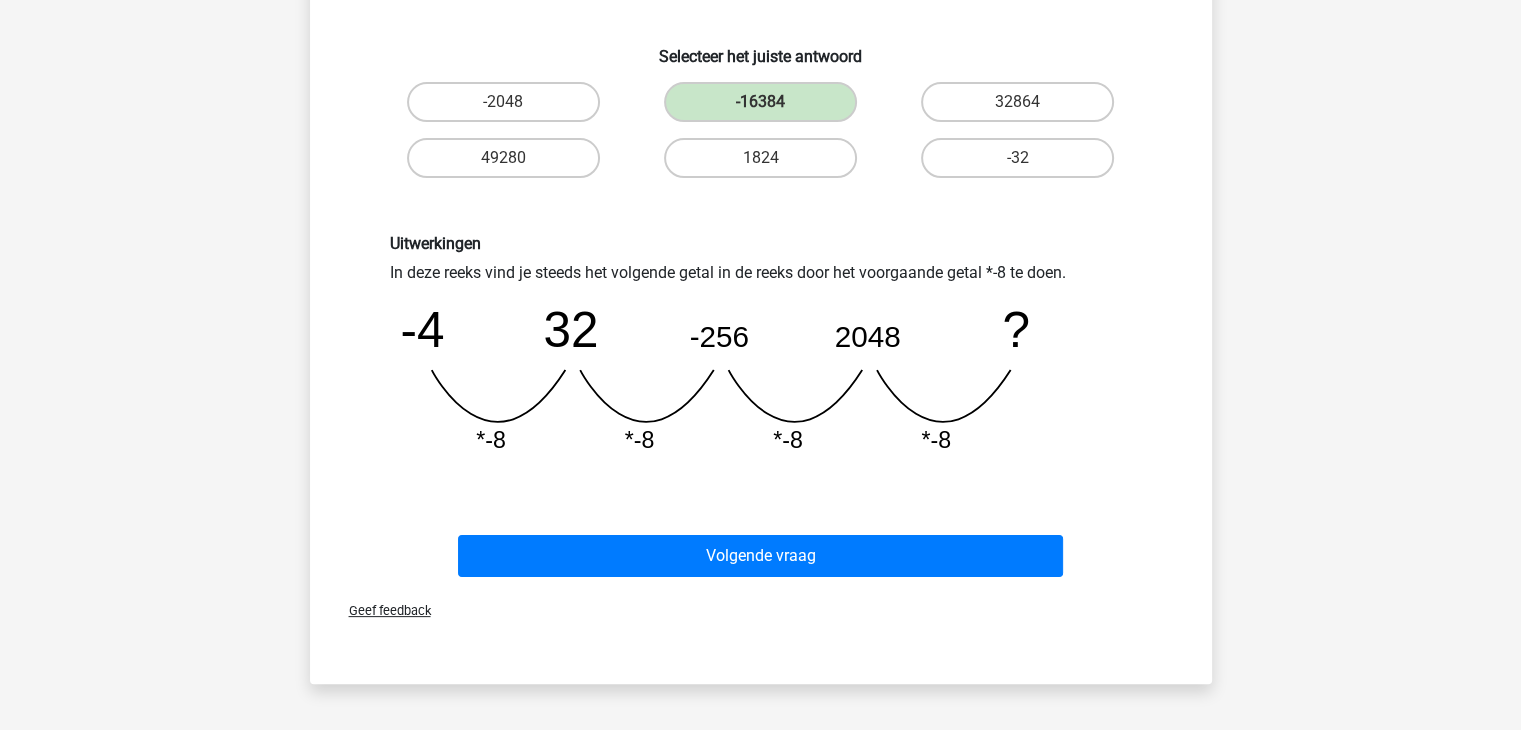 scroll, scrollTop: 395, scrollLeft: 0, axis: vertical 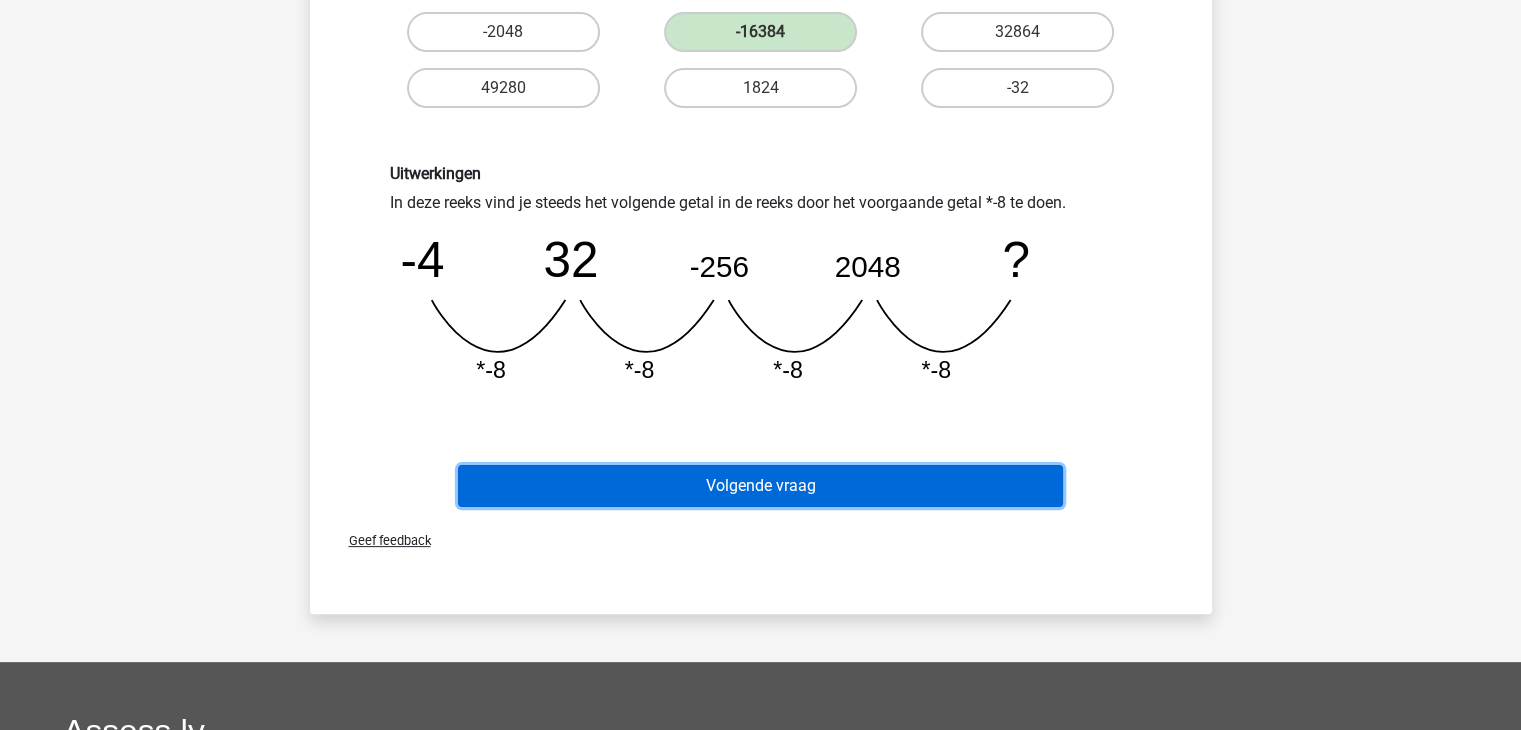 click on "Volgende vraag" at bounding box center (760, 486) 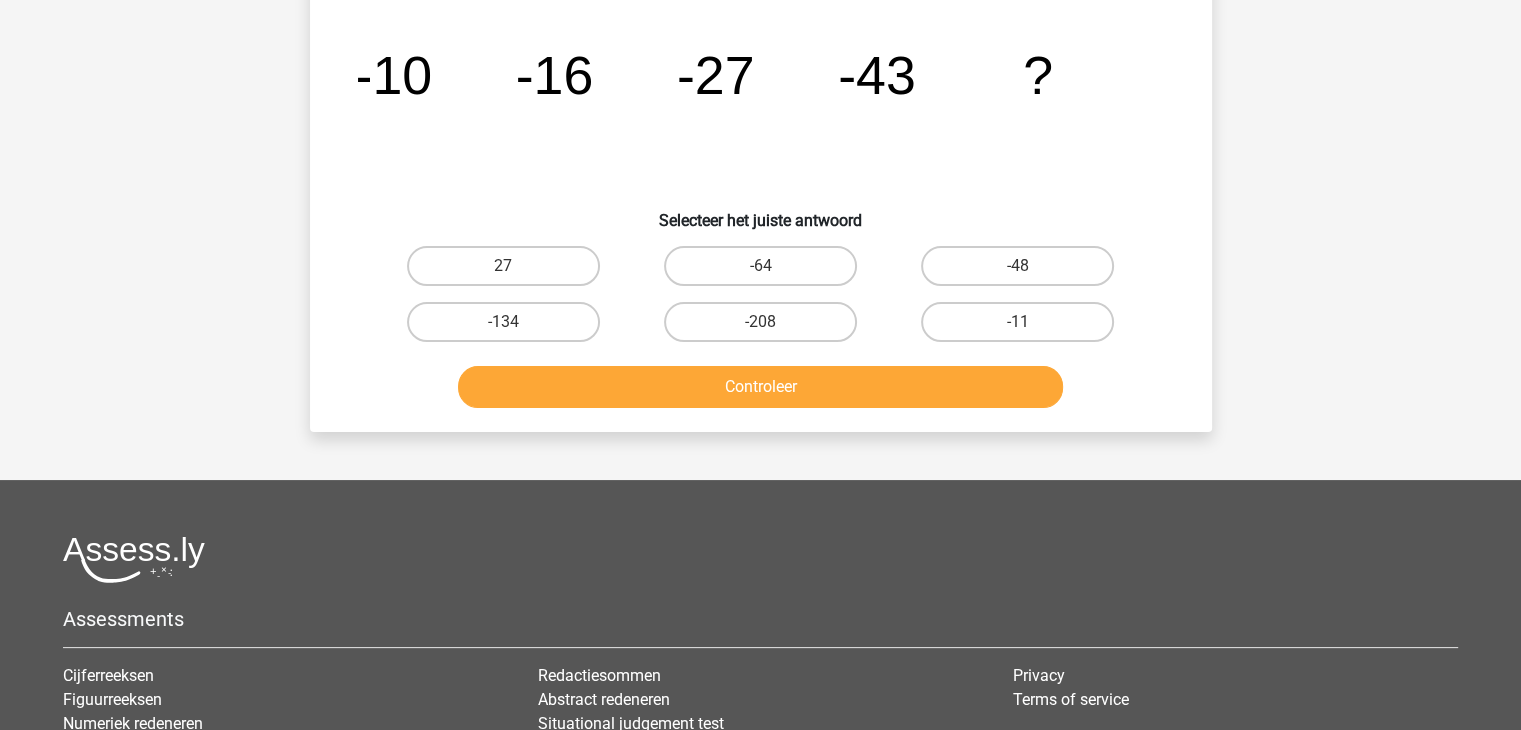 scroll, scrollTop: 92, scrollLeft: 0, axis: vertical 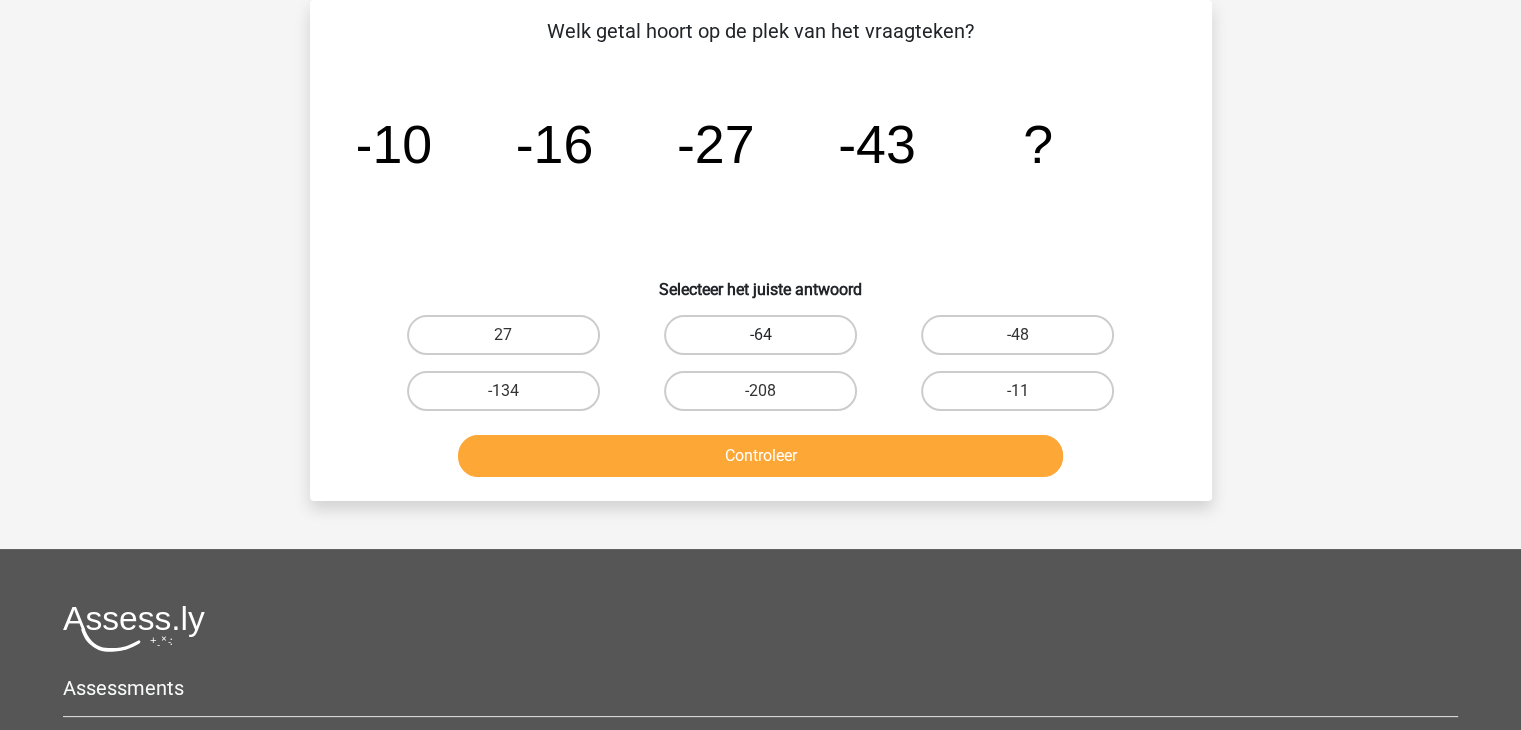 click on "-64" at bounding box center [760, 335] 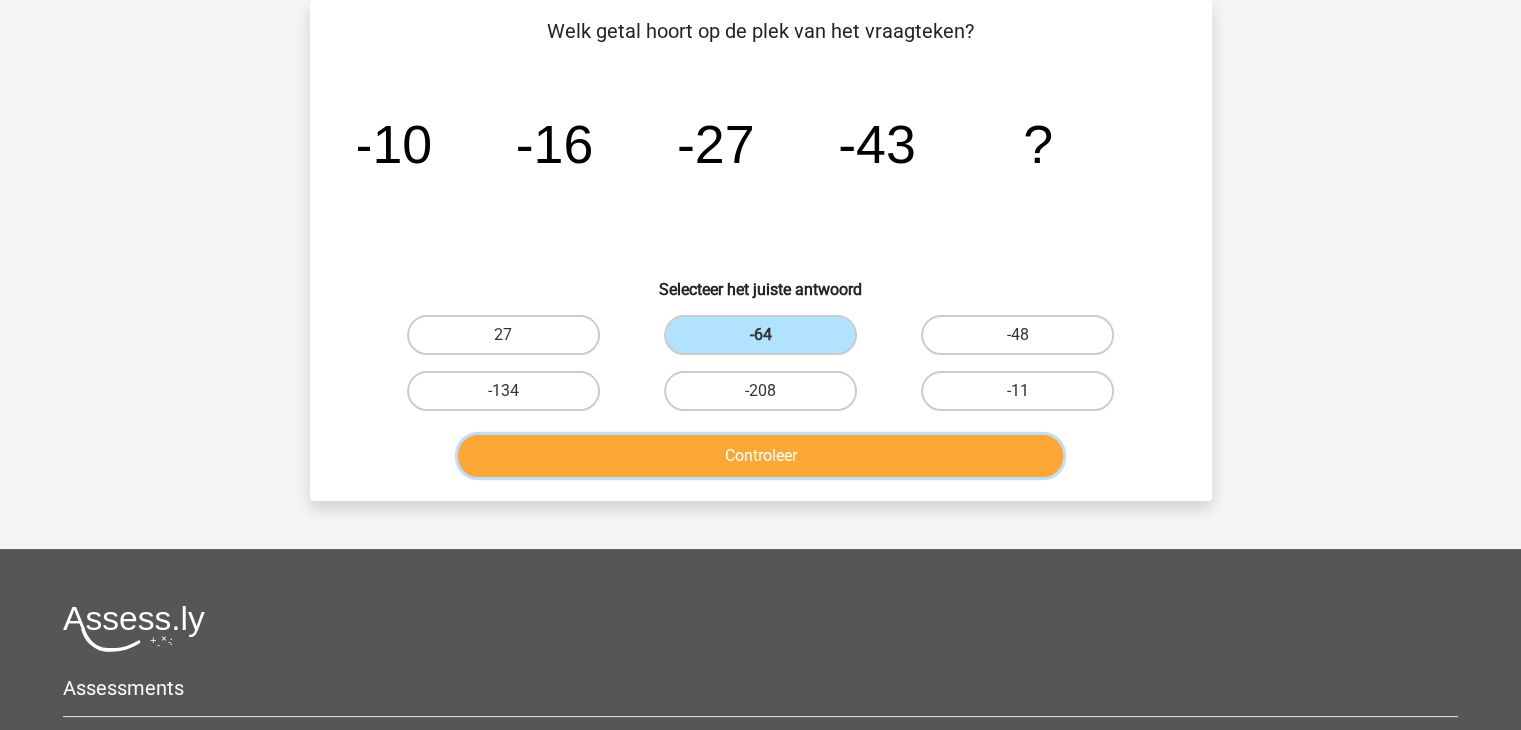 click on "Controleer" at bounding box center (760, 456) 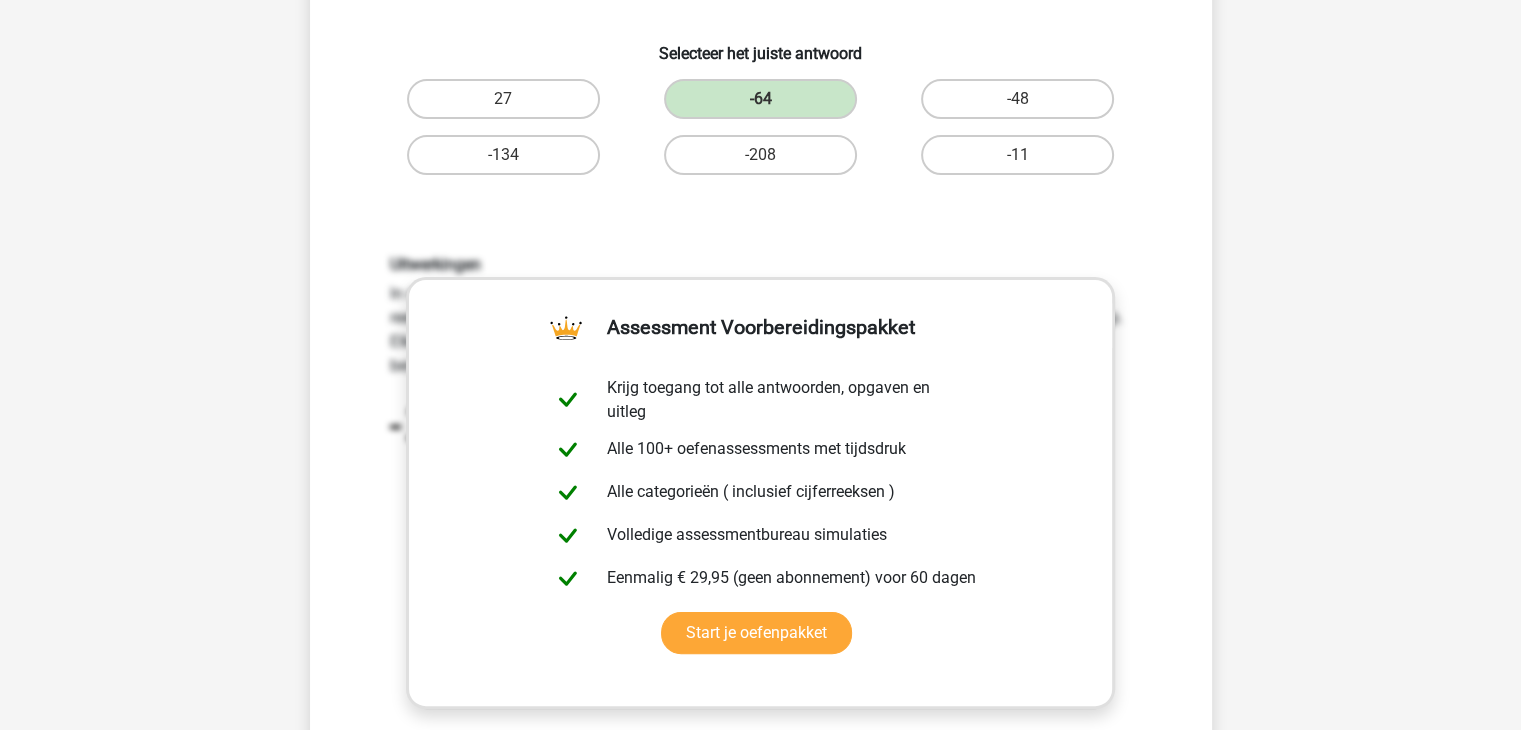 scroll, scrollTop: 459, scrollLeft: 0, axis: vertical 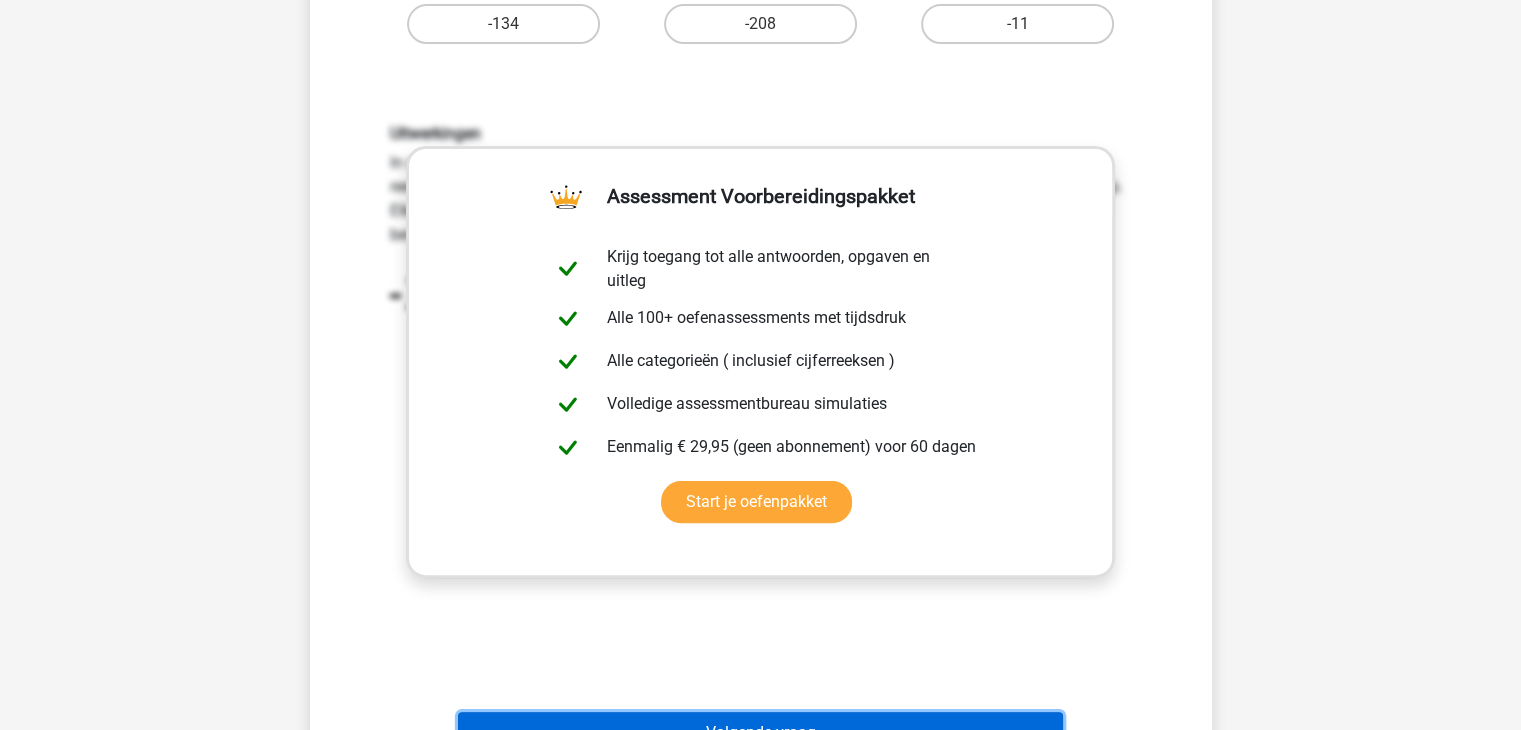 click on "Volgende vraag" at bounding box center (760, 733) 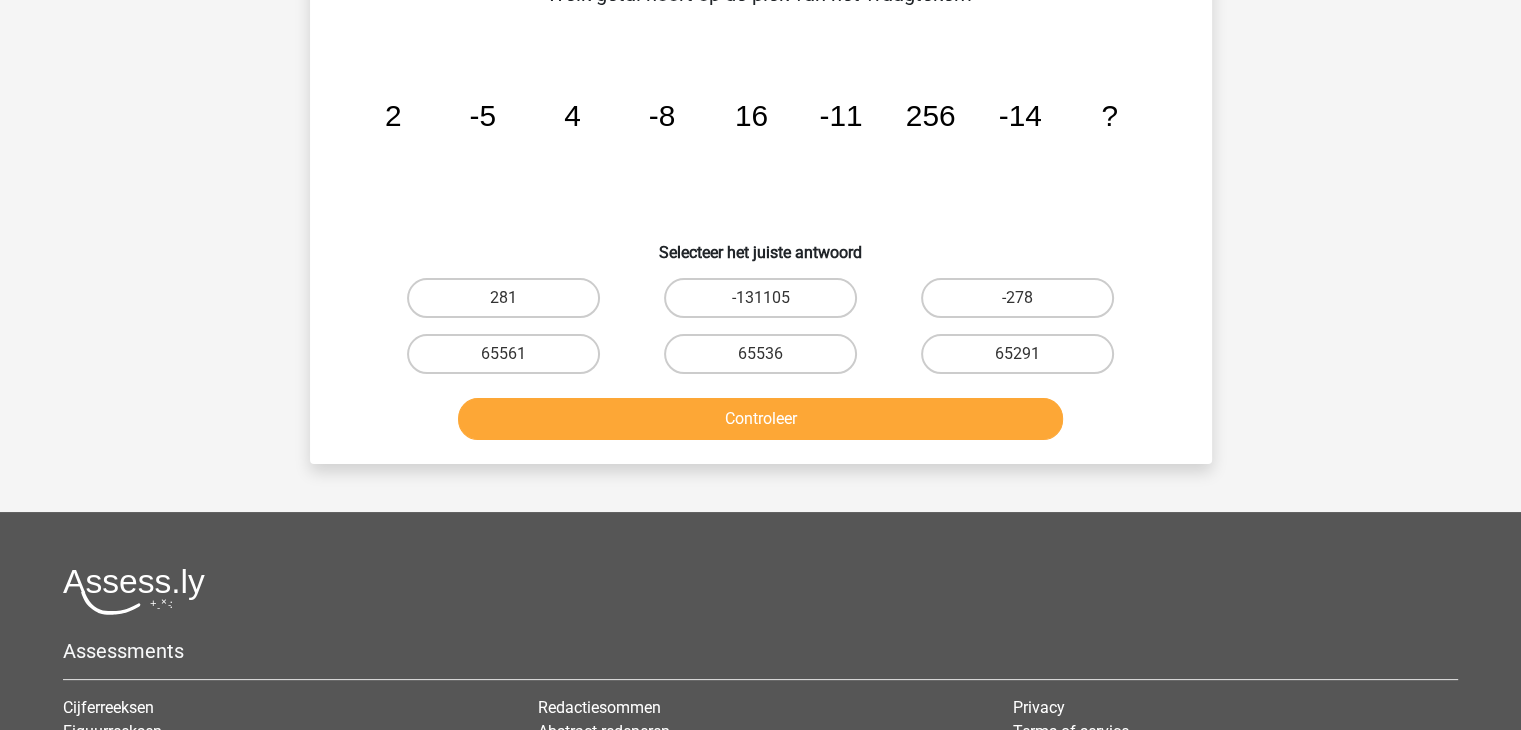 scroll, scrollTop: 92, scrollLeft: 0, axis: vertical 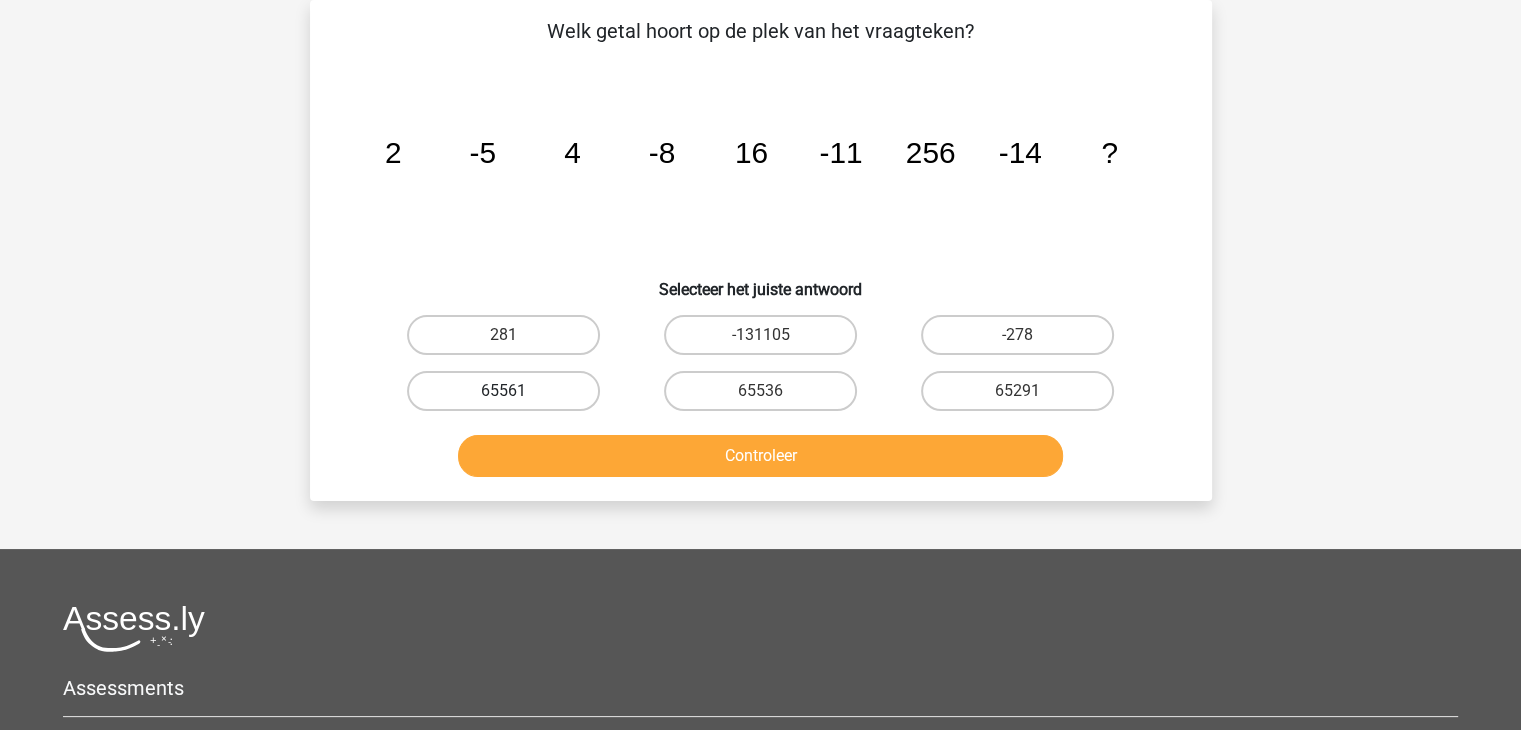 click on "65561" at bounding box center [503, 391] 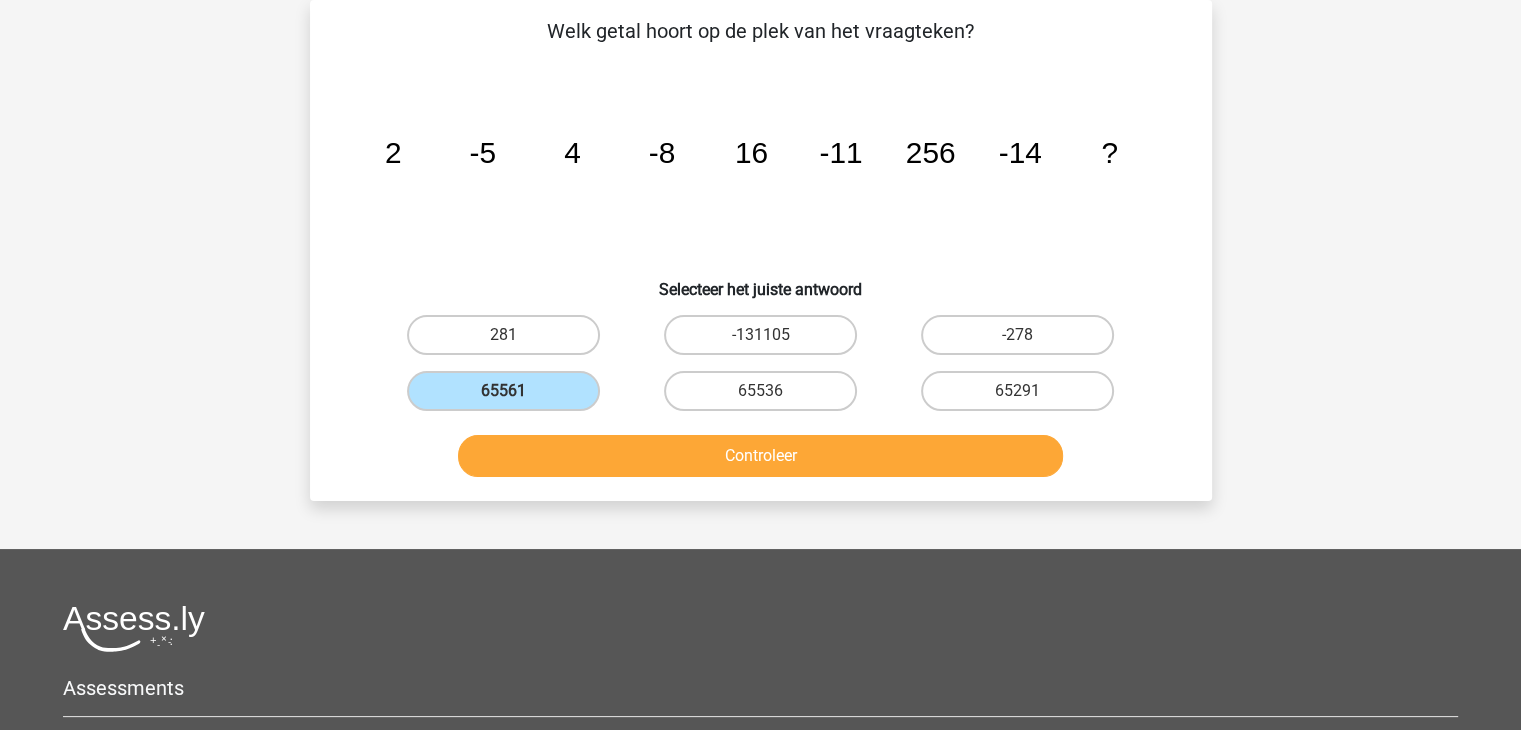 click on "Controleer" at bounding box center (761, 452) 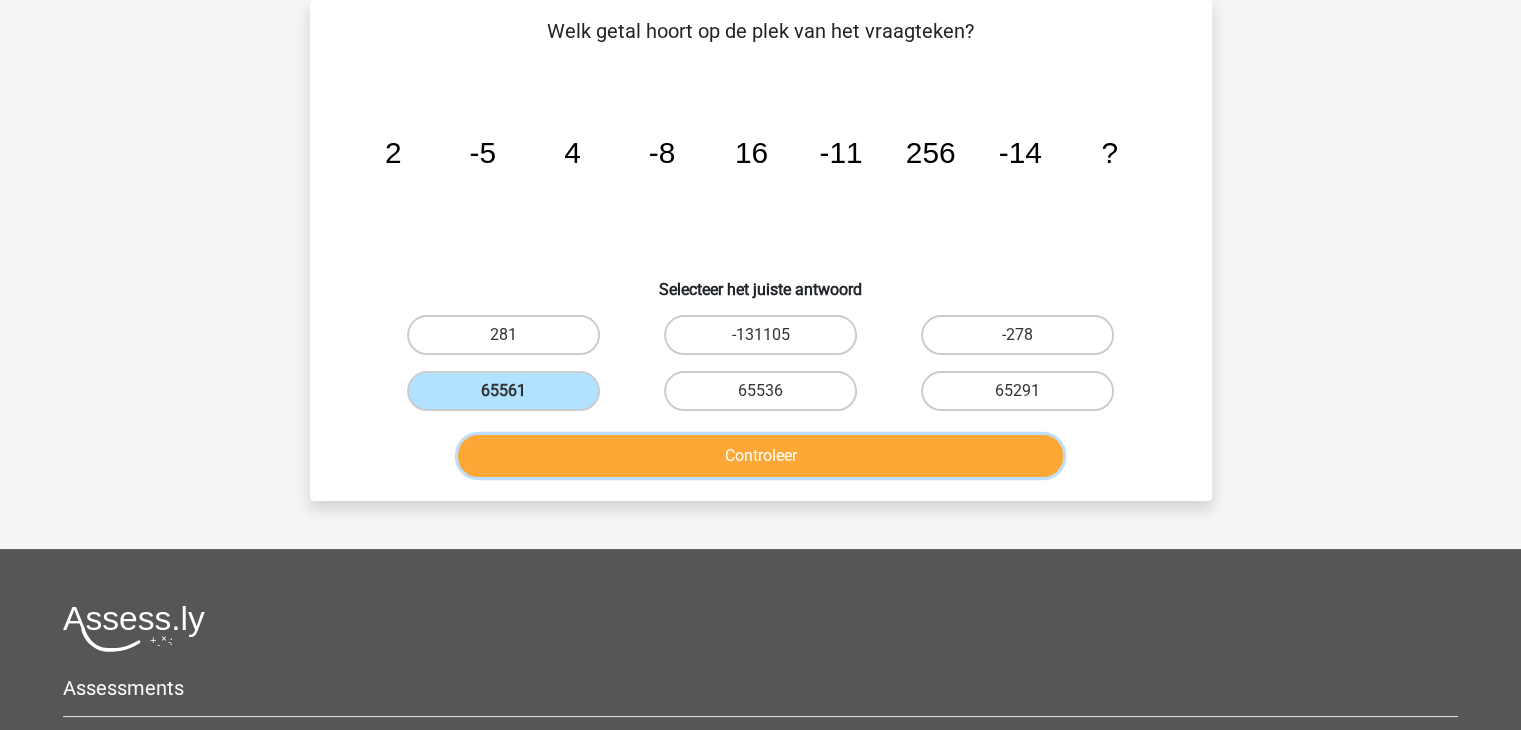 click on "Controleer" at bounding box center [760, 456] 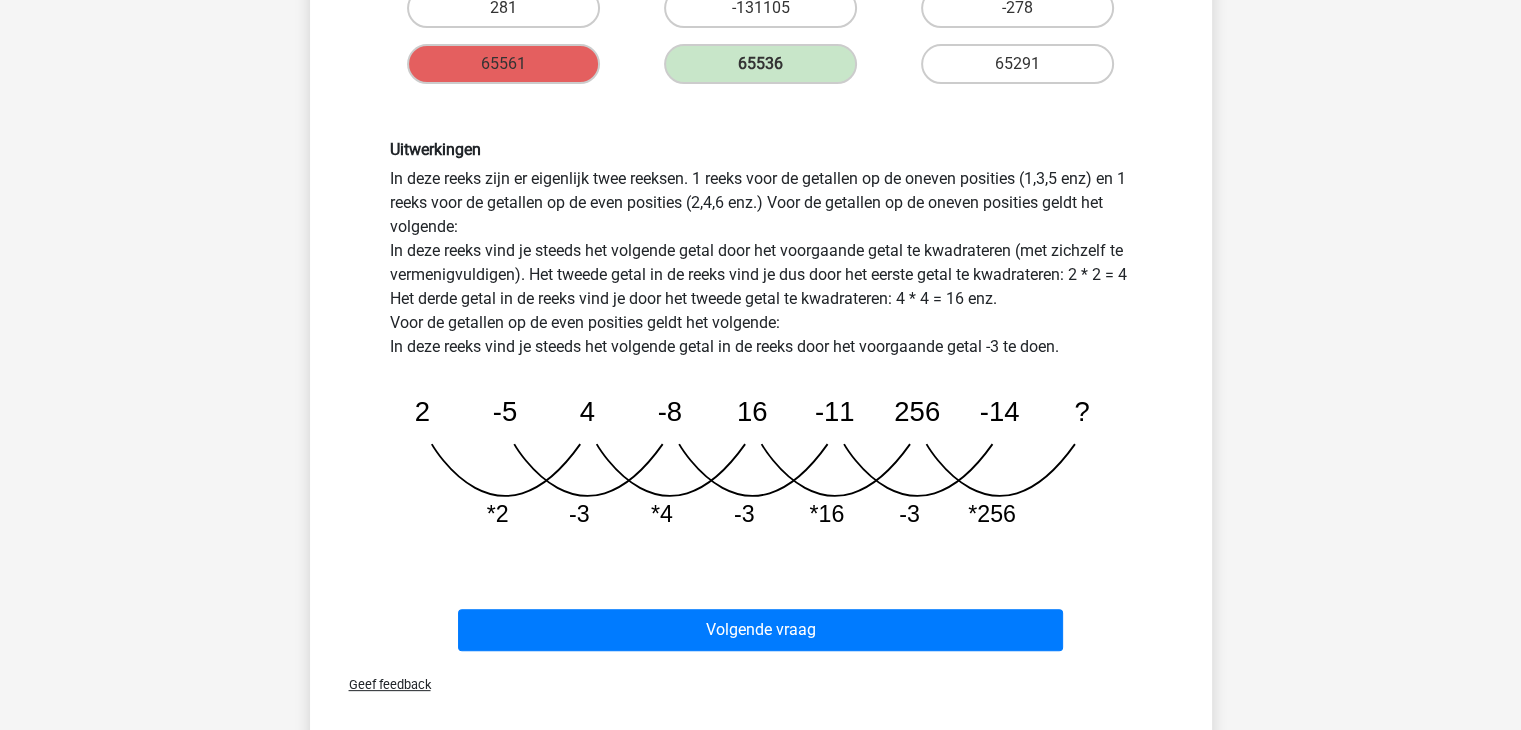 scroll, scrollTop: 427, scrollLeft: 0, axis: vertical 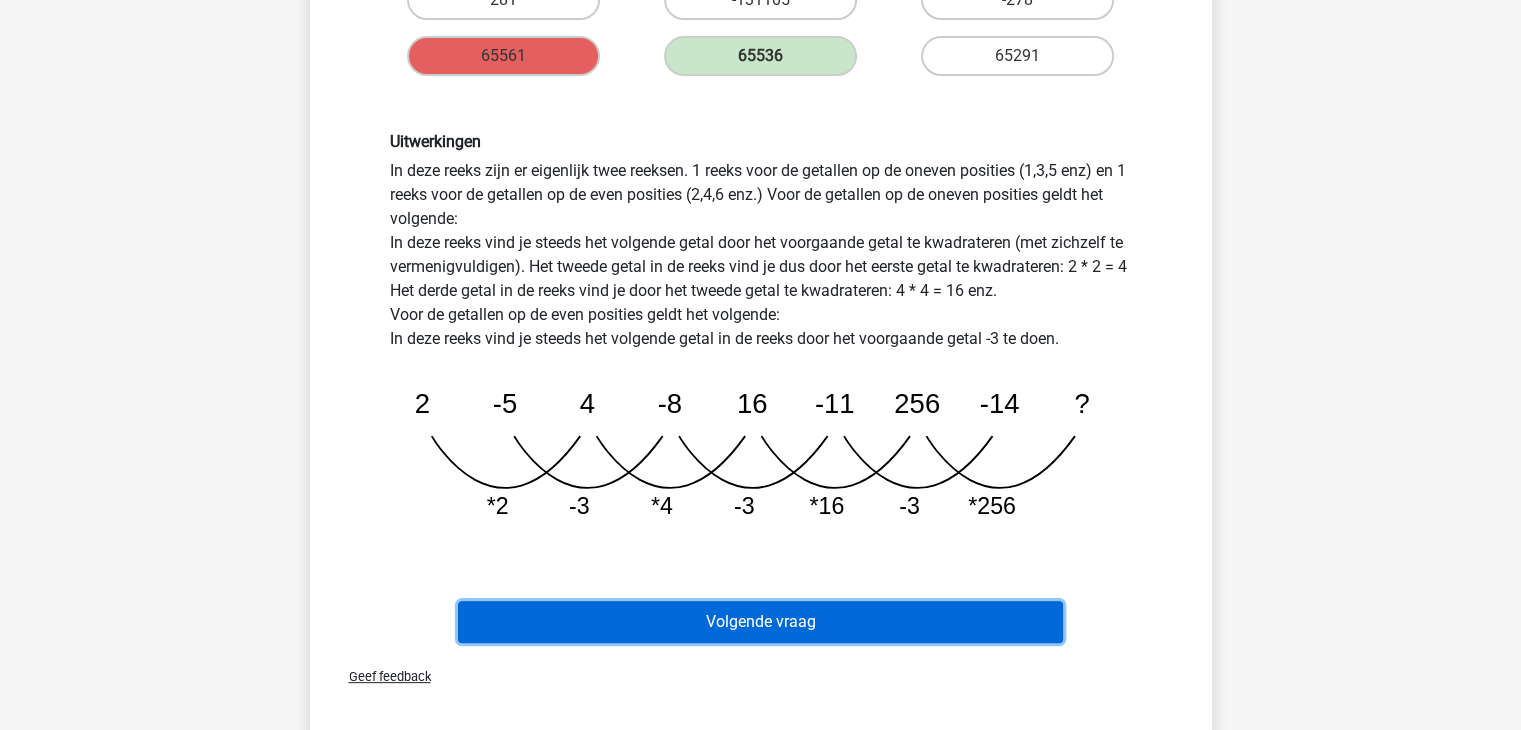 click on "Volgende vraag" at bounding box center [760, 622] 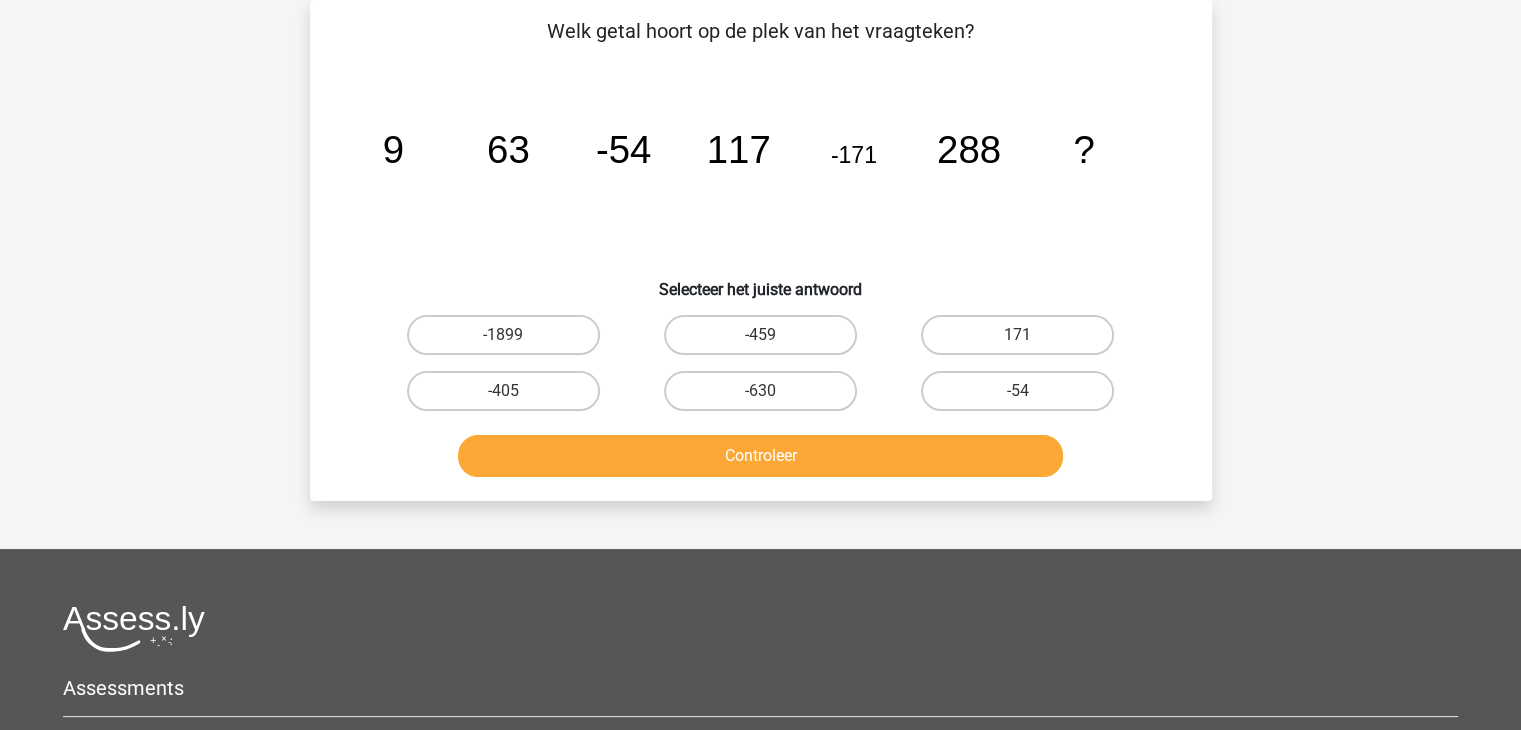 scroll, scrollTop: 92, scrollLeft: 0, axis: vertical 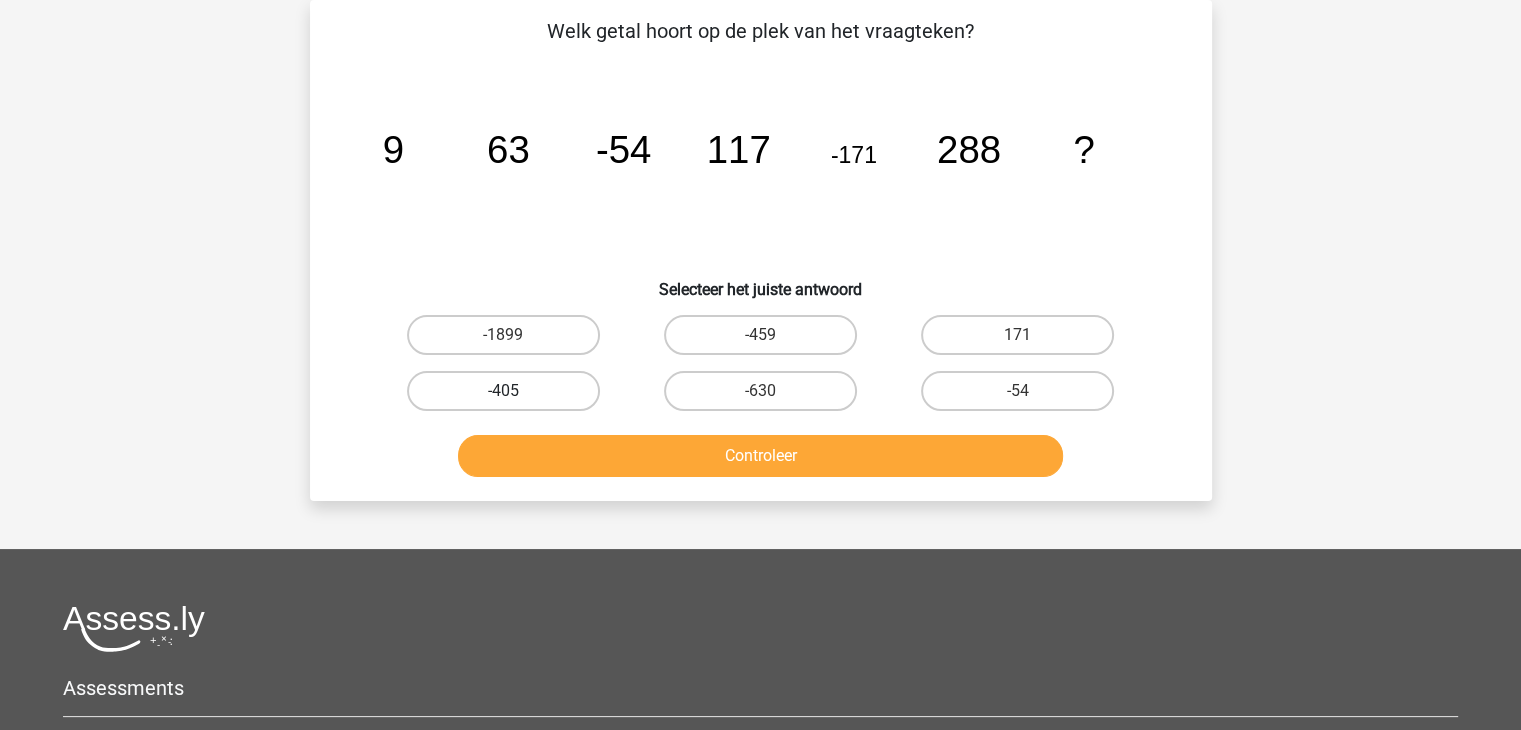 click on "-405" at bounding box center (503, 391) 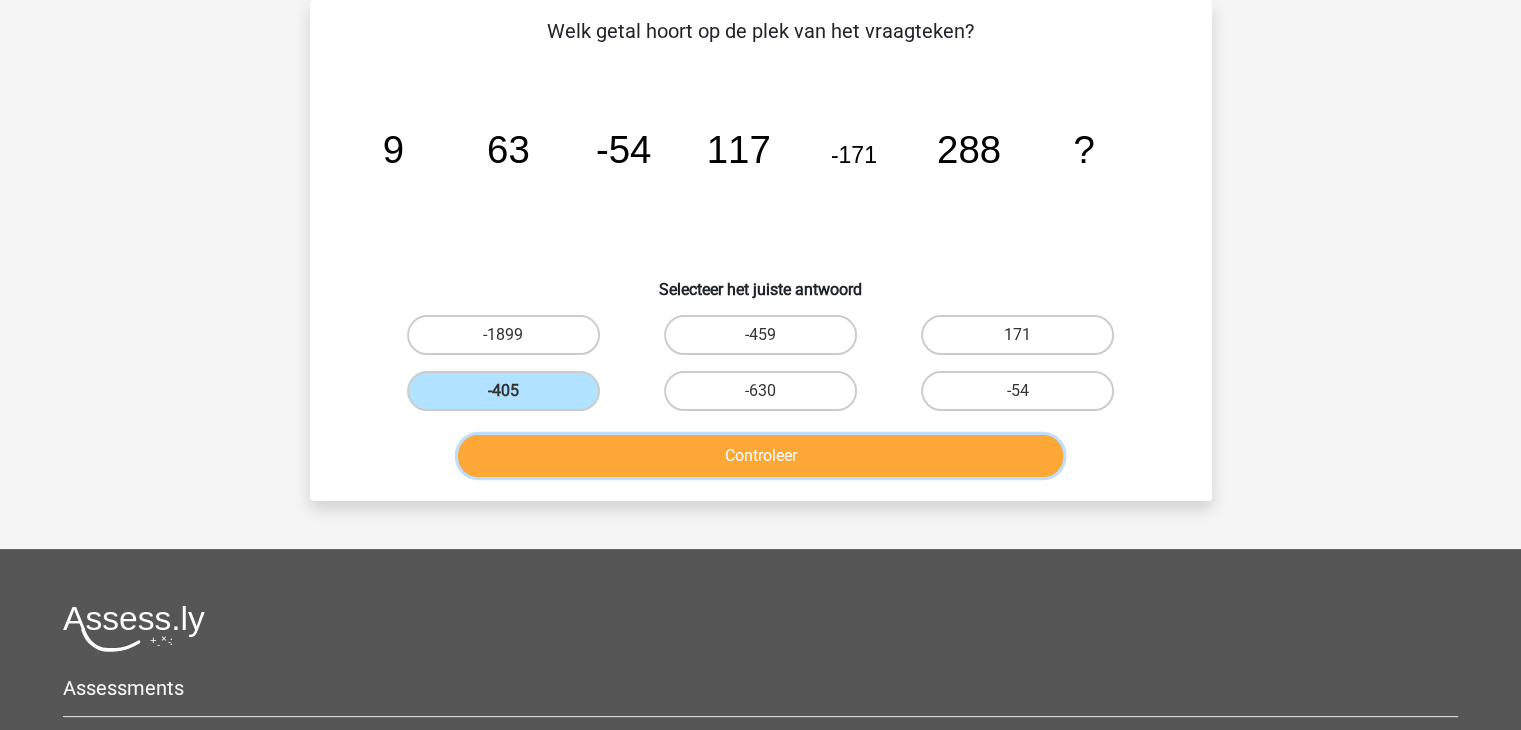 click on "Controleer" at bounding box center (760, 456) 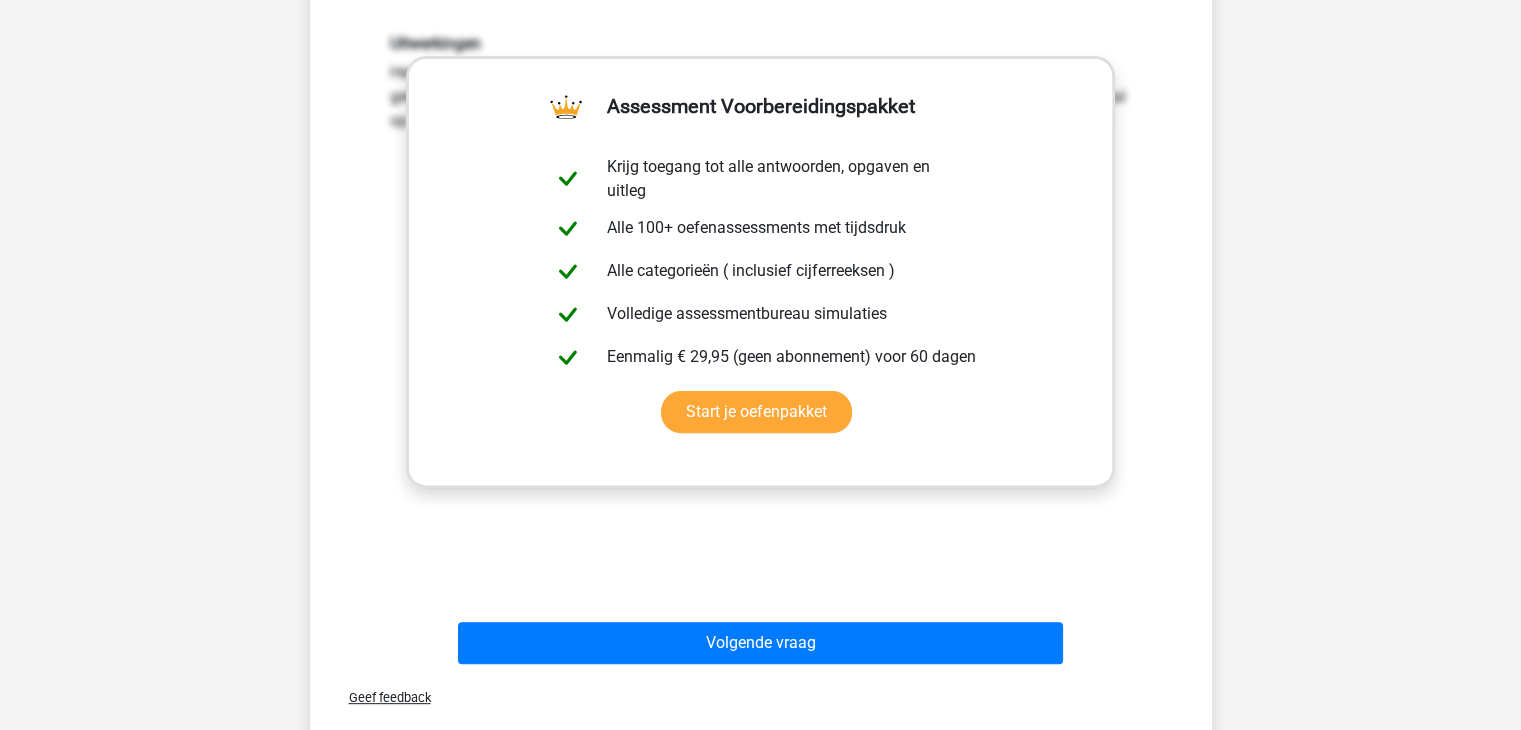 scroll, scrollTop: 731, scrollLeft: 0, axis: vertical 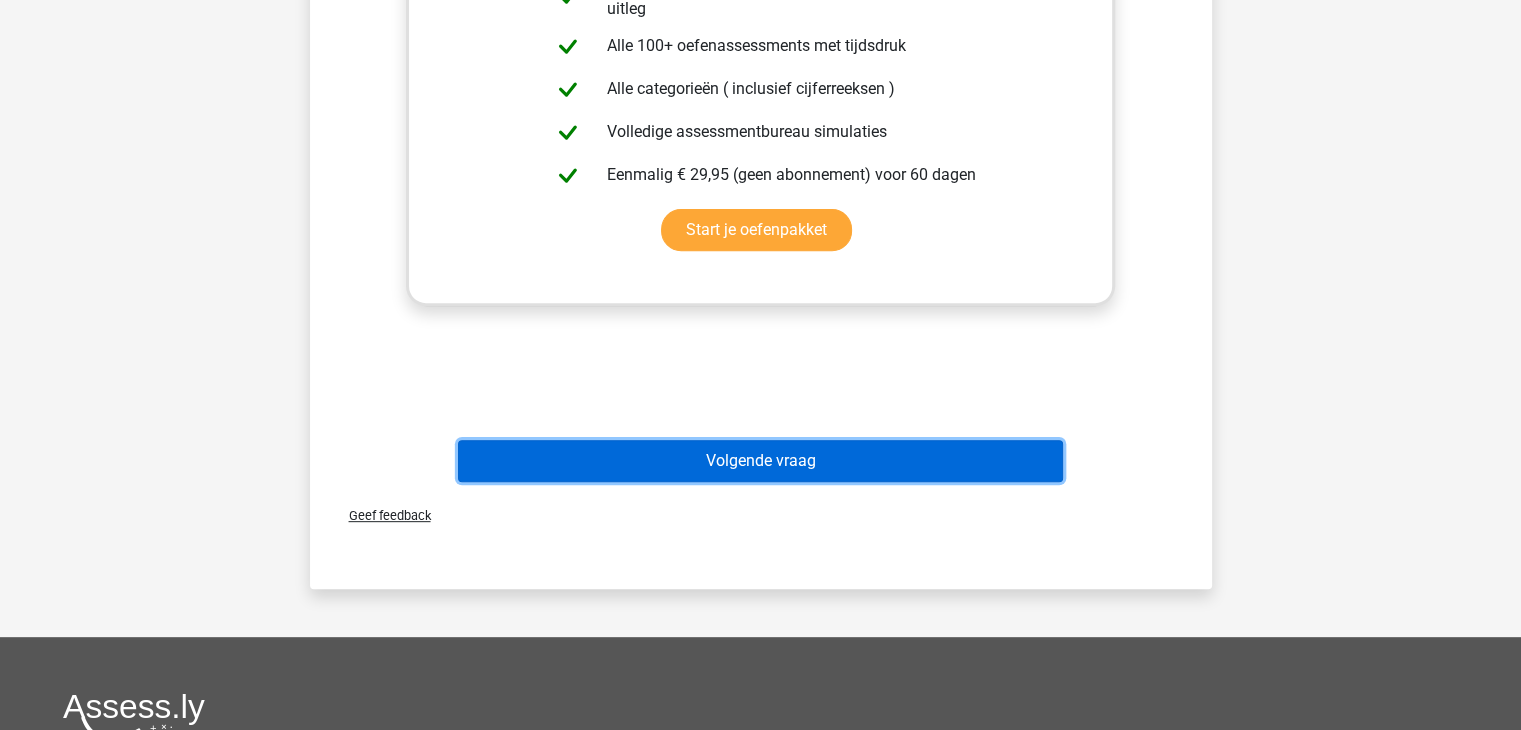 click on "Volgende vraag" at bounding box center (760, 461) 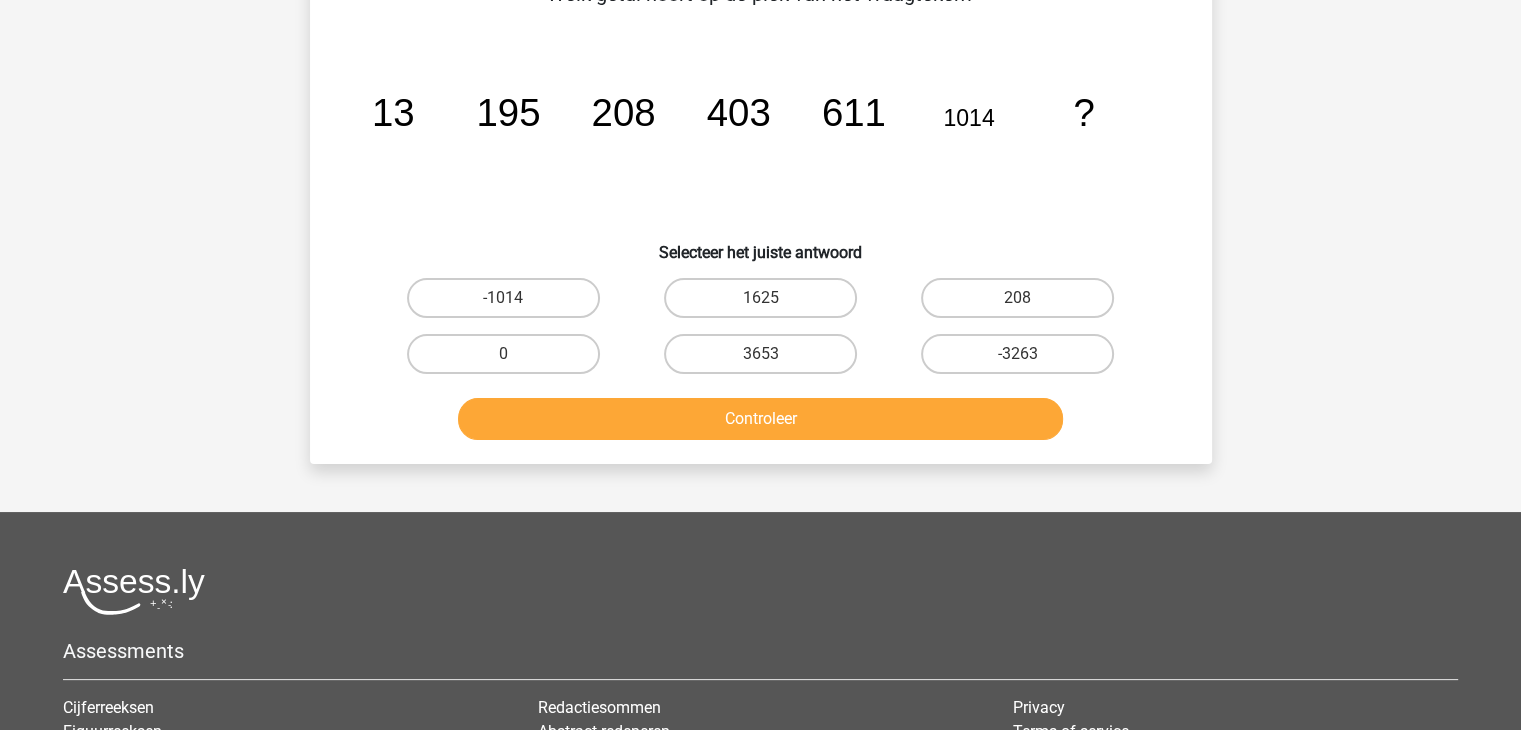 scroll, scrollTop: 92, scrollLeft: 0, axis: vertical 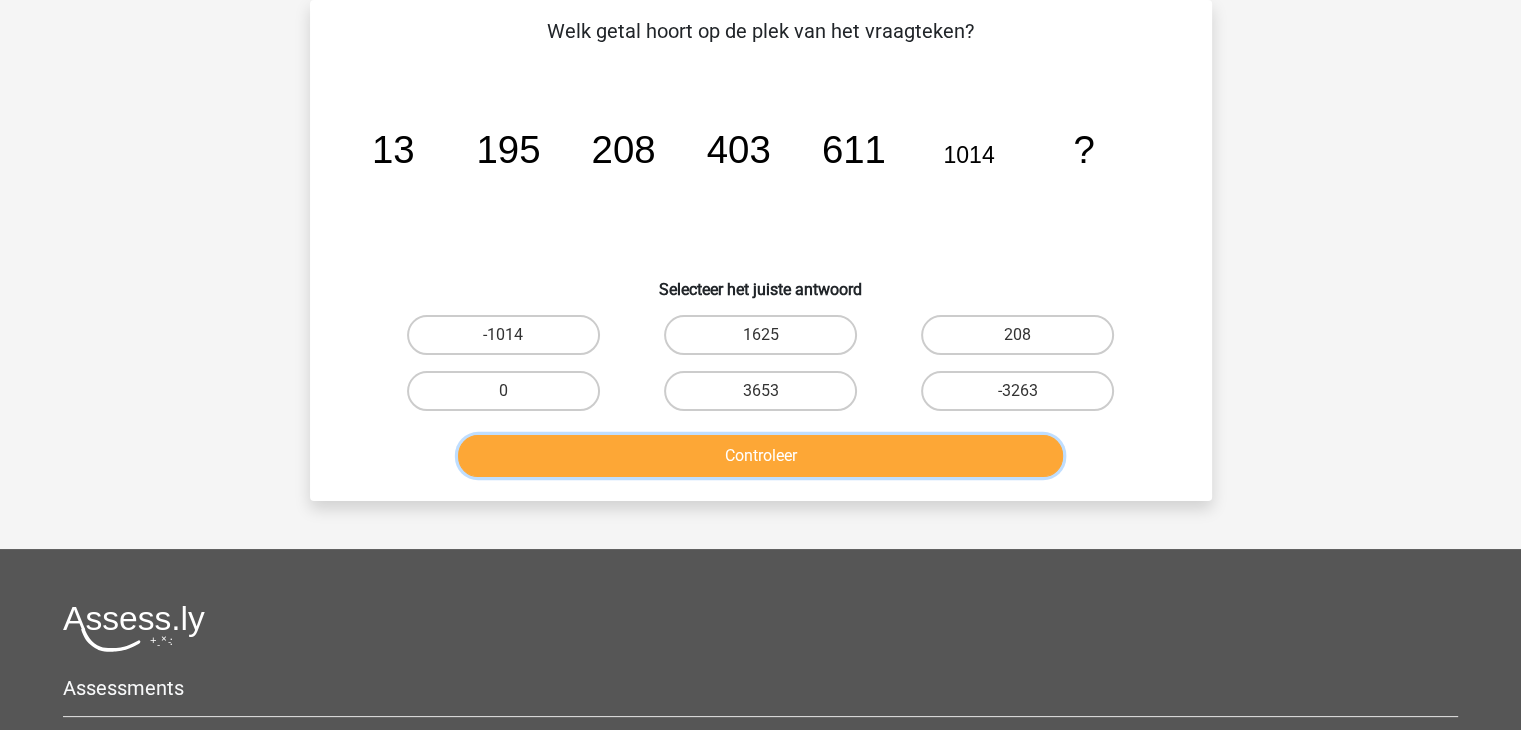 type 